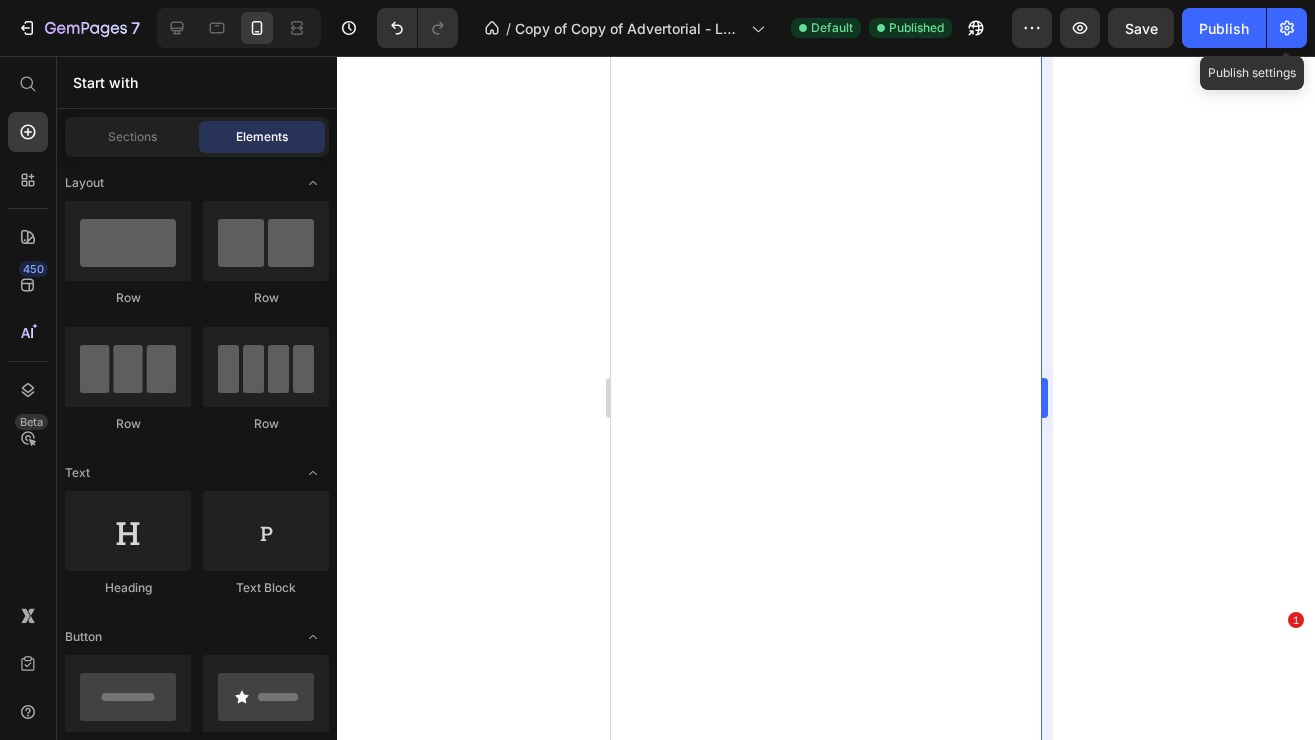 scroll, scrollTop: 0, scrollLeft: 0, axis: both 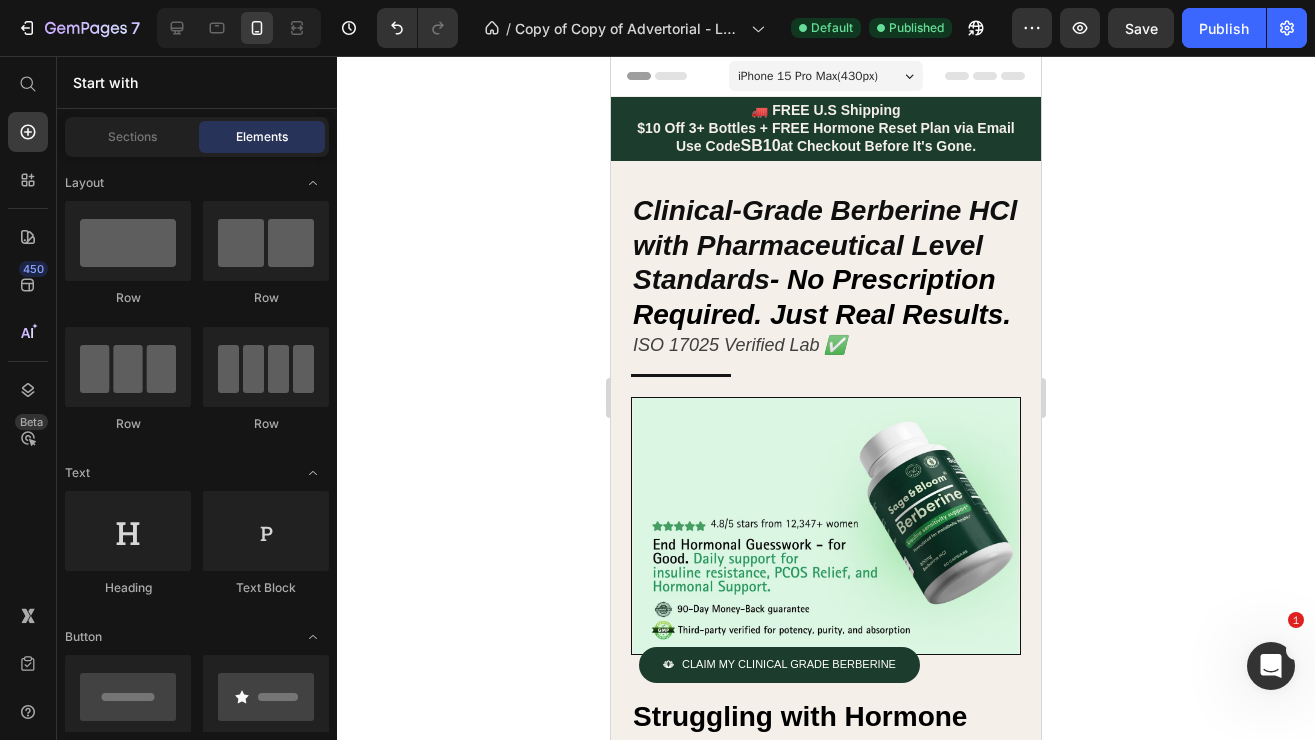 click 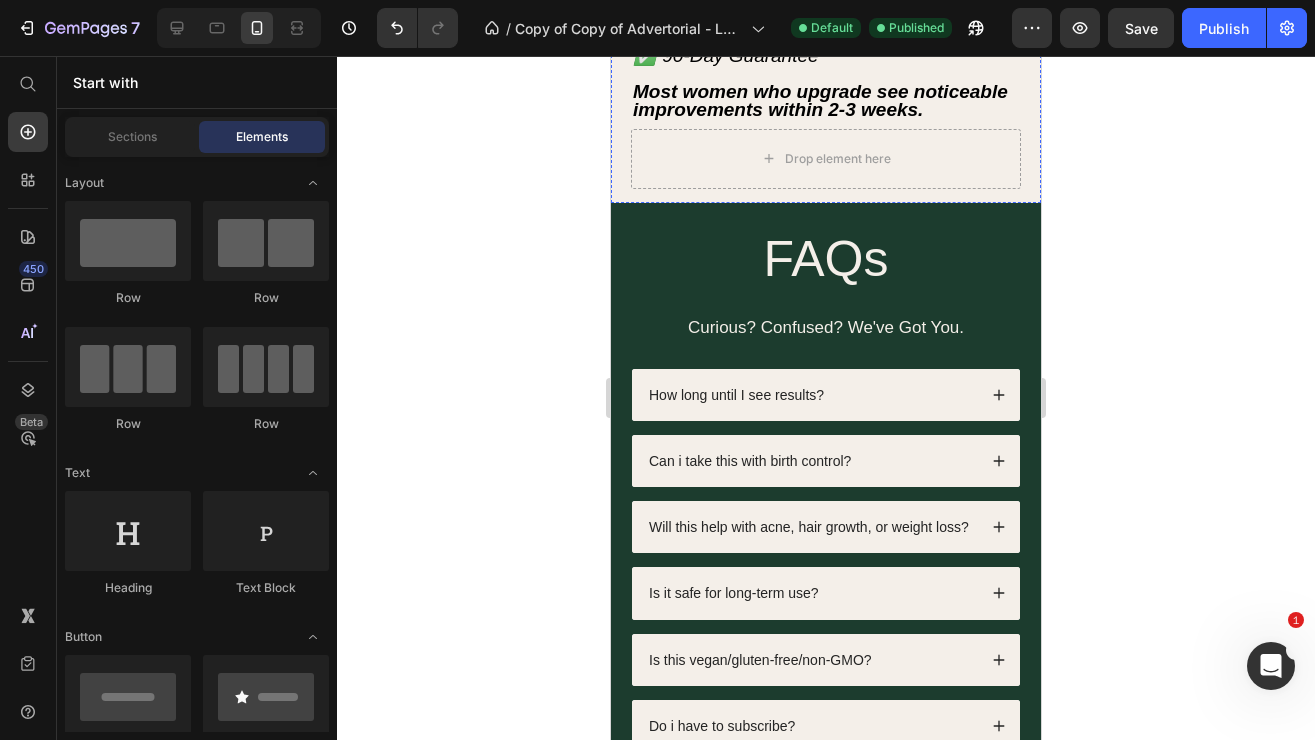 scroll, scrollTop: 5388, scrollLeft: 0, axis: vertical 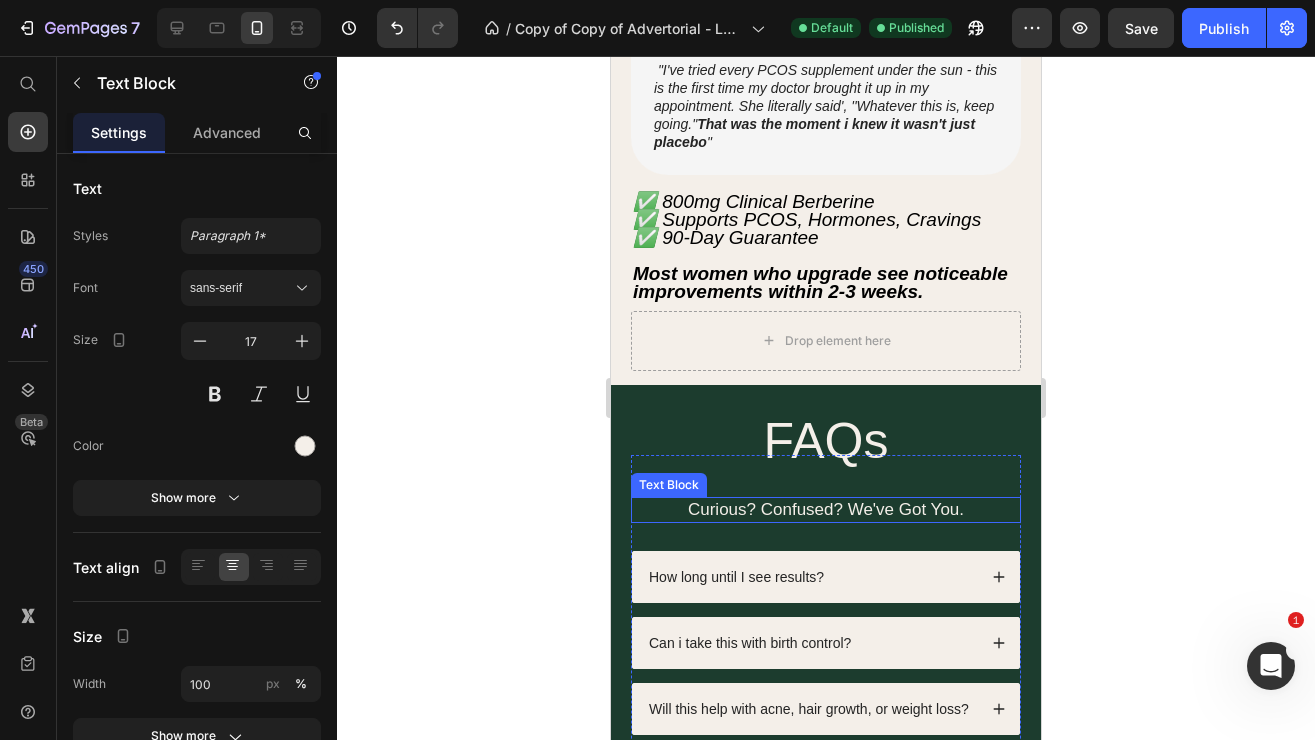 click on "Curious? Confused? We've Got You." at bounding box center [826, 510] 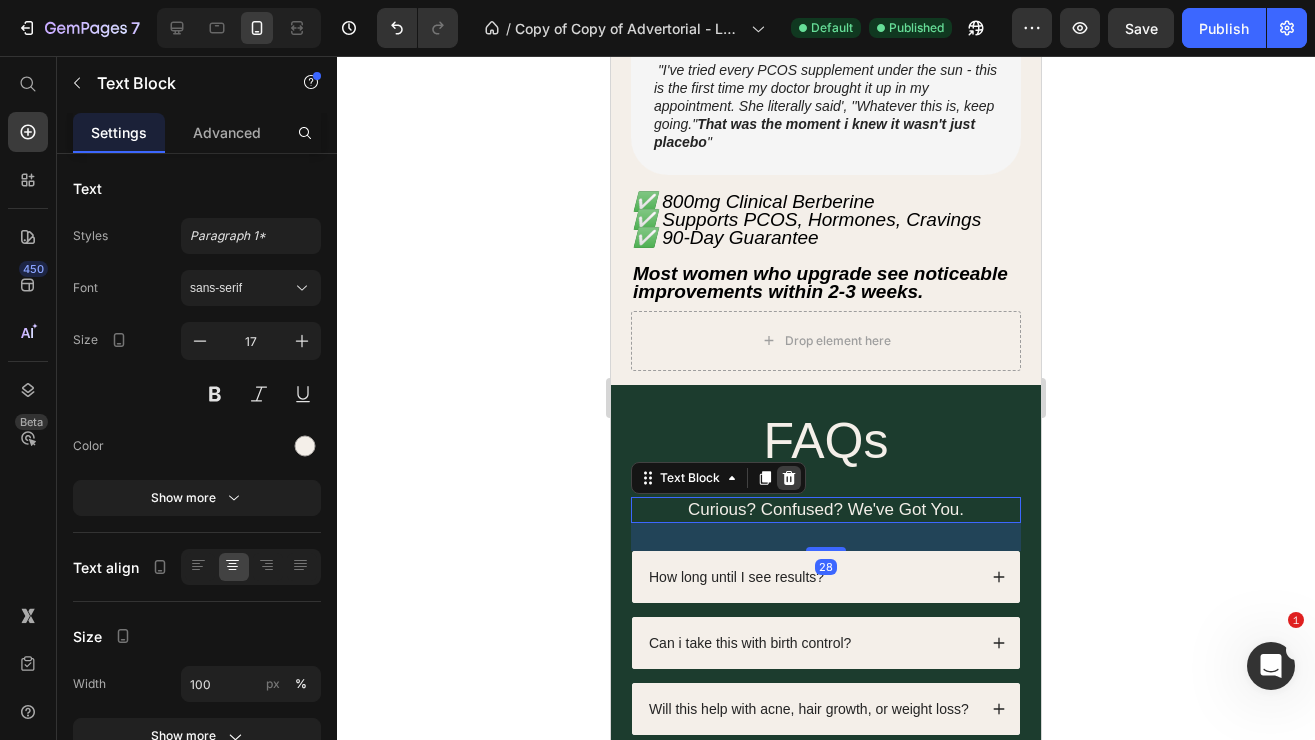 click 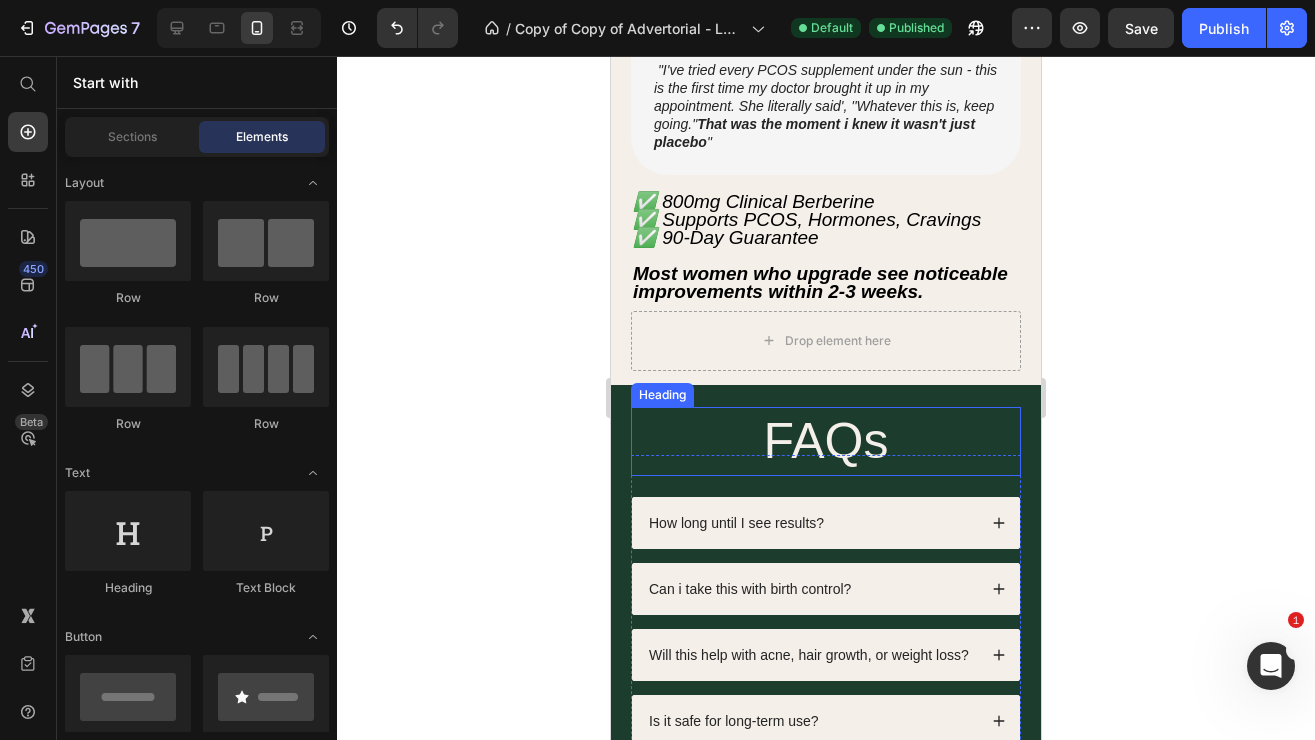 click on "FAQs" at bounding box center [826, 441] 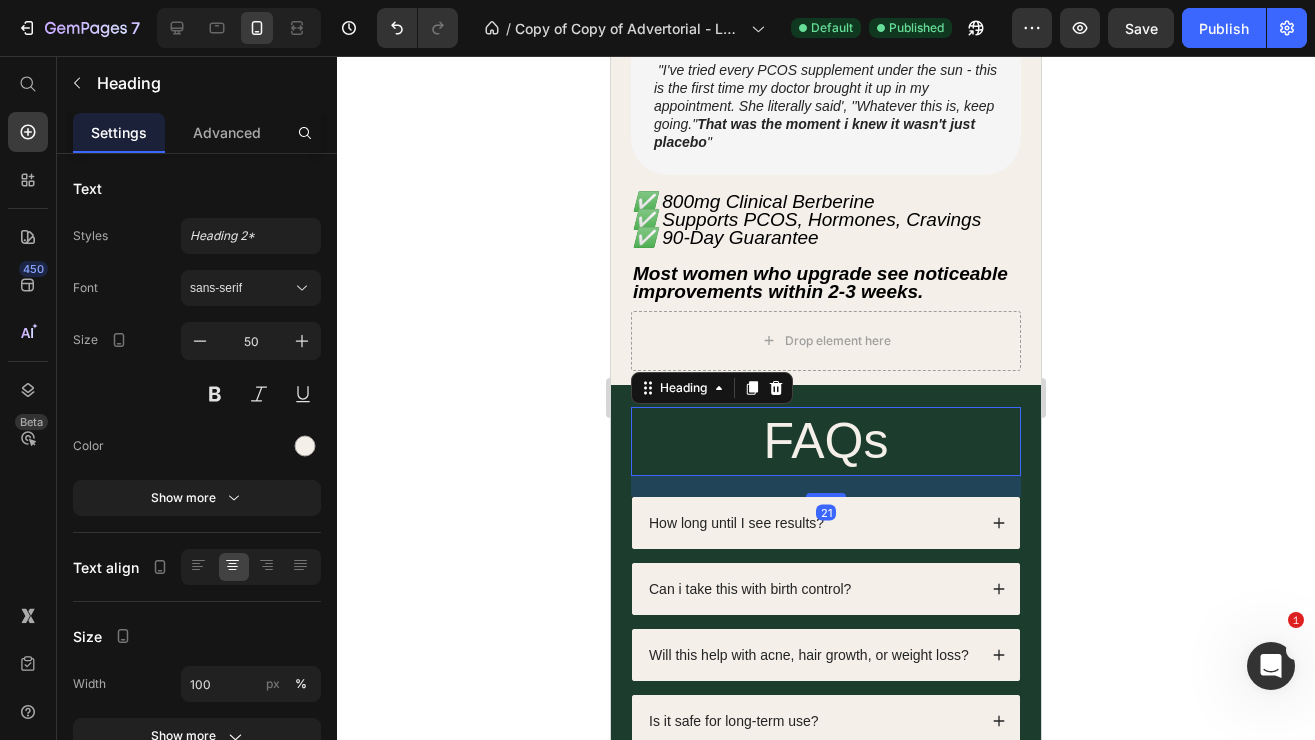 click on "FAQs" at bounding box center (826, 441) 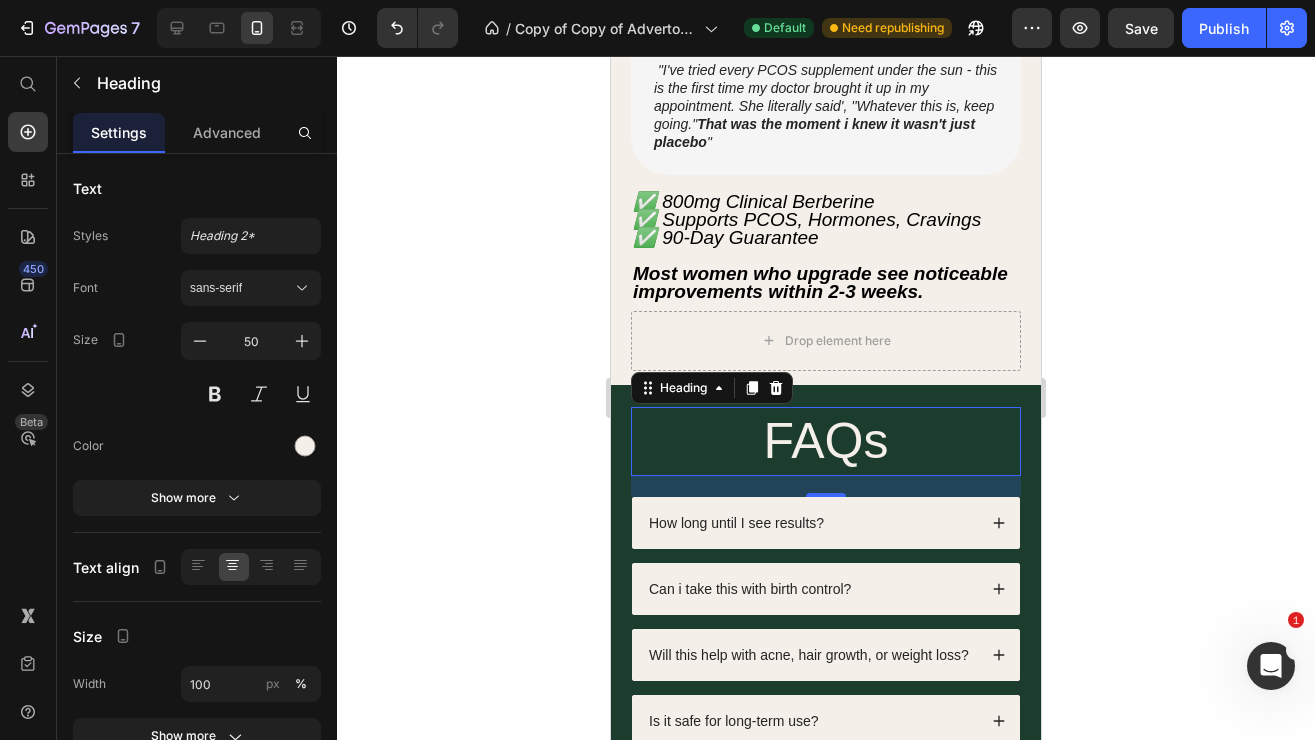 click 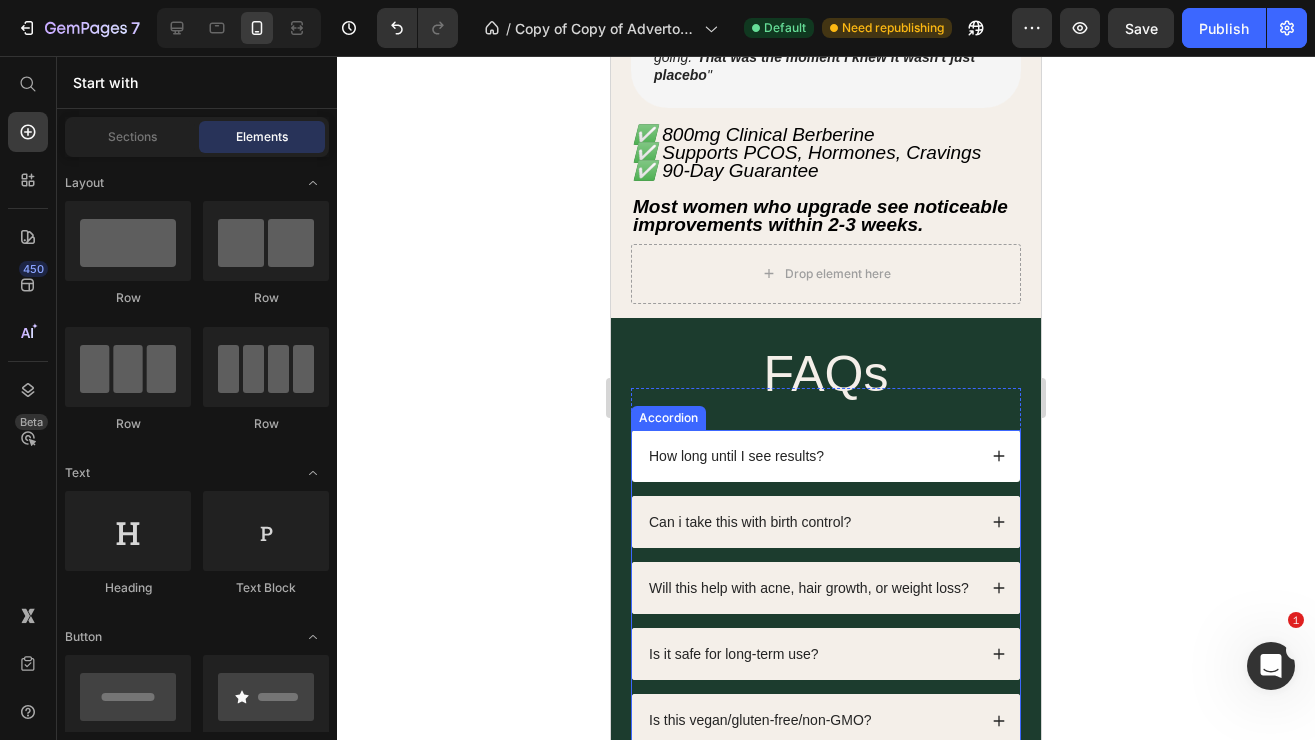 scroll, scrollTop: 5484, scrollLeft: 0, axis: vertical 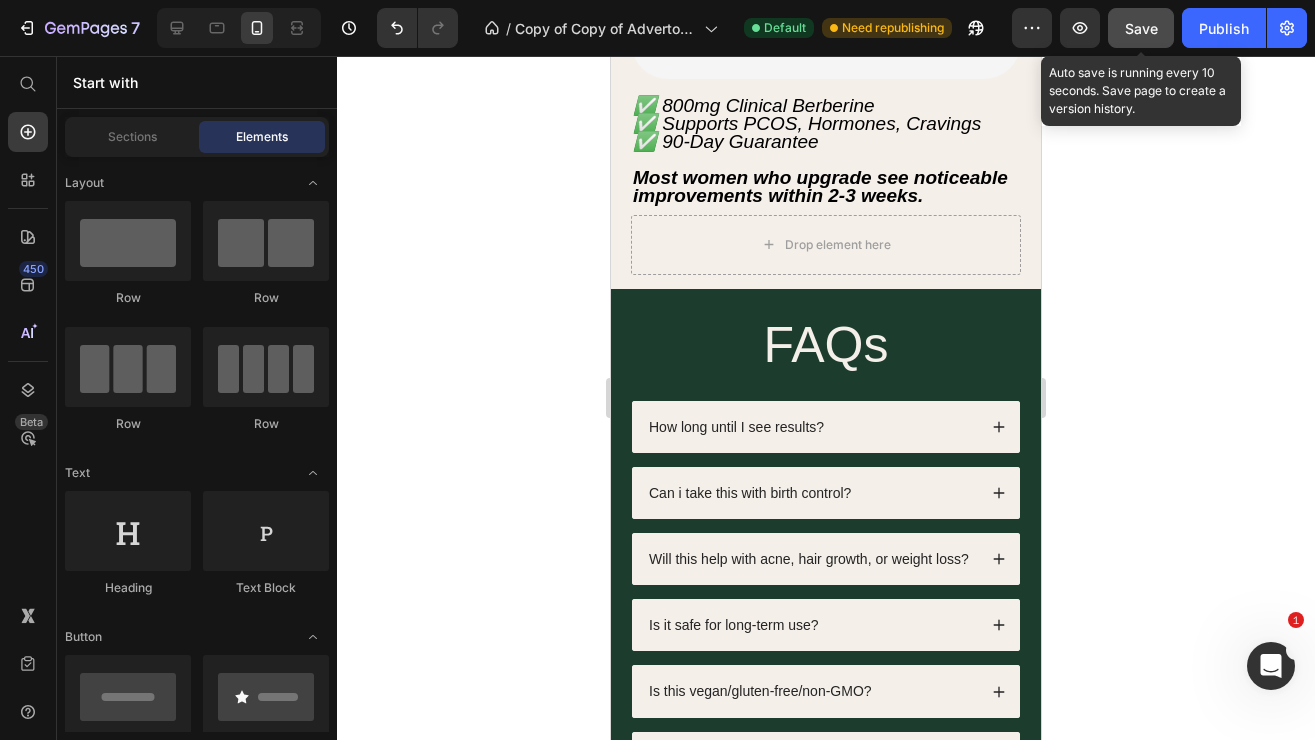 click on "Save" 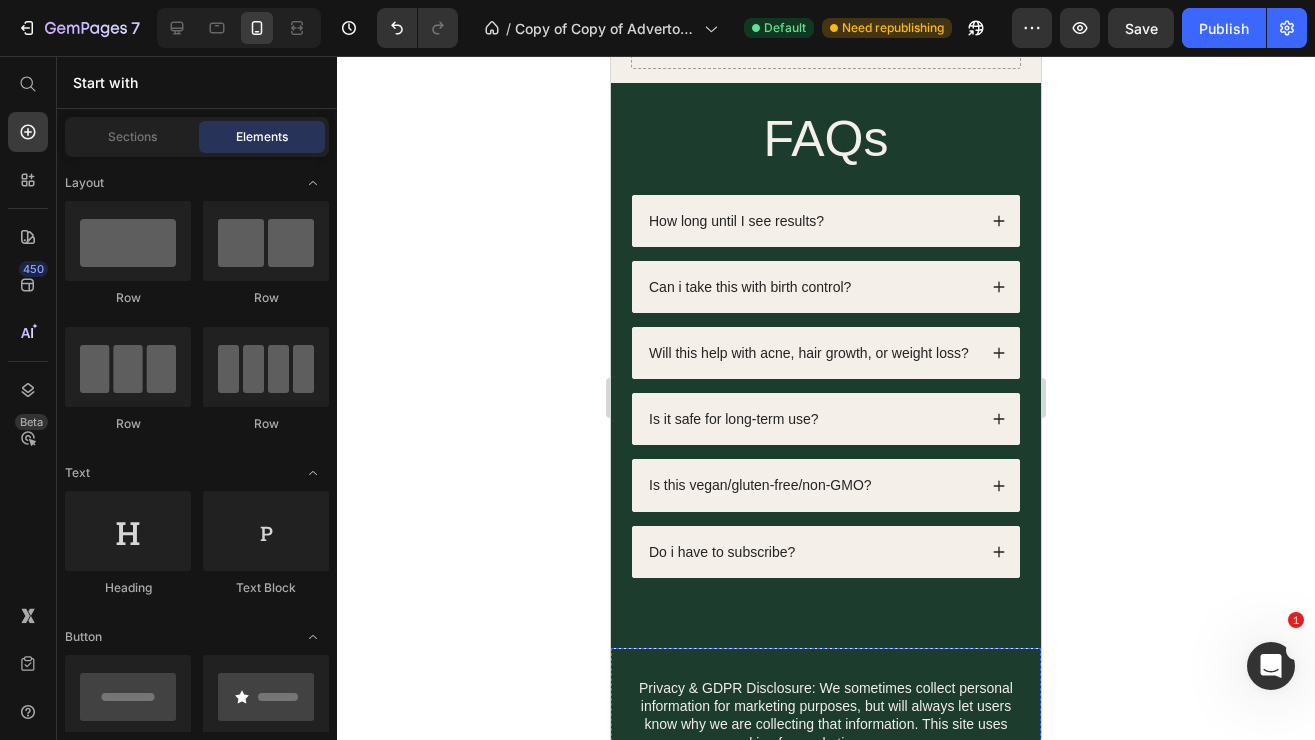 scroll, scrollTop: 5597, scrollLeft: 0, axis: vertical 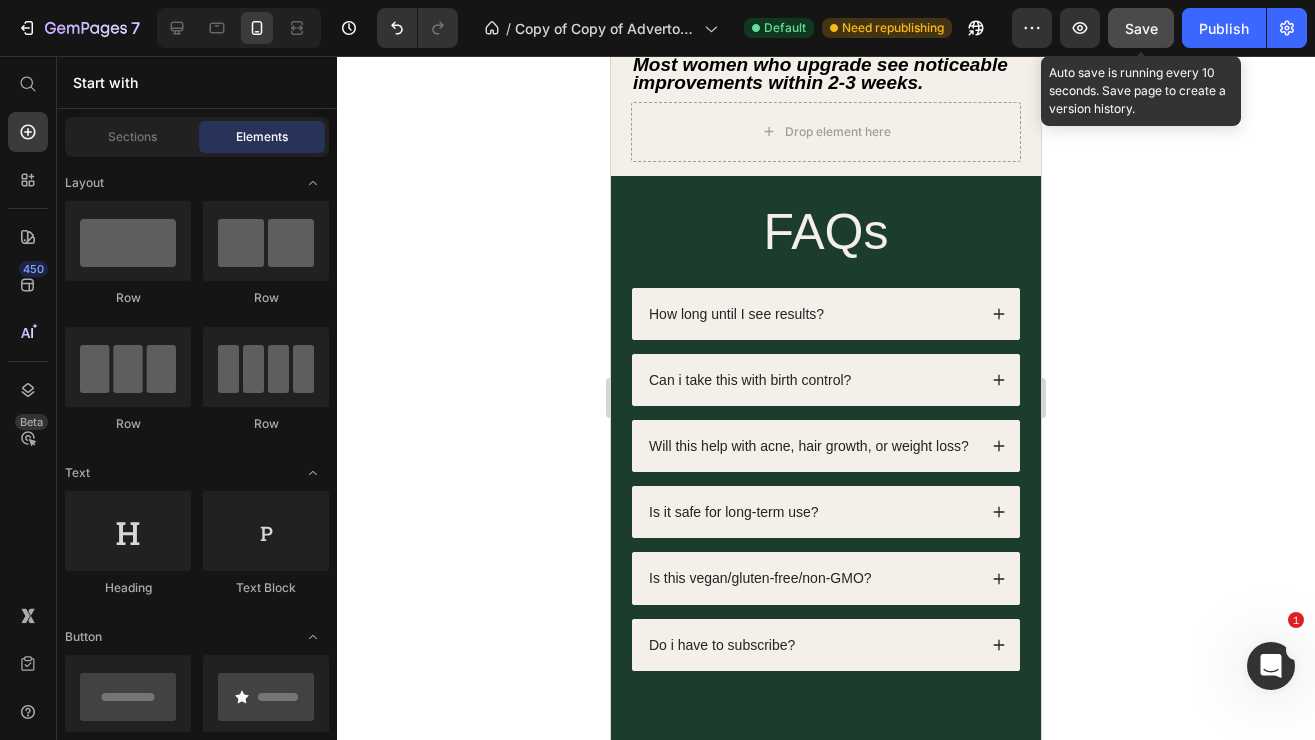 click on "Save" at bounding box center [1141, 28] 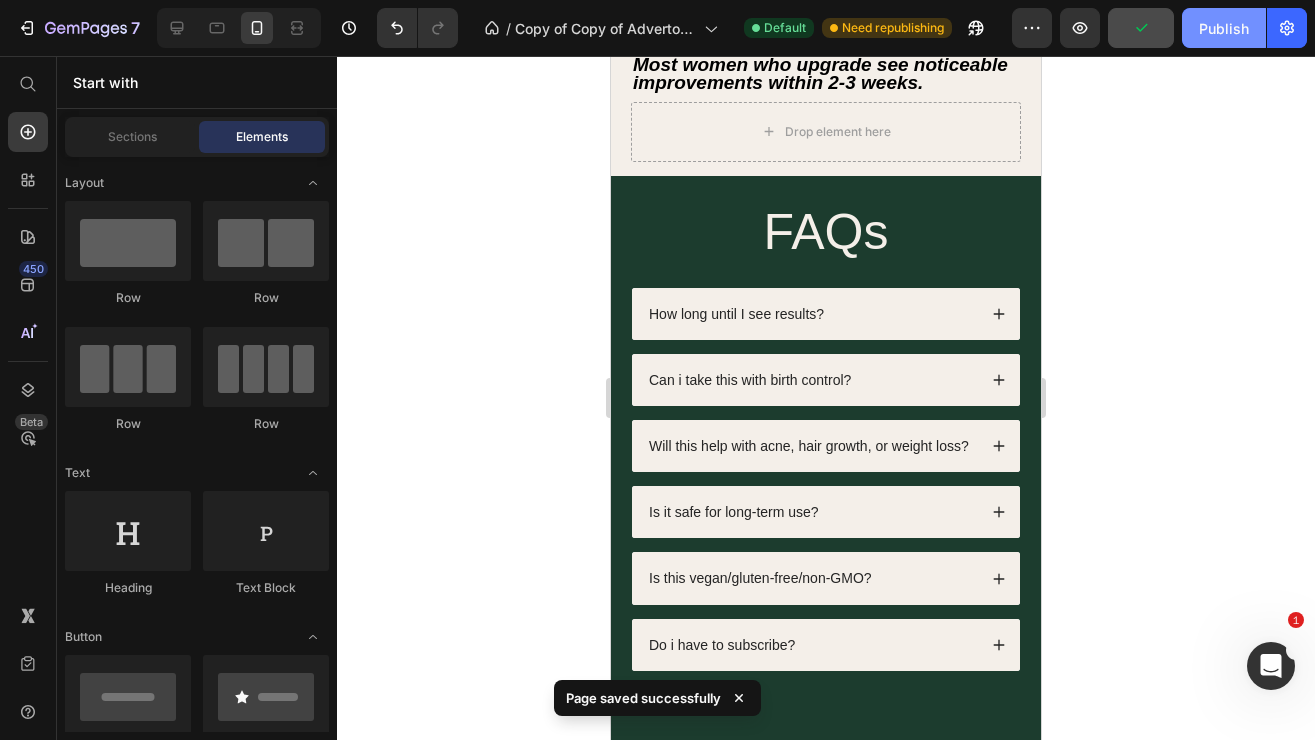 click on "Publish" at bounding box center (1224, 28) 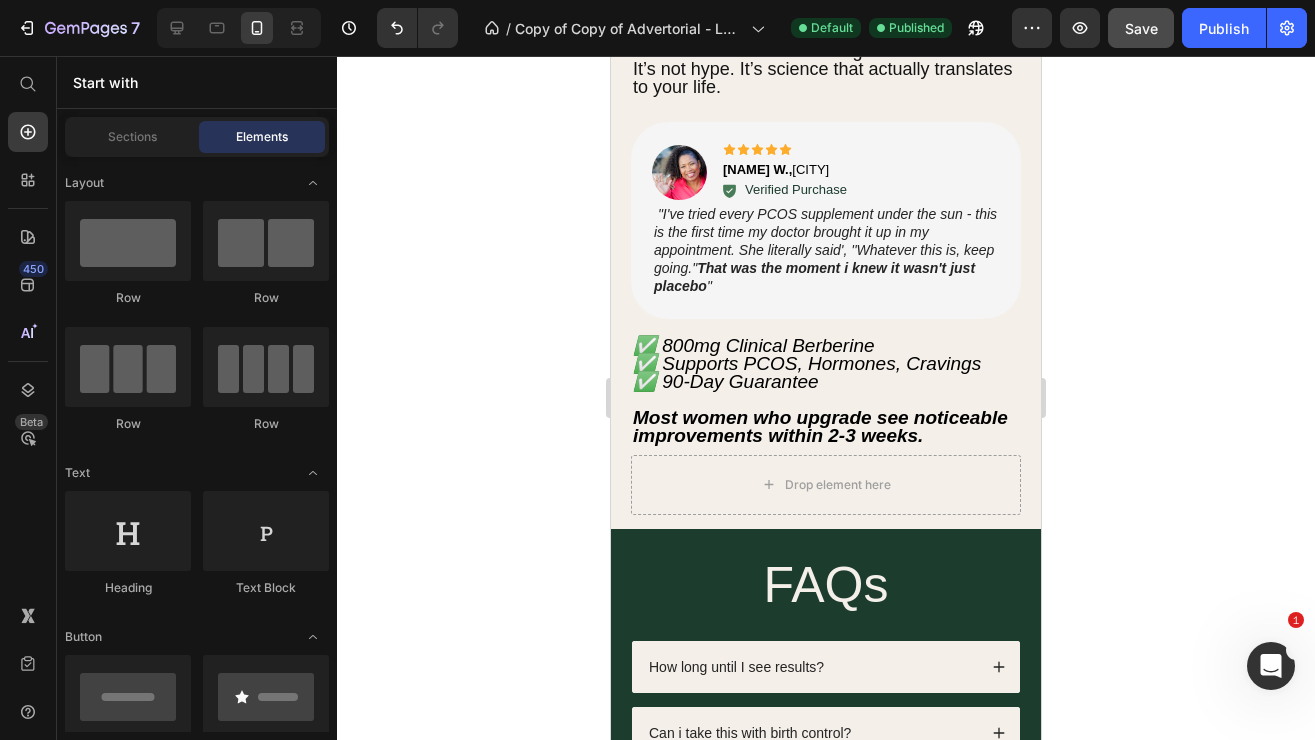 scroll, scrollTop: 5240, scrollLeft: 0, axis: vertical 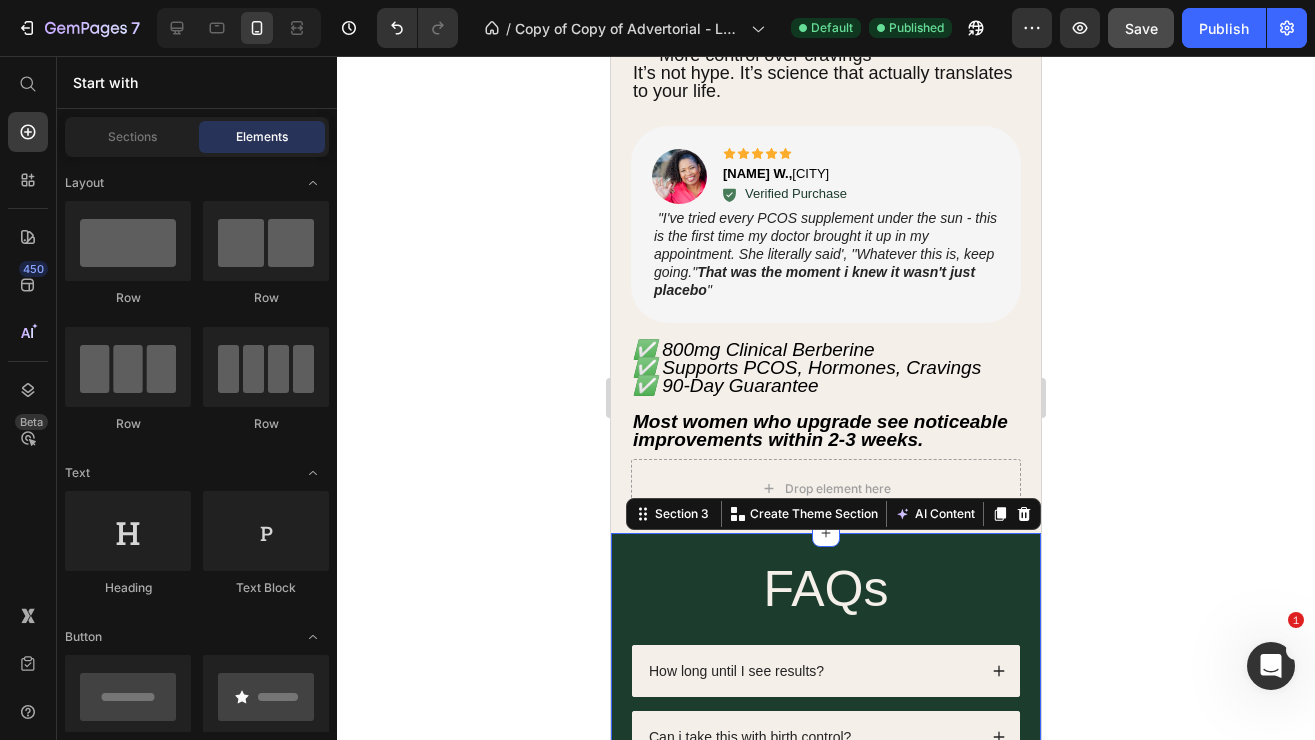 click on "FAQs Heading
How long until I see results?
Can i take this with birth control?
Will this help with acne, hair growth, or weight loss?
Is it safe for long-term use?
Is this vegan/gluten-free/non-GMO?
Do i have to subscribe? Accordion Row Section 3   You can create reusable sections Create Theme Section AI Content Write with GemAI What would you like to describe here? Tone and Voice Persuasive Product Getting products... Show more Generate" at bounding box center [826, 815] 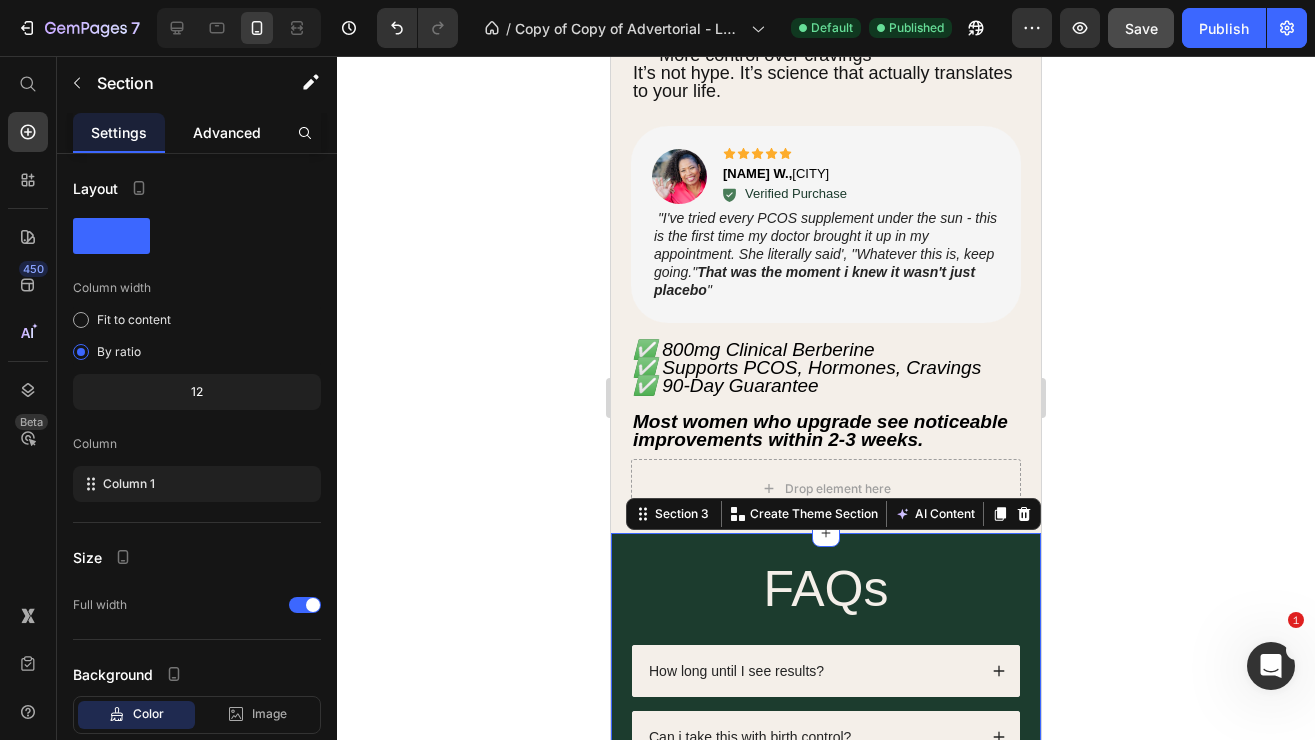 click on "Advanced" 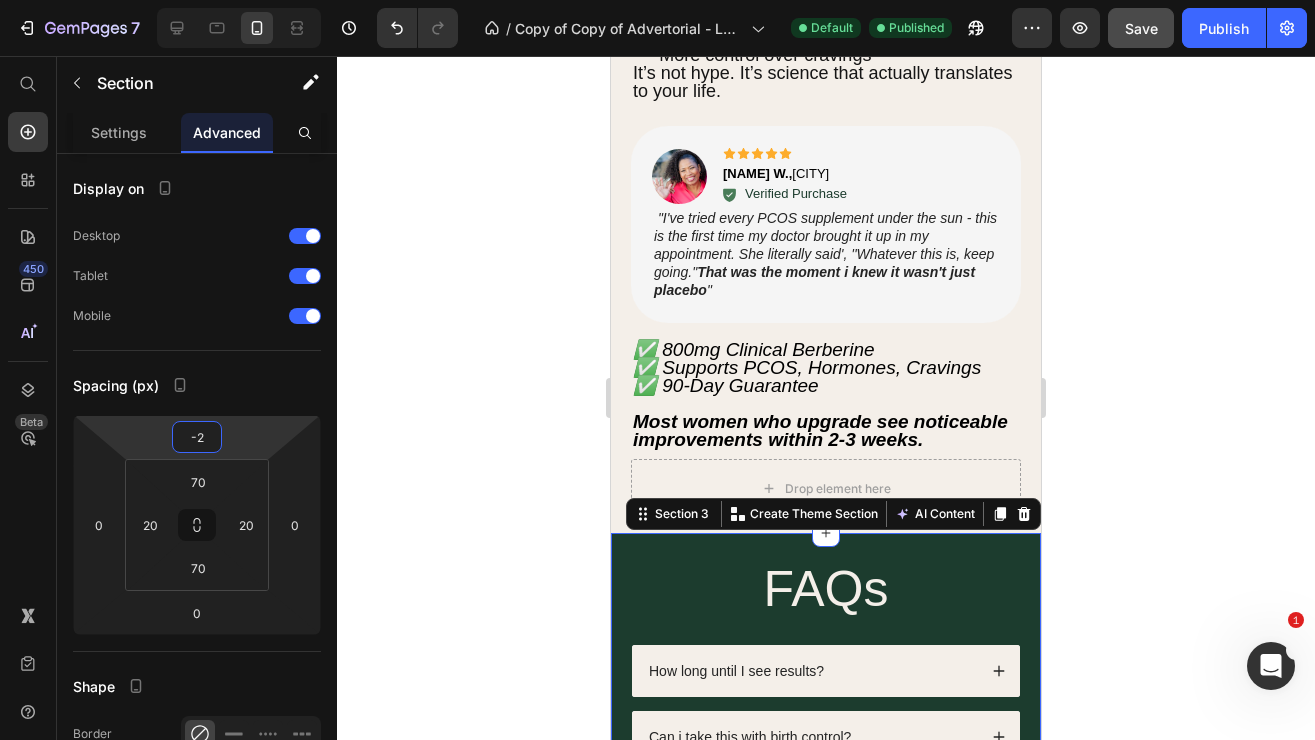 type on "-4" 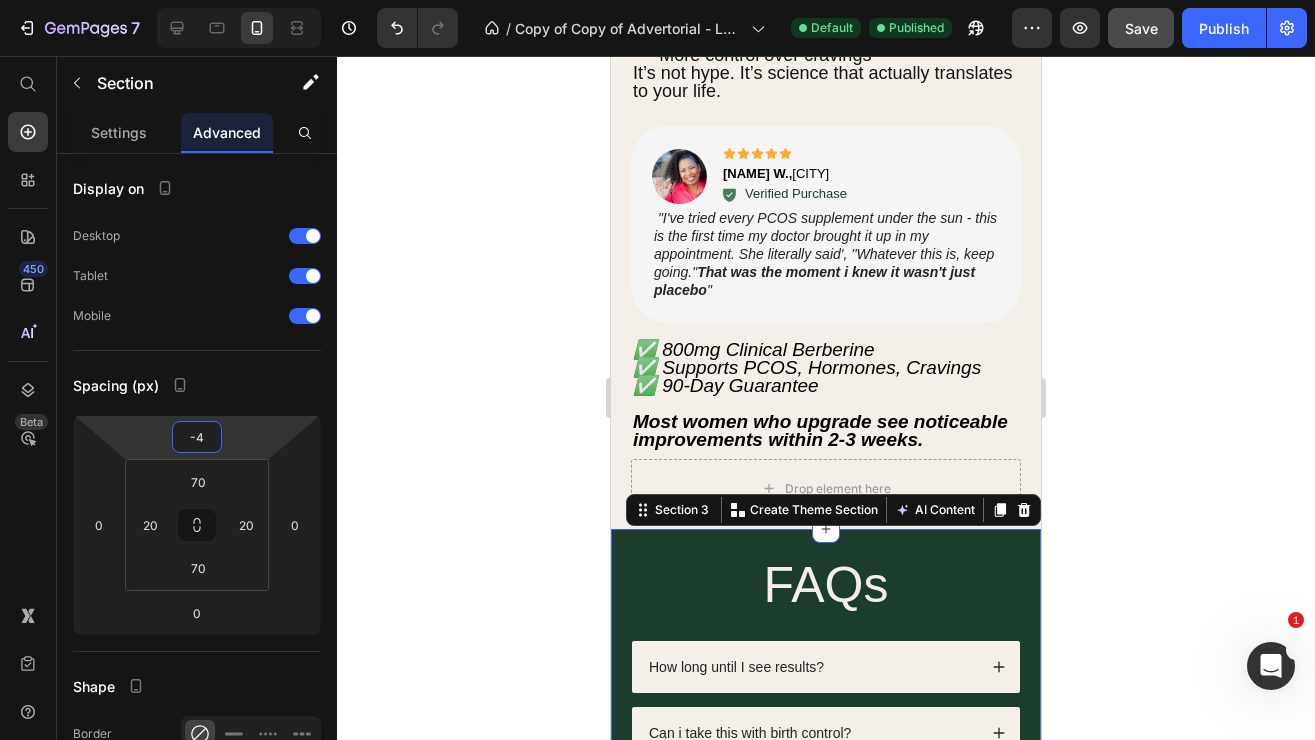 click on "7  Version history  /  Copy of Copy of Advertorial - LP 3 - Hot Traffic 🔥 - Jun 24, 09:42:29 Default Published Preview  Save   Publish  450 Beta Start with Sections Elements Hero Section Product Detail Brands Trusted Badges Guarantee Product Breakdown How to use Testimonials Compare Bundle FAQs Social Proof Brand Story Product List Collection Blog List Contact Sticky Add to Cart Custom Footer Browse Library 450 Layout
Row
Row
Row
Row Text
Heading
Text Block Button
Button
Button
Sticky Back to top Media" at bounding box center [657, 0] 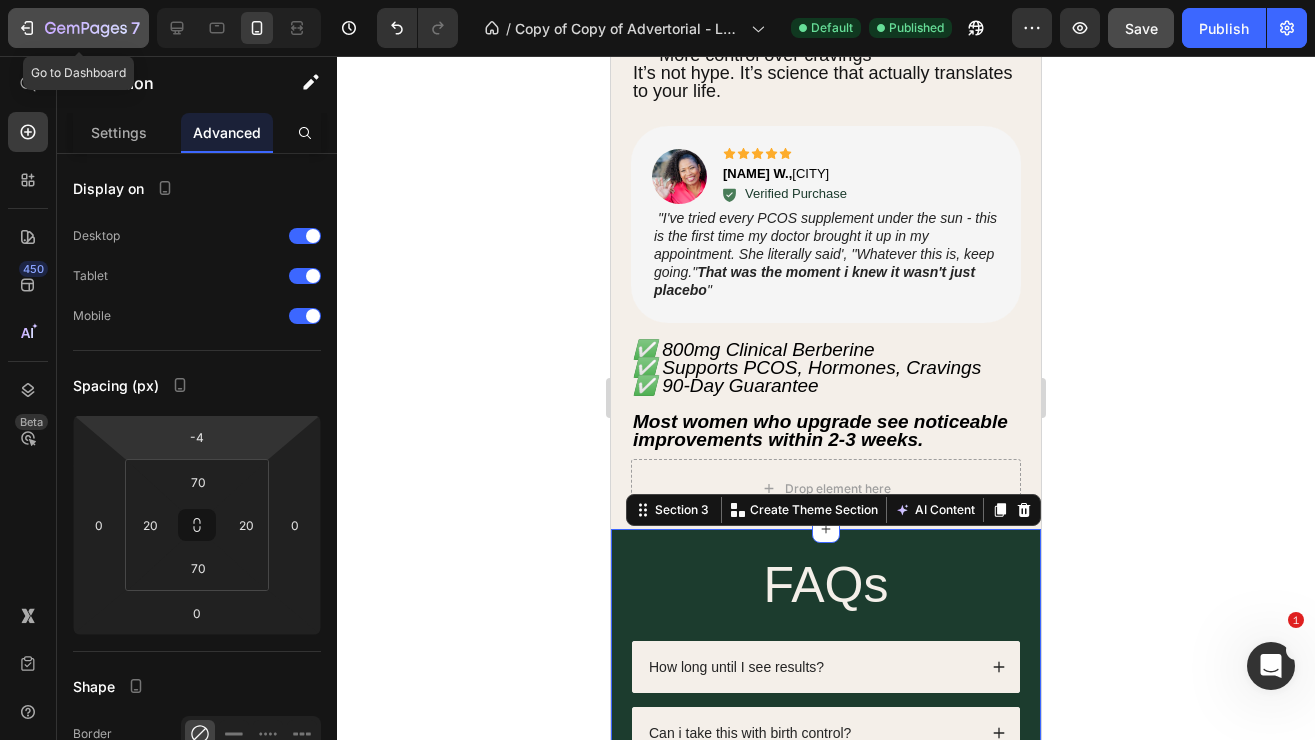 click on "7" 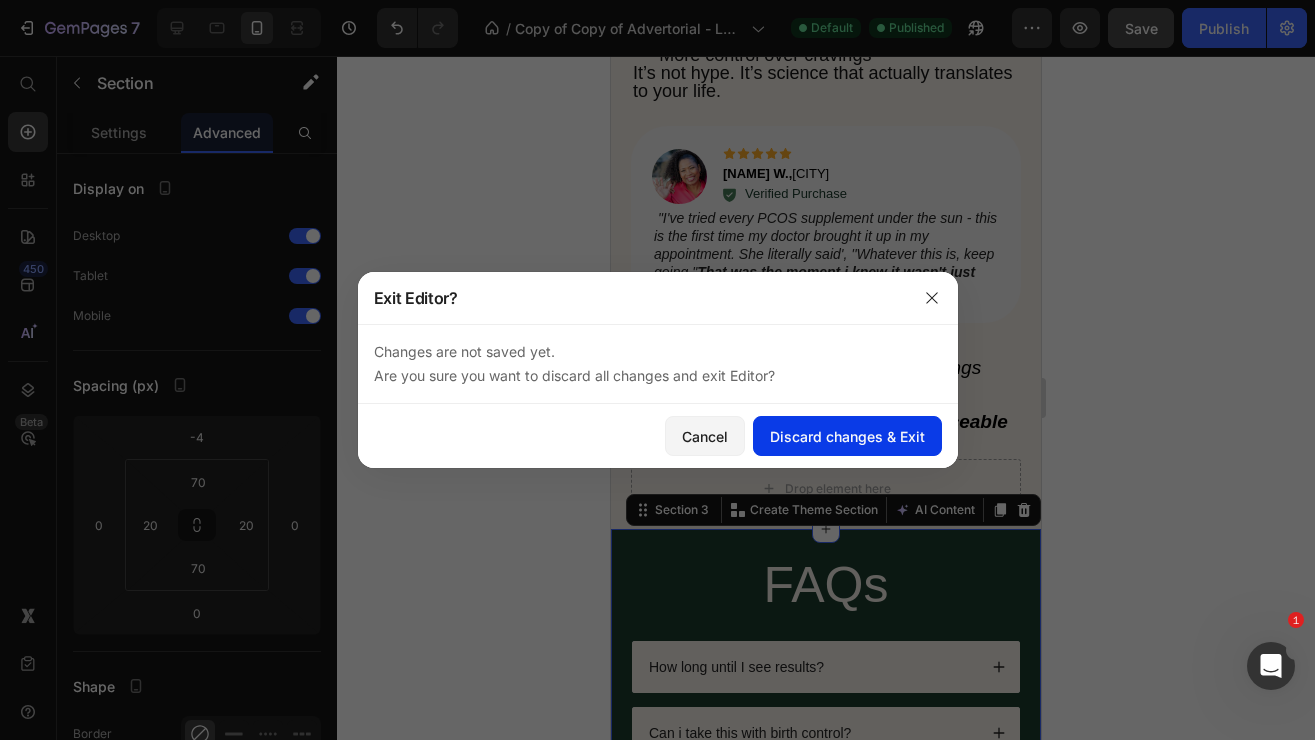 click on "Discard changes & Exit" at bounding box center (847, 436) 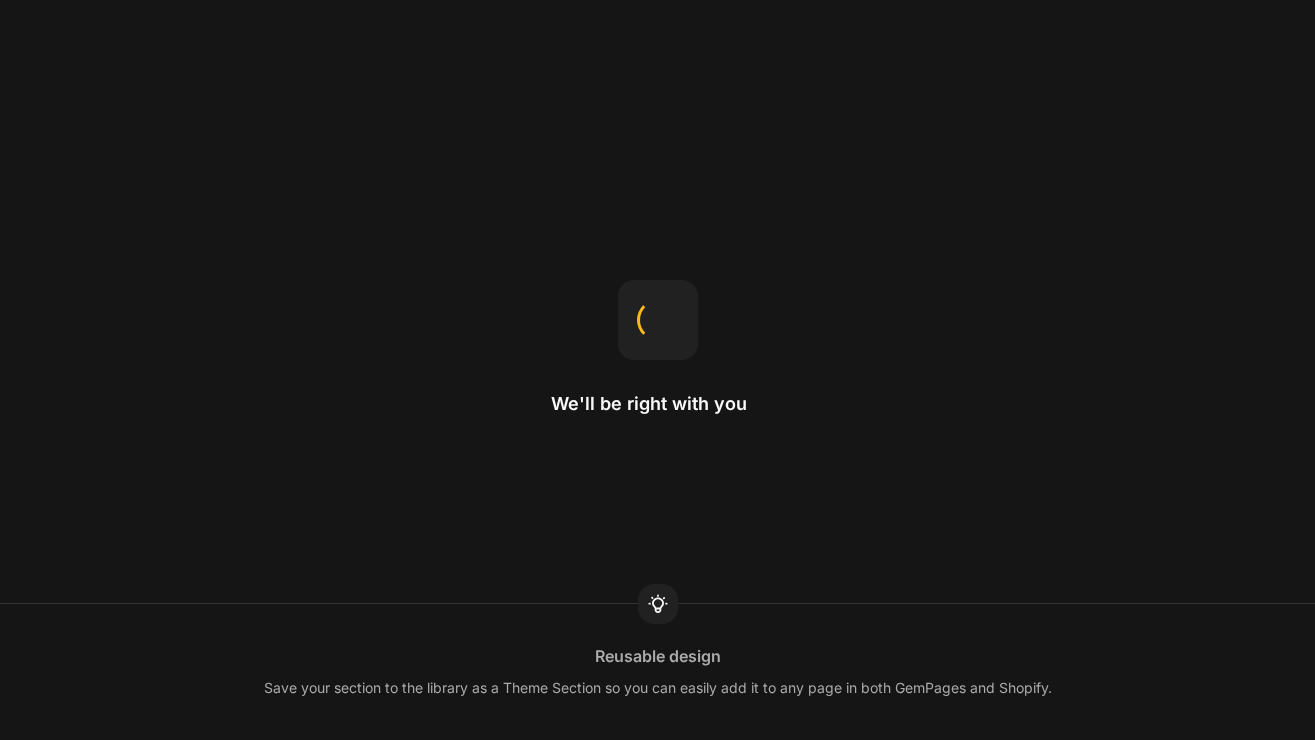 scroll, scrollTop: 0, scrollLeft: 0, axis: both 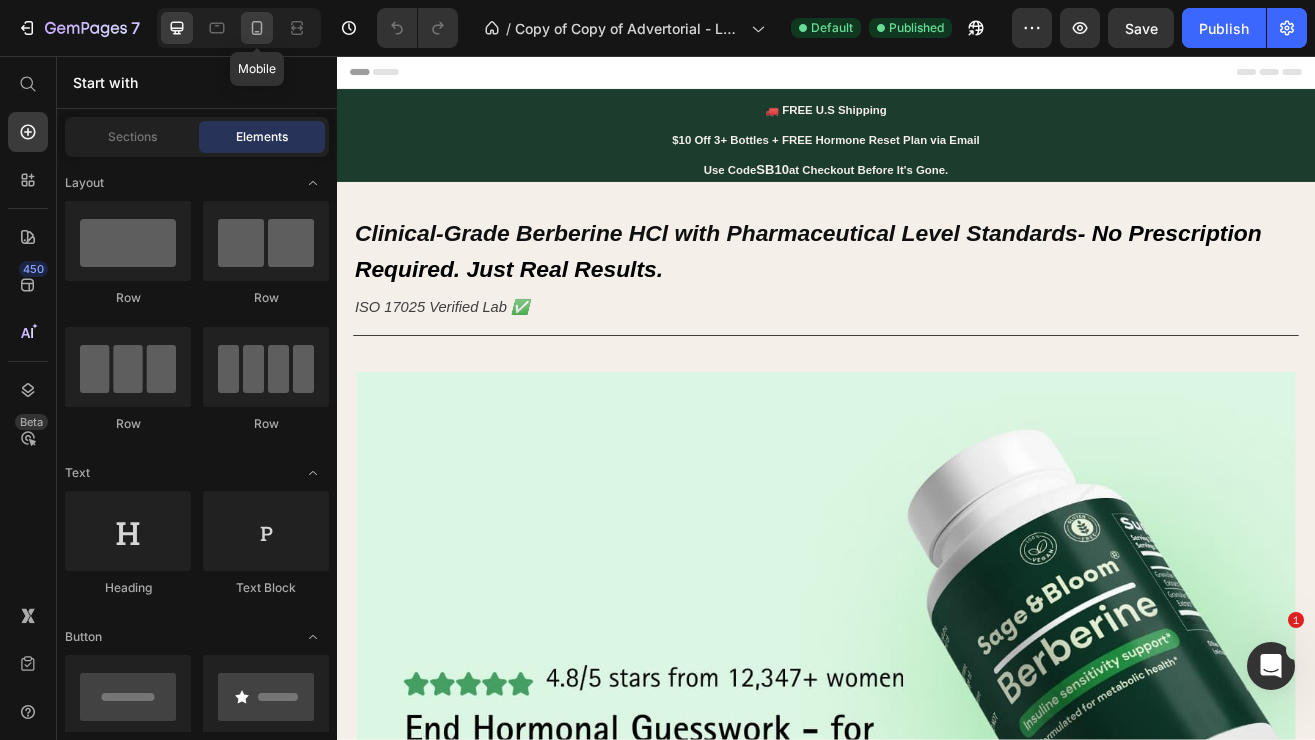 click 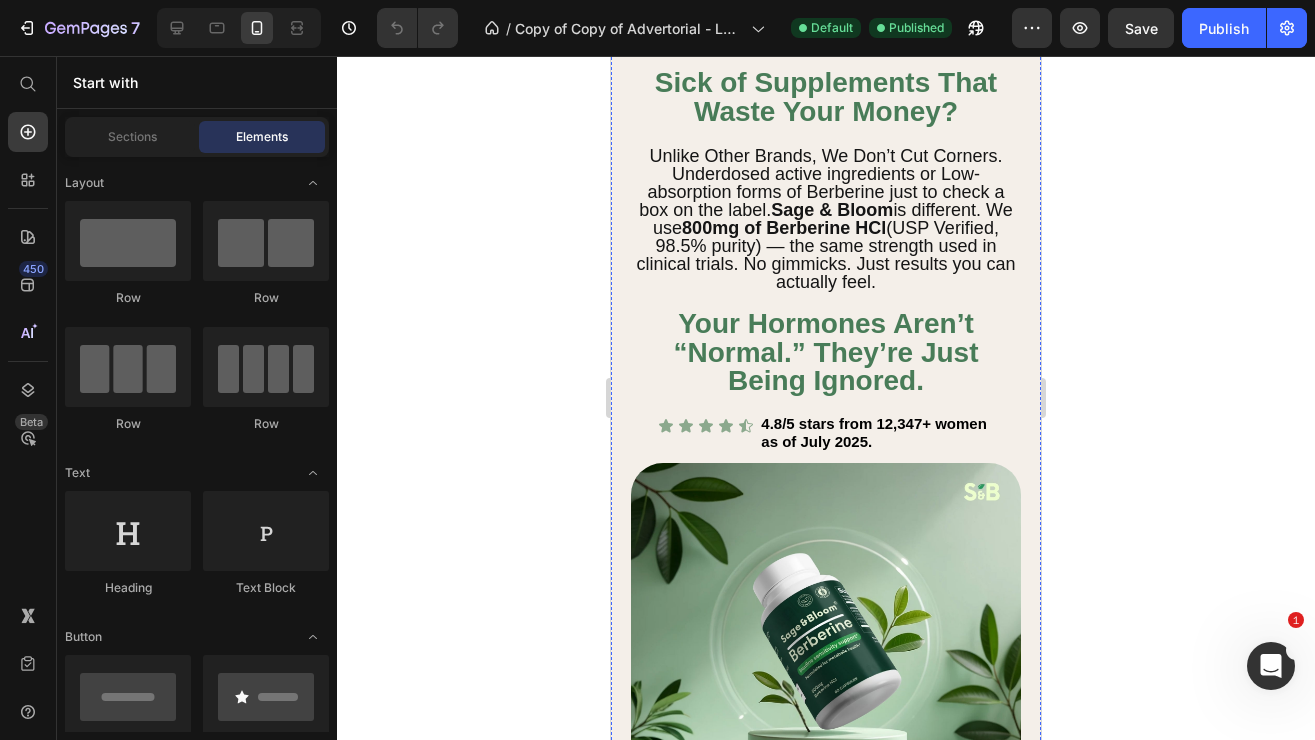 scroll, scrollTop: 1132, scrollLeft: 0, axis: vertical 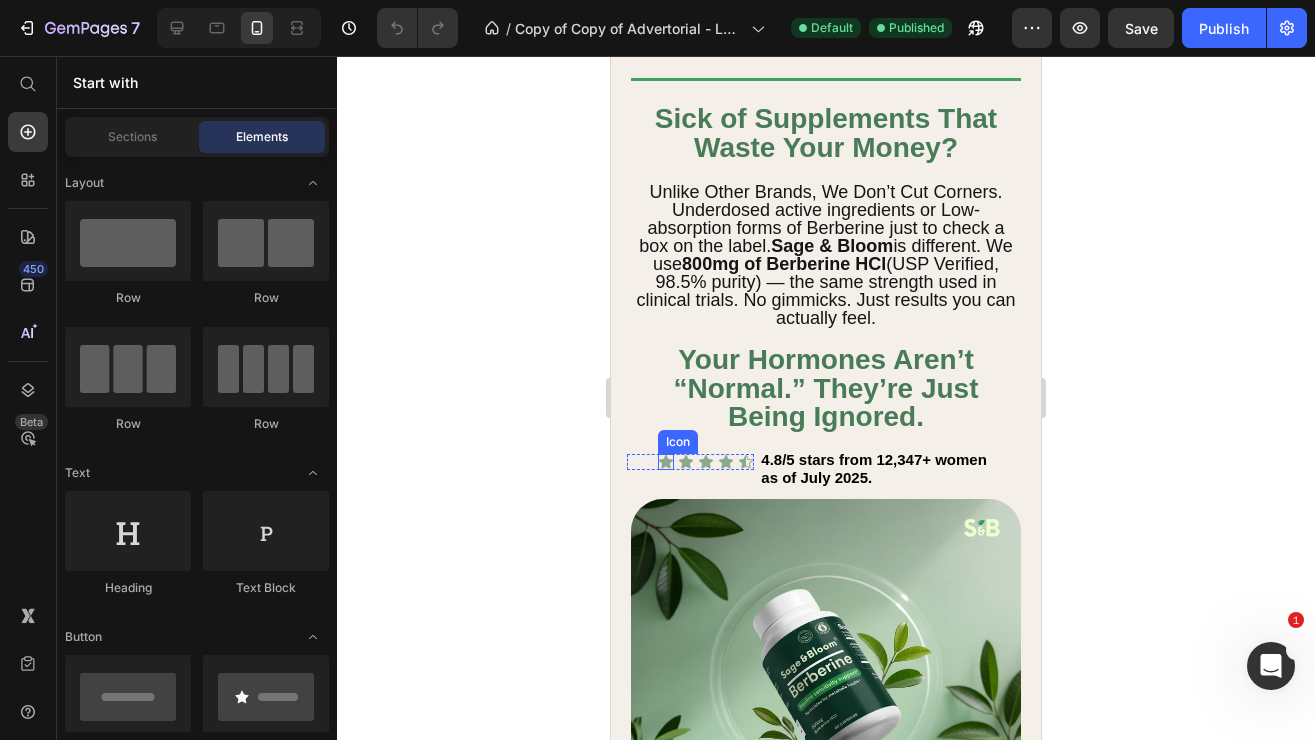 click 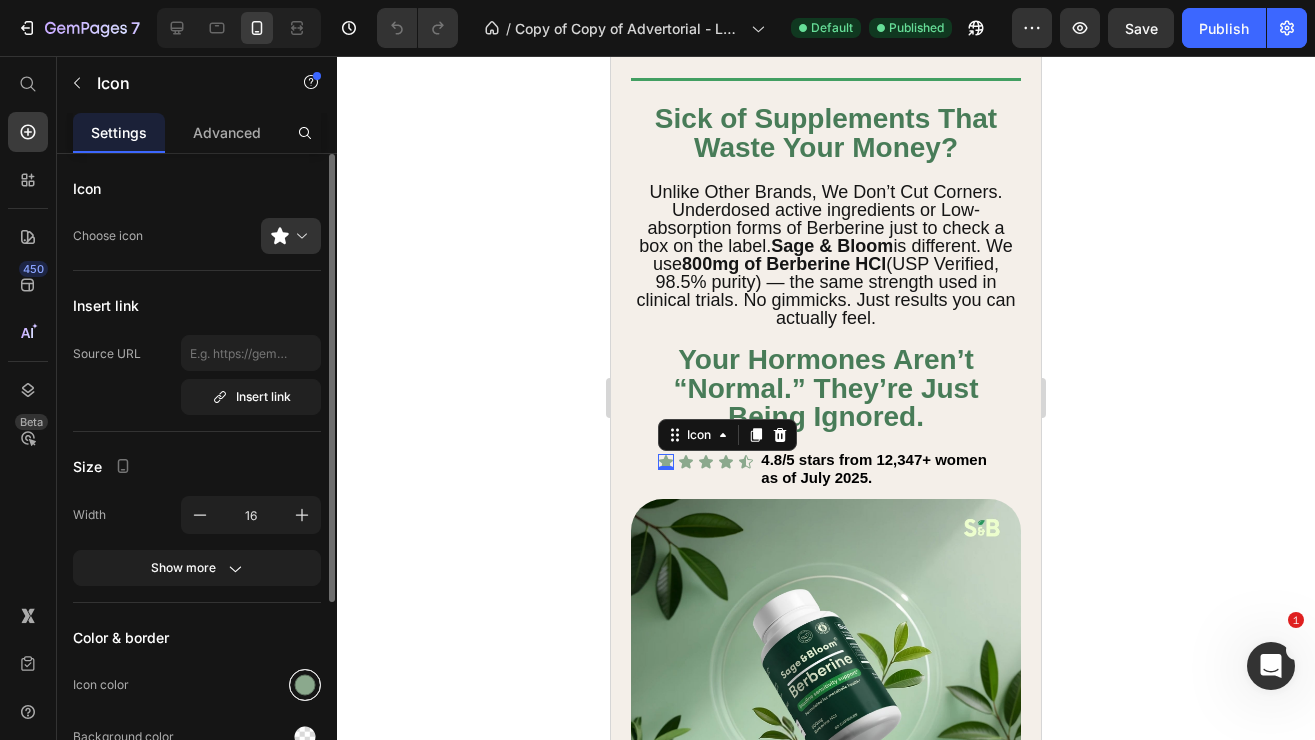 click at bounding box center (305, 685) 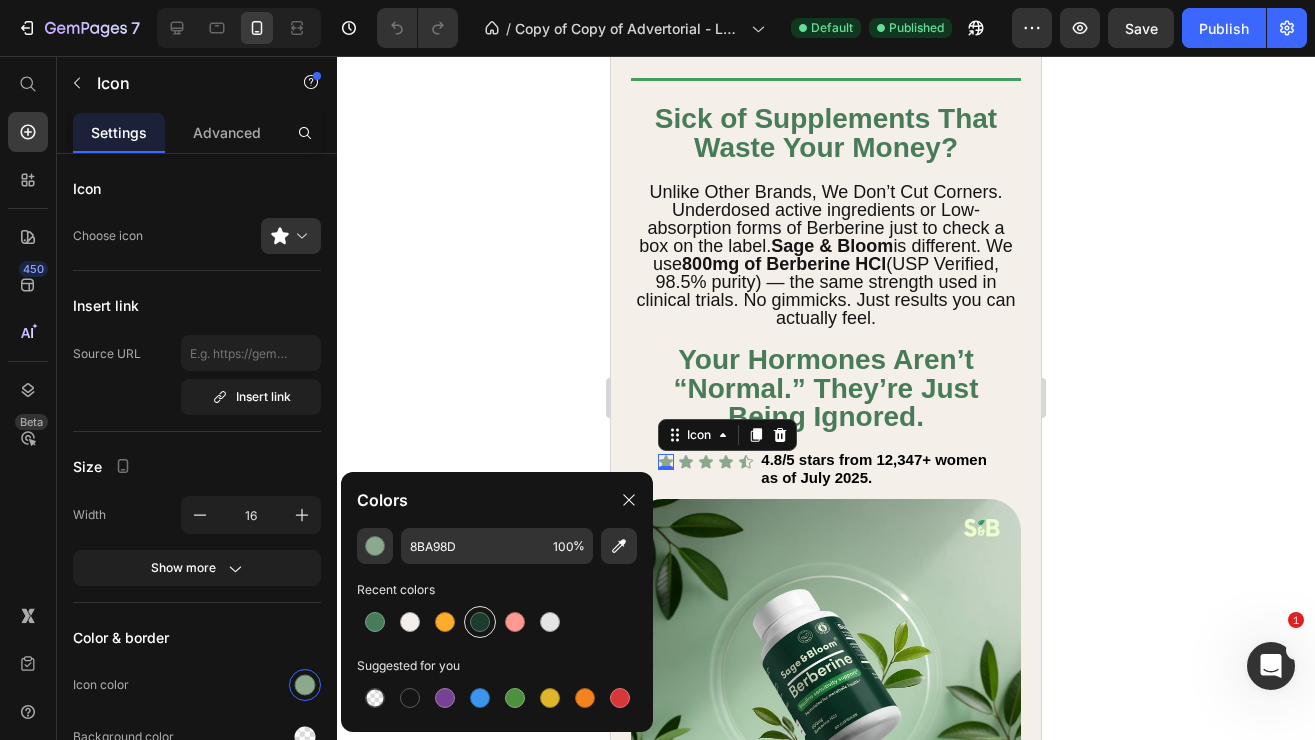 click at bounding box center [480, 622] 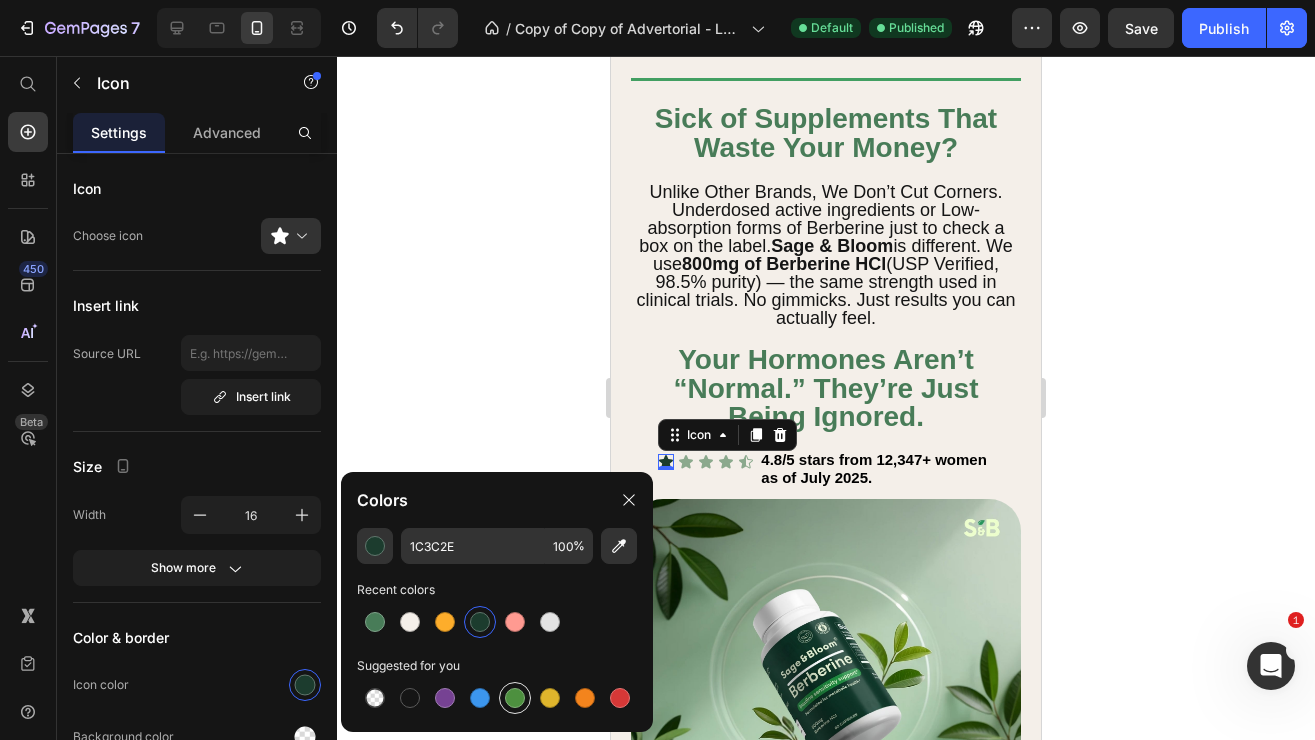 click at bounding box center (515, 698) 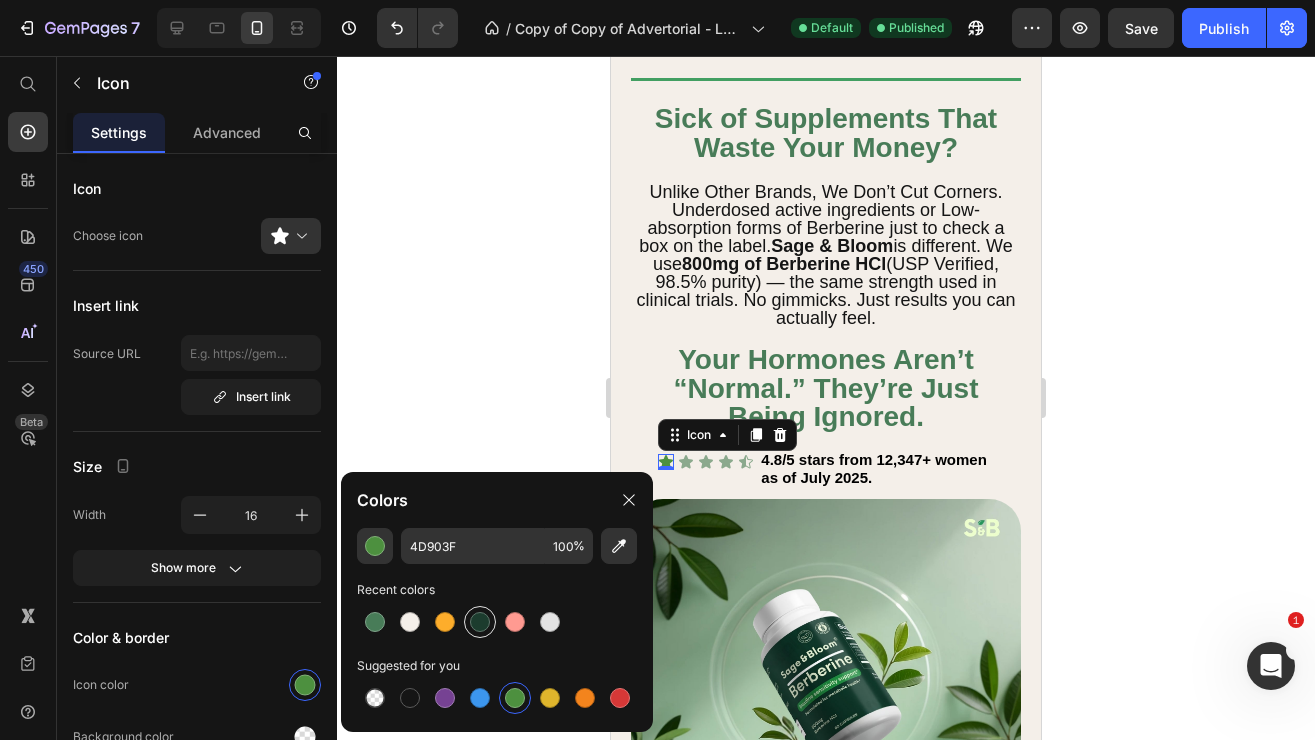 click at bounding box center (480, 622) 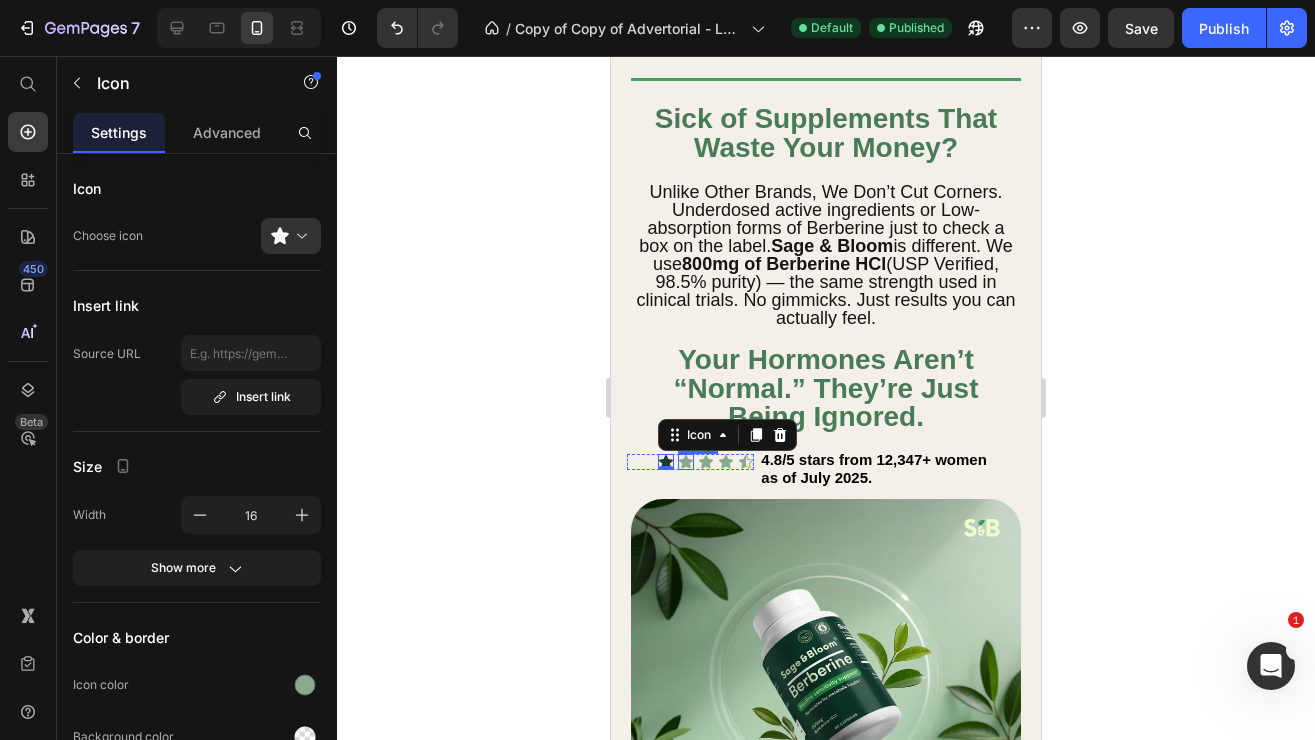 click on "Icon" at bounding box center [686, 462] 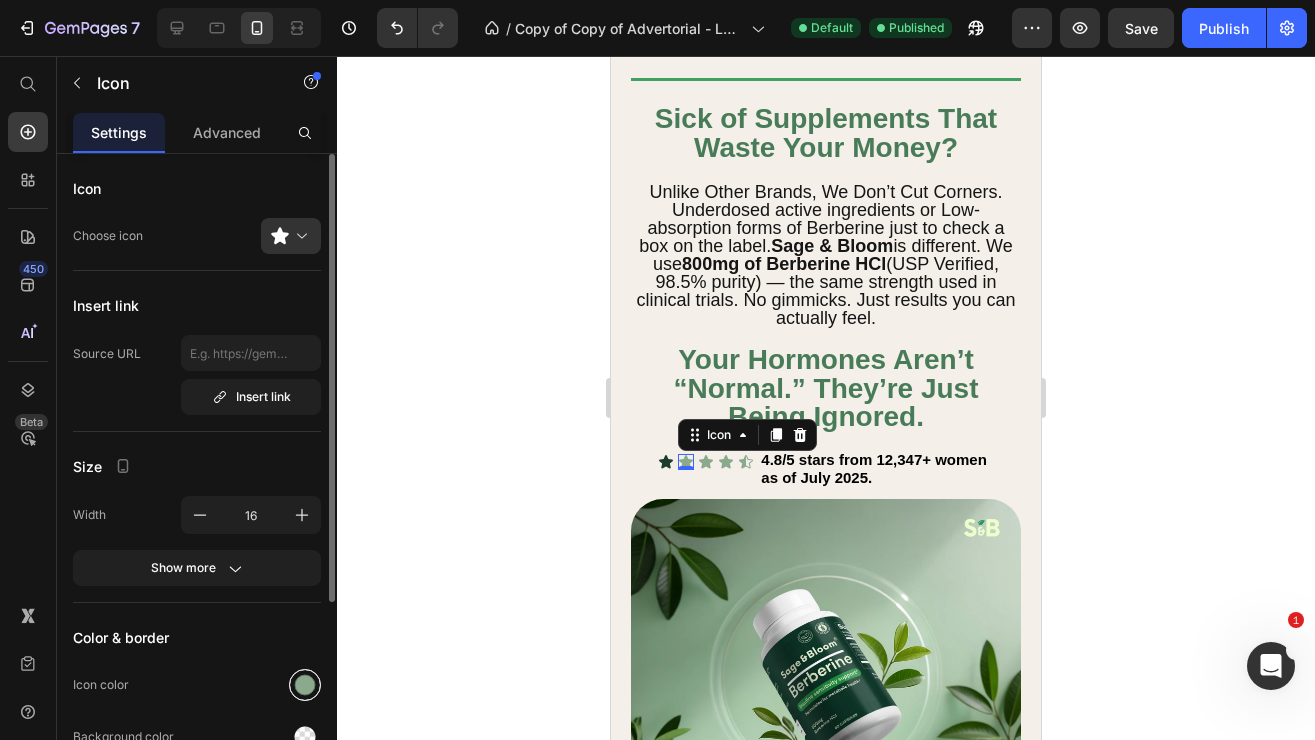 click at bounding box center [305, 685] 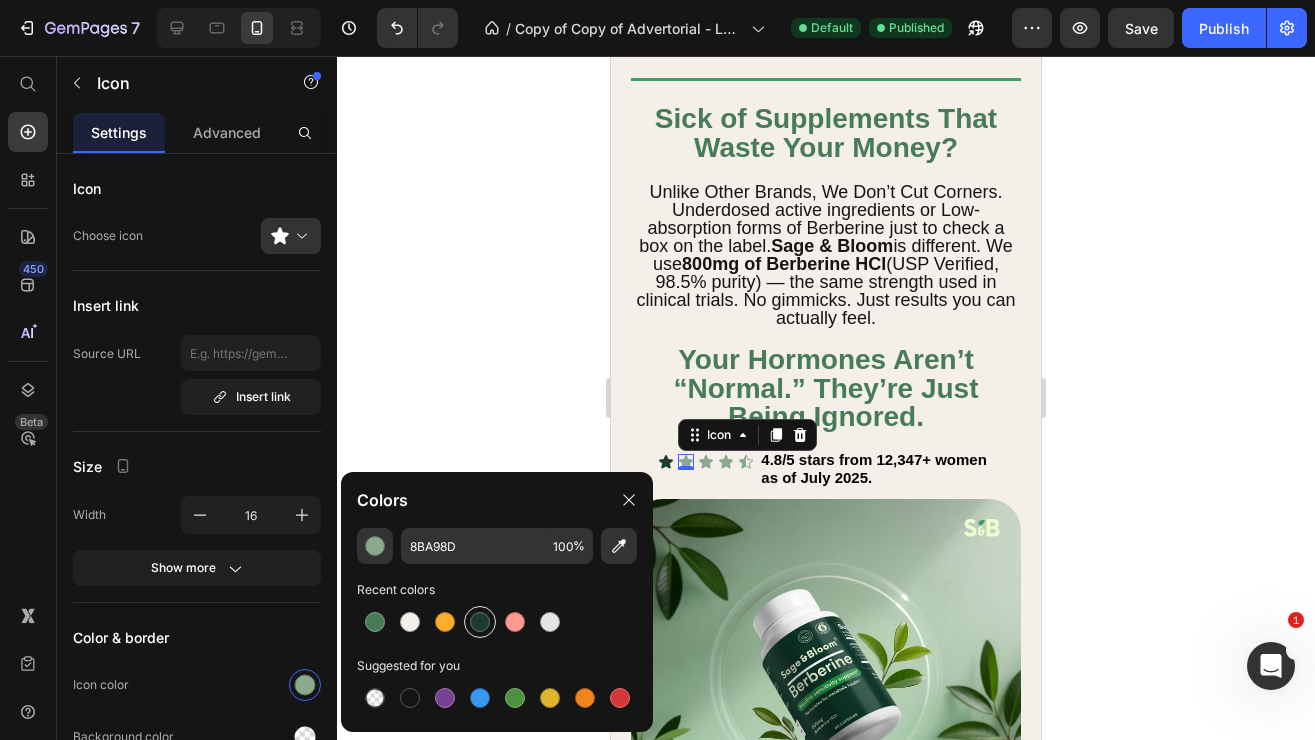 click at bounding box center (480, 622) 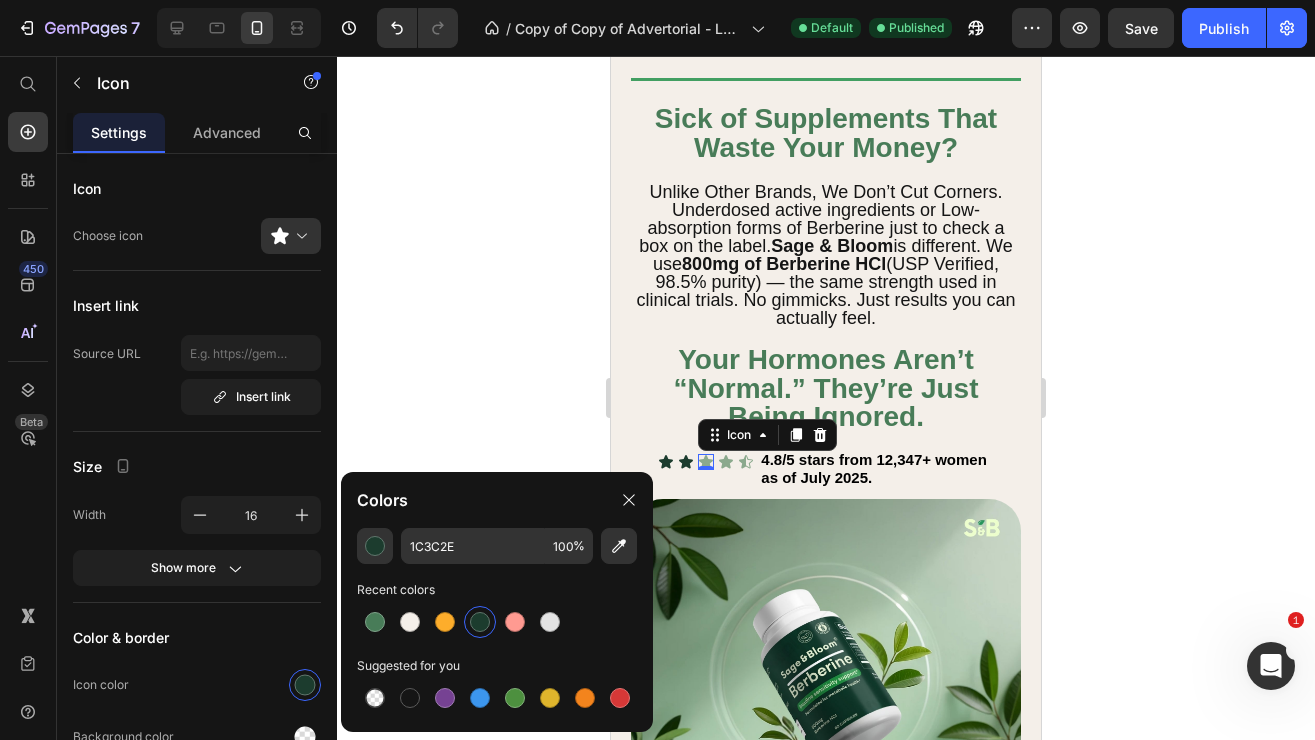 click on "Icon   0" at bounding box center (706, 462) 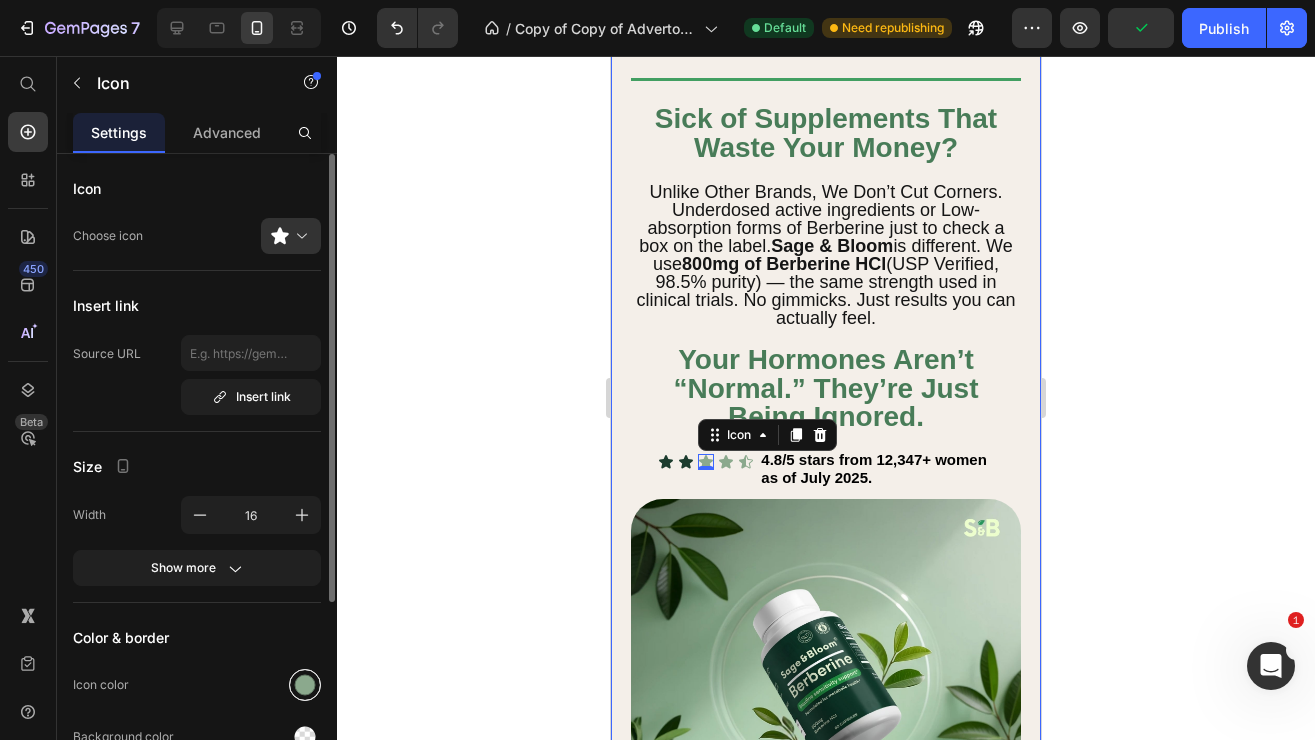 click at bounding box center [305, 685] 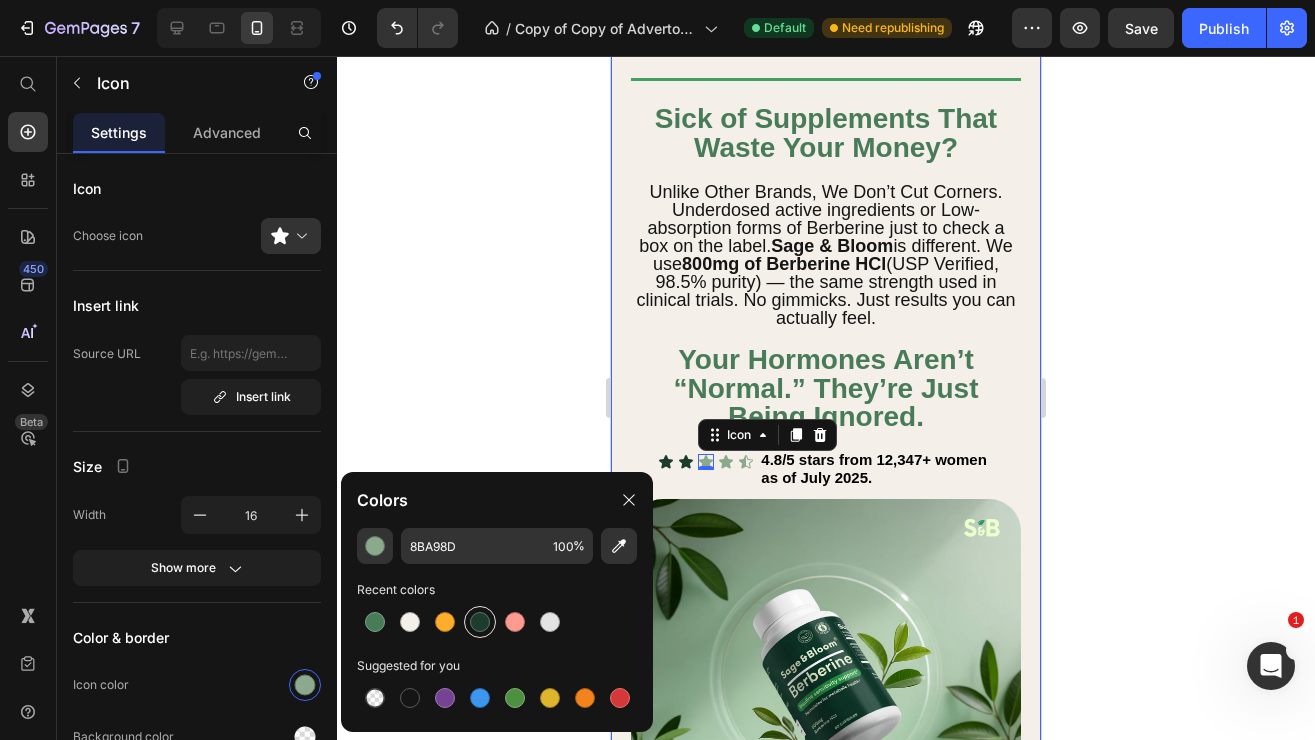 click at bounding box center (480, 622) 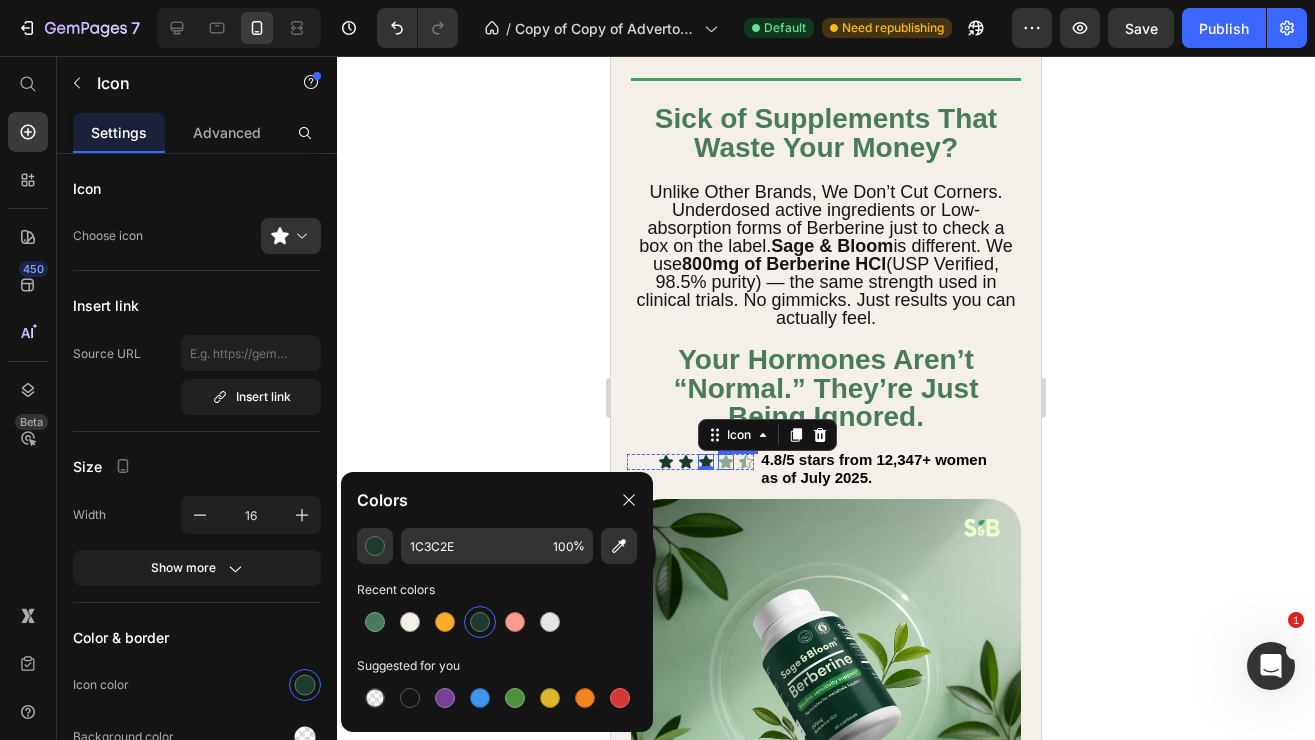 click 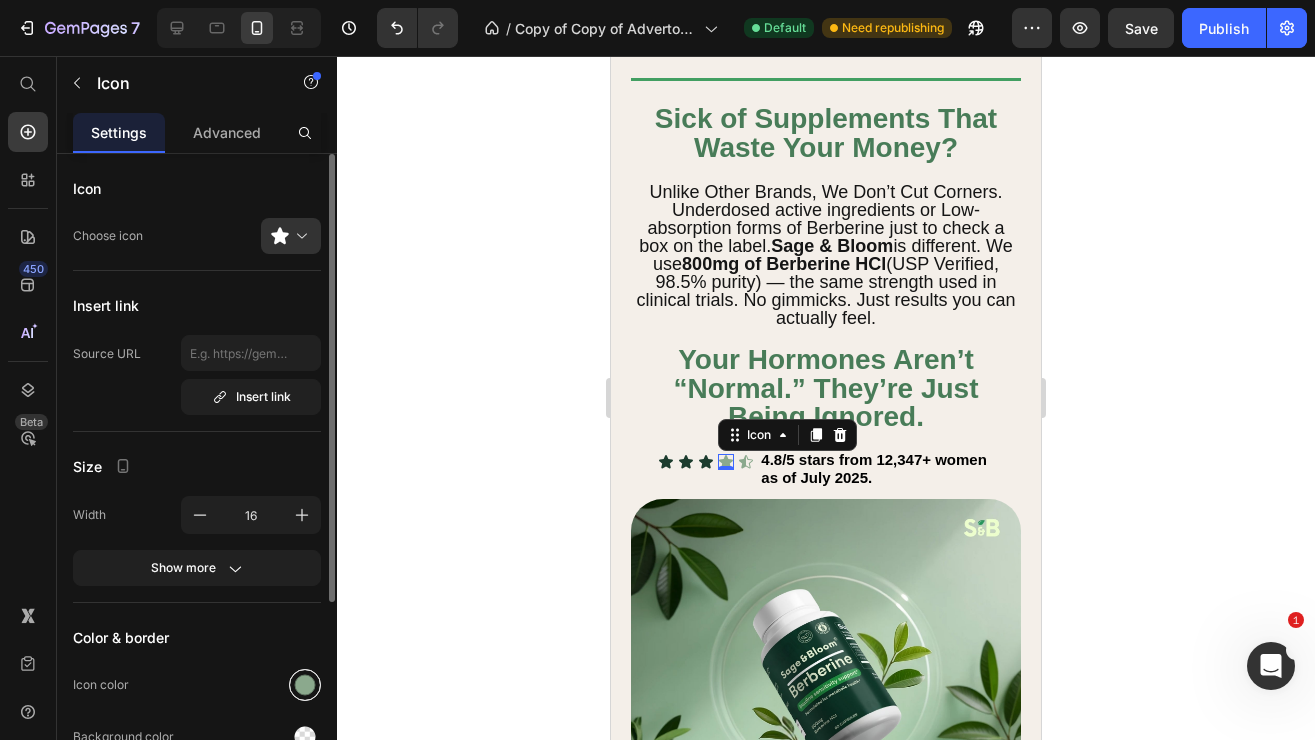 click at bounding box center (305, 685) 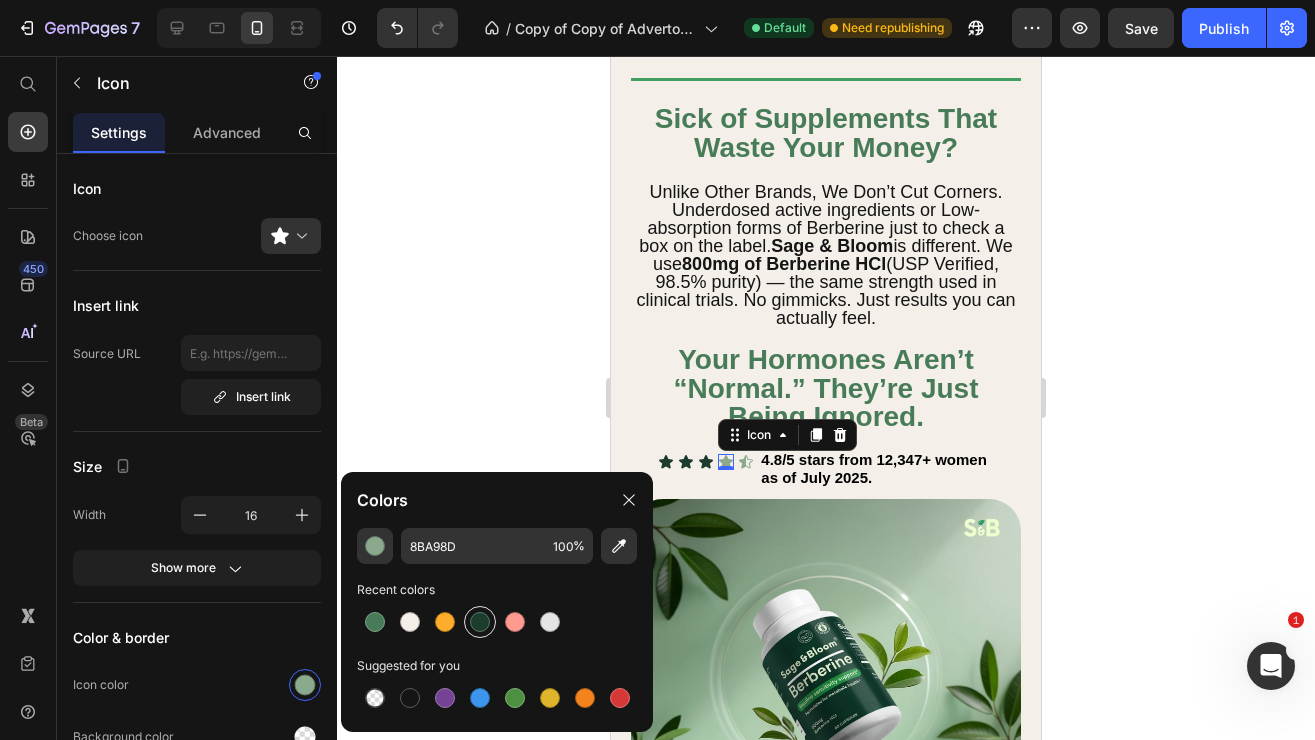 click at bounding box center [480, 622] 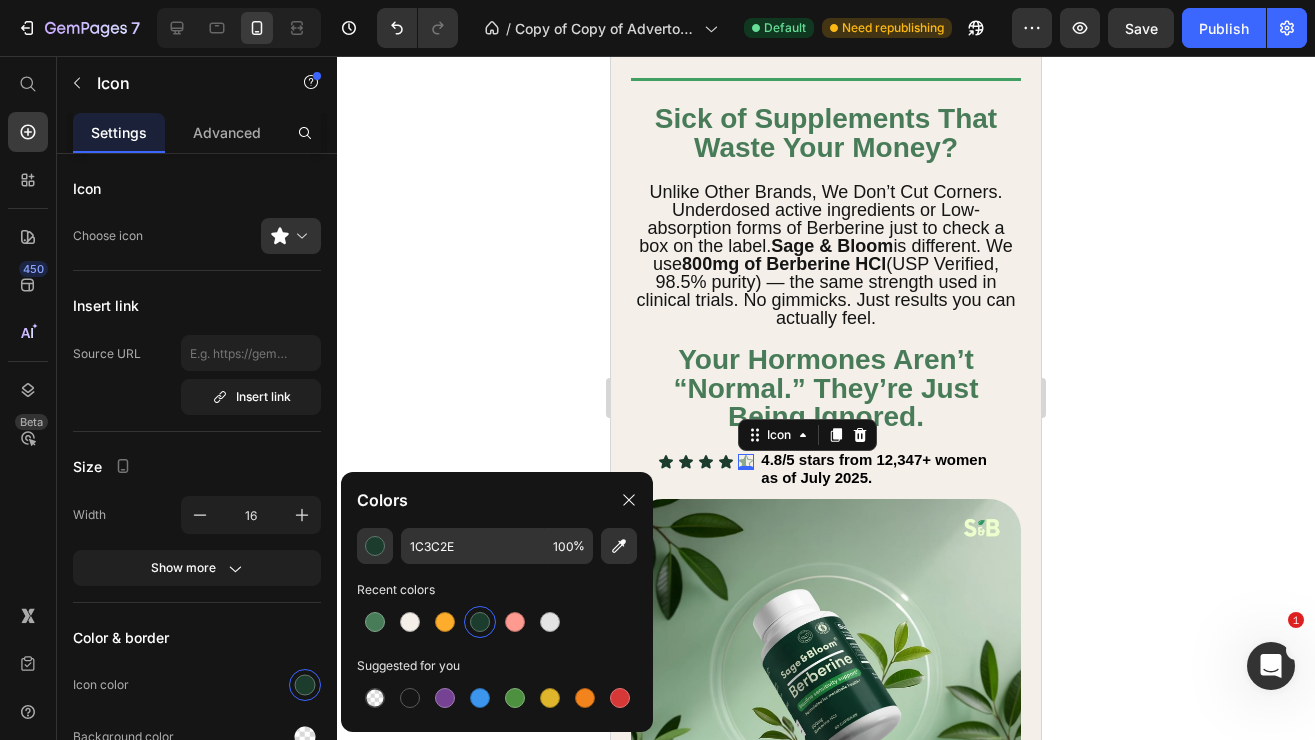 click 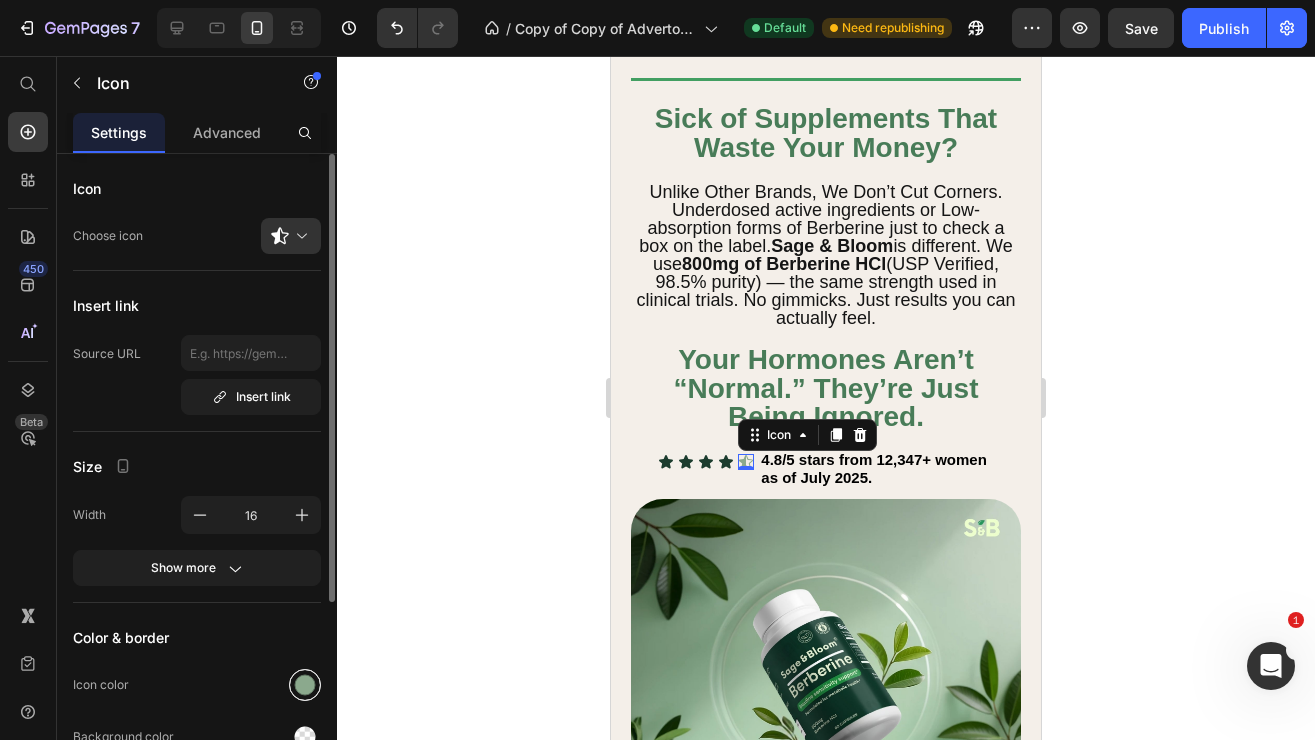 click at bounding box center [305, 685] 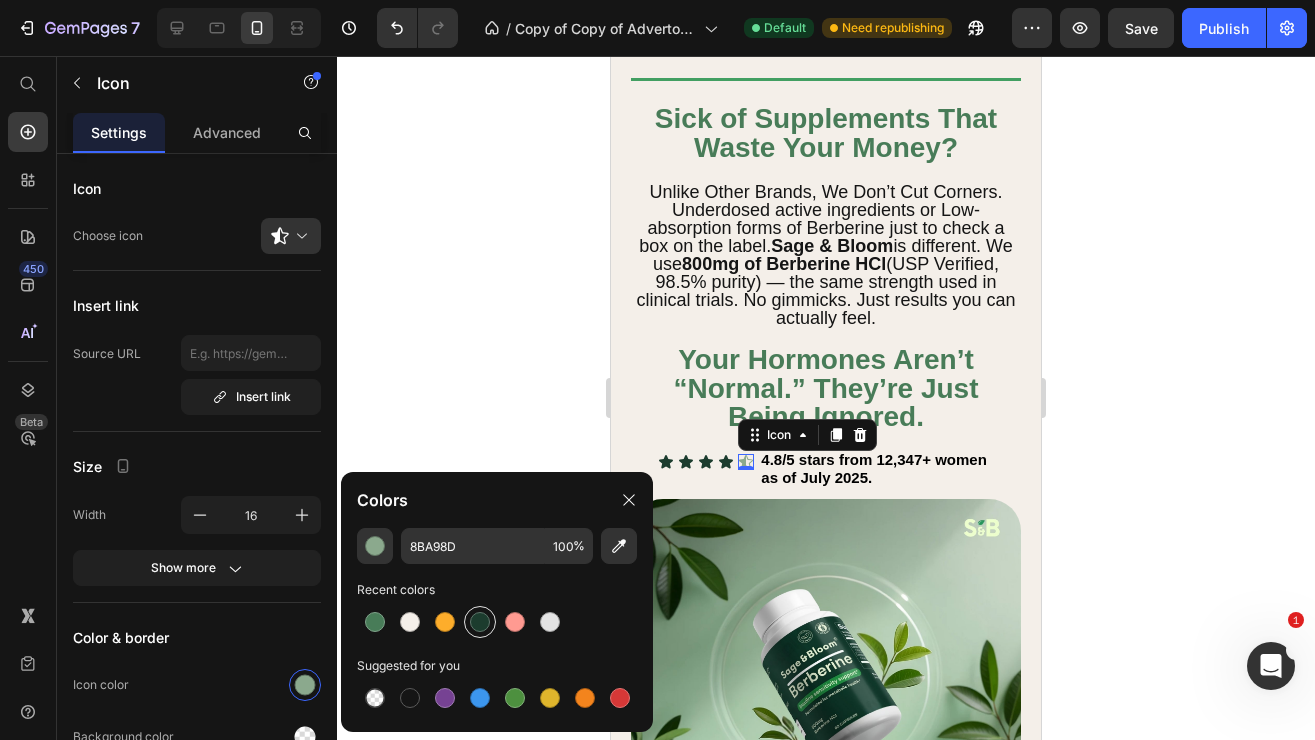 click at bounding box center (480, 622) 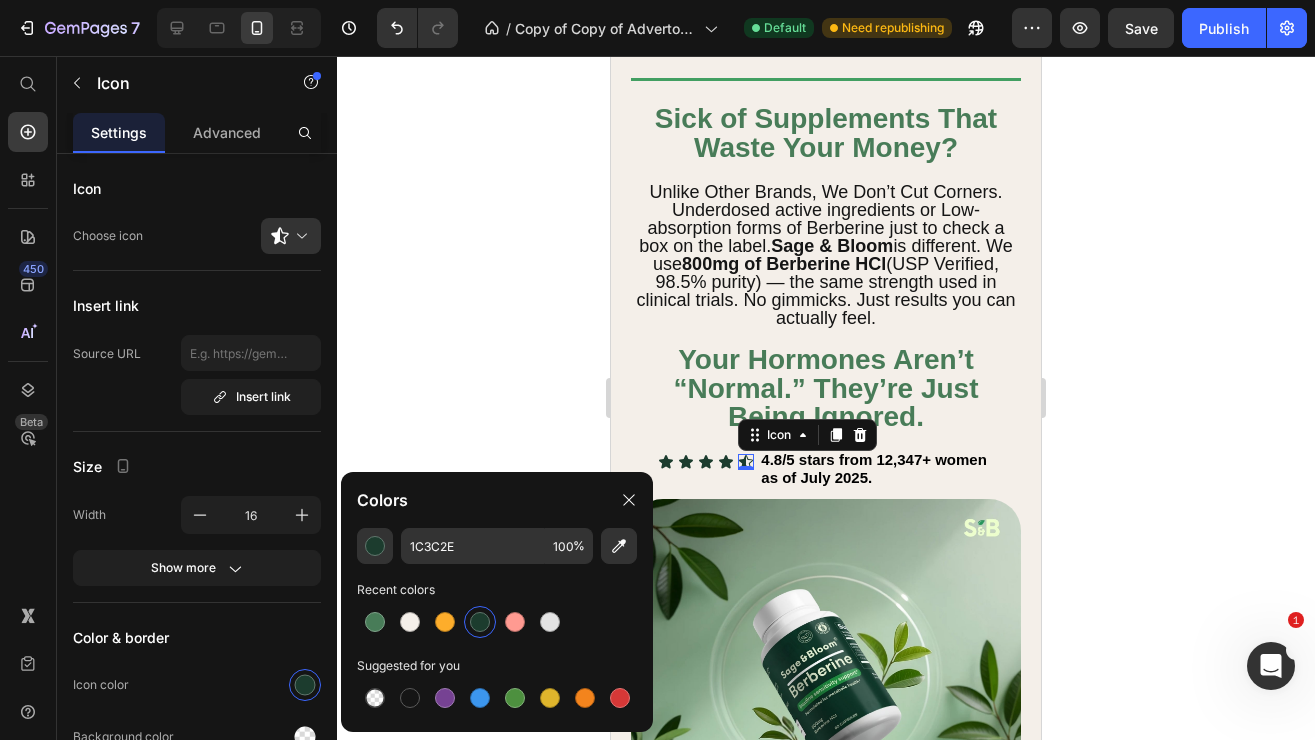 click 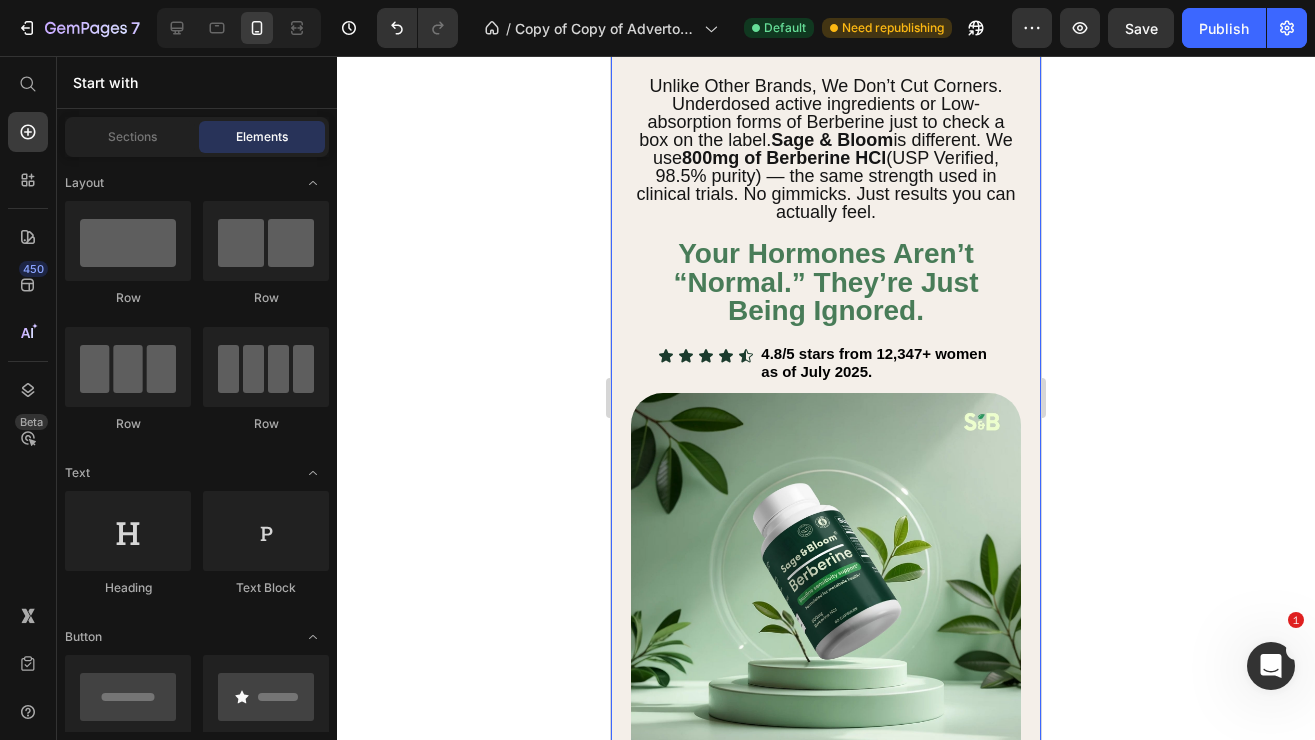 scroll, scrollTop: 1230, scrollLeft: 0, axis: vertical 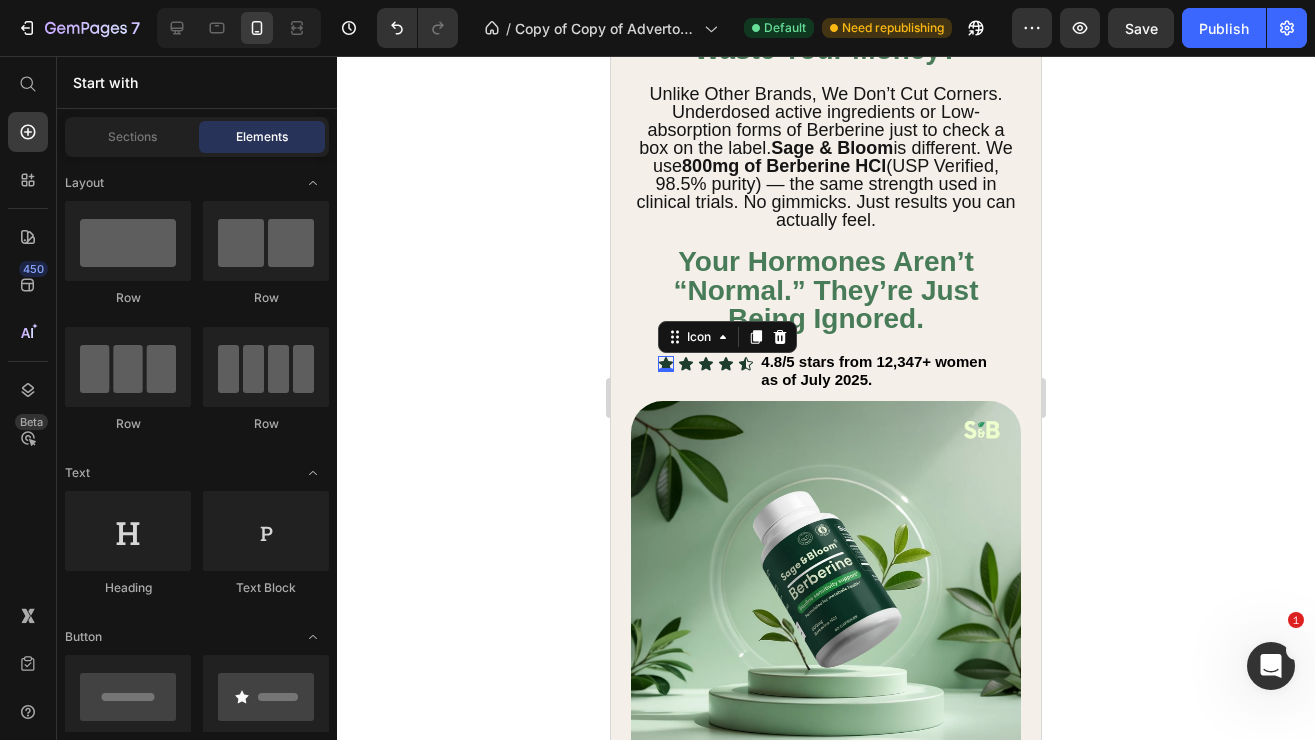 click 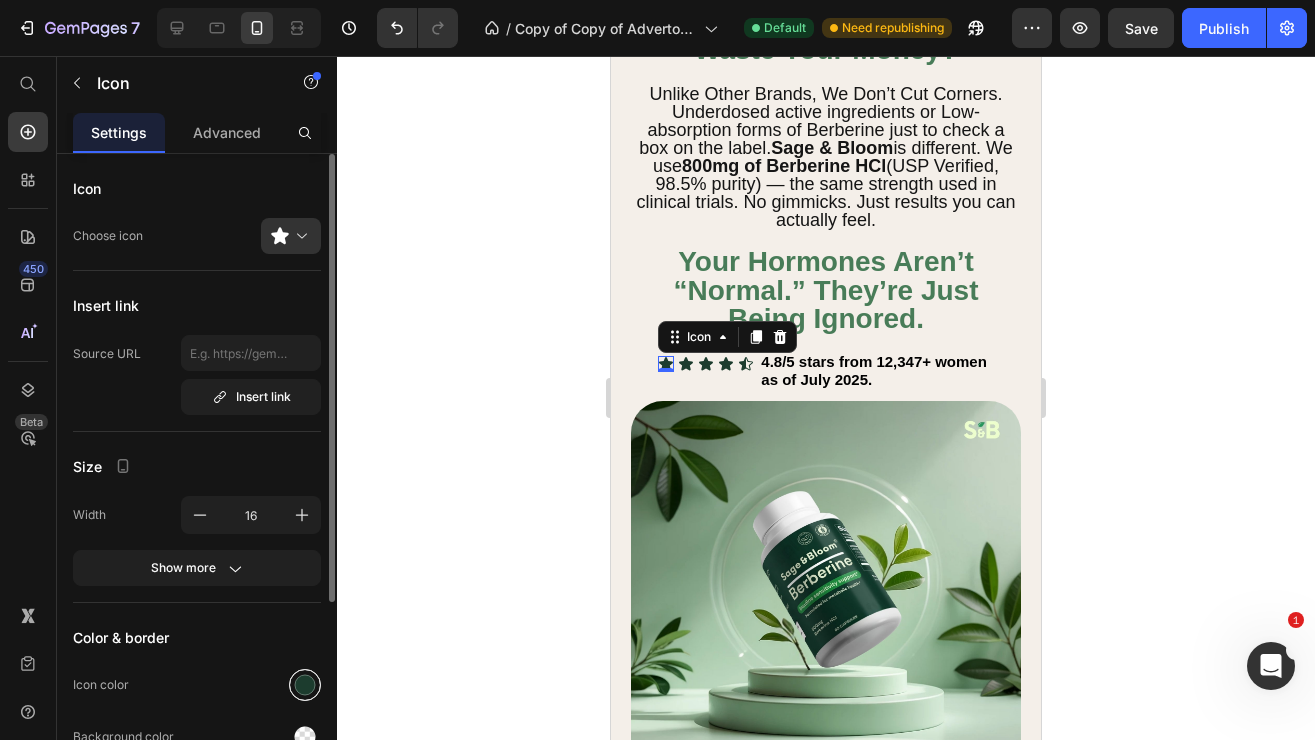 click at bounding box center (305, 685) 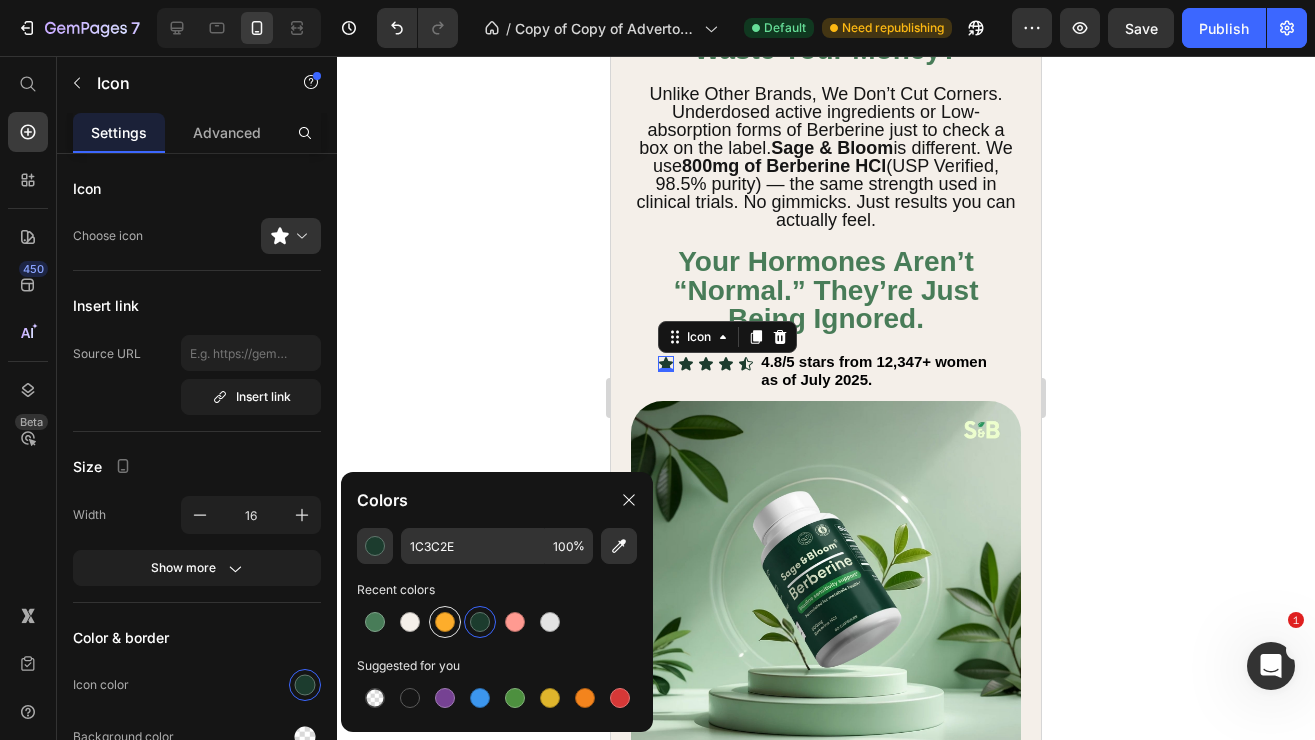 click at bounding box center (445, 622) 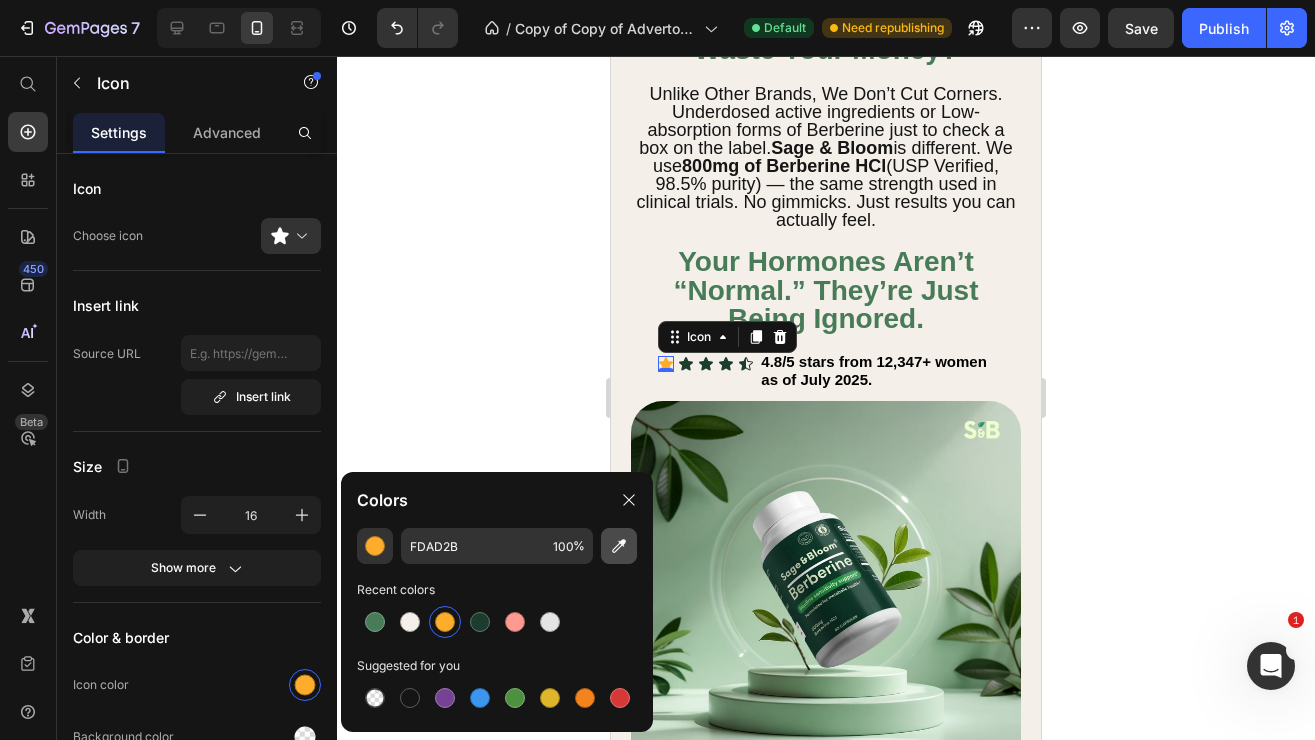 click 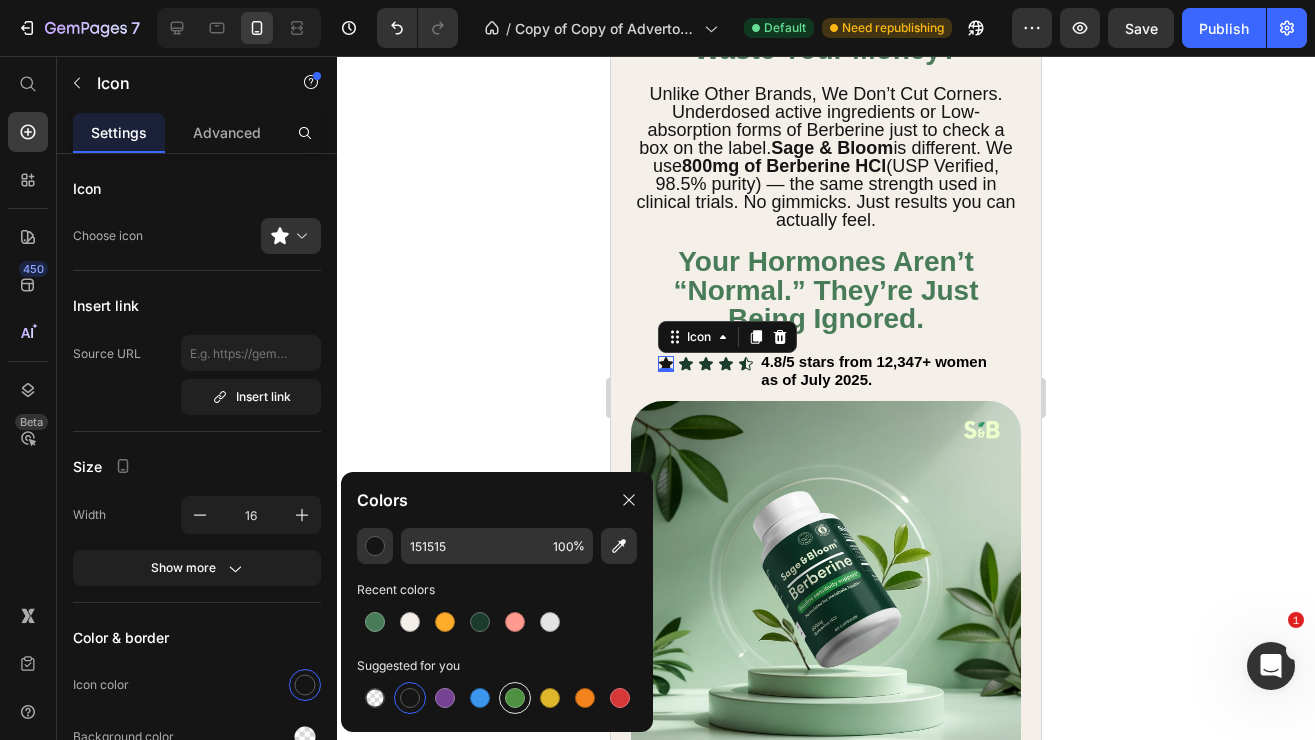 click at bounding box center (515, 698) 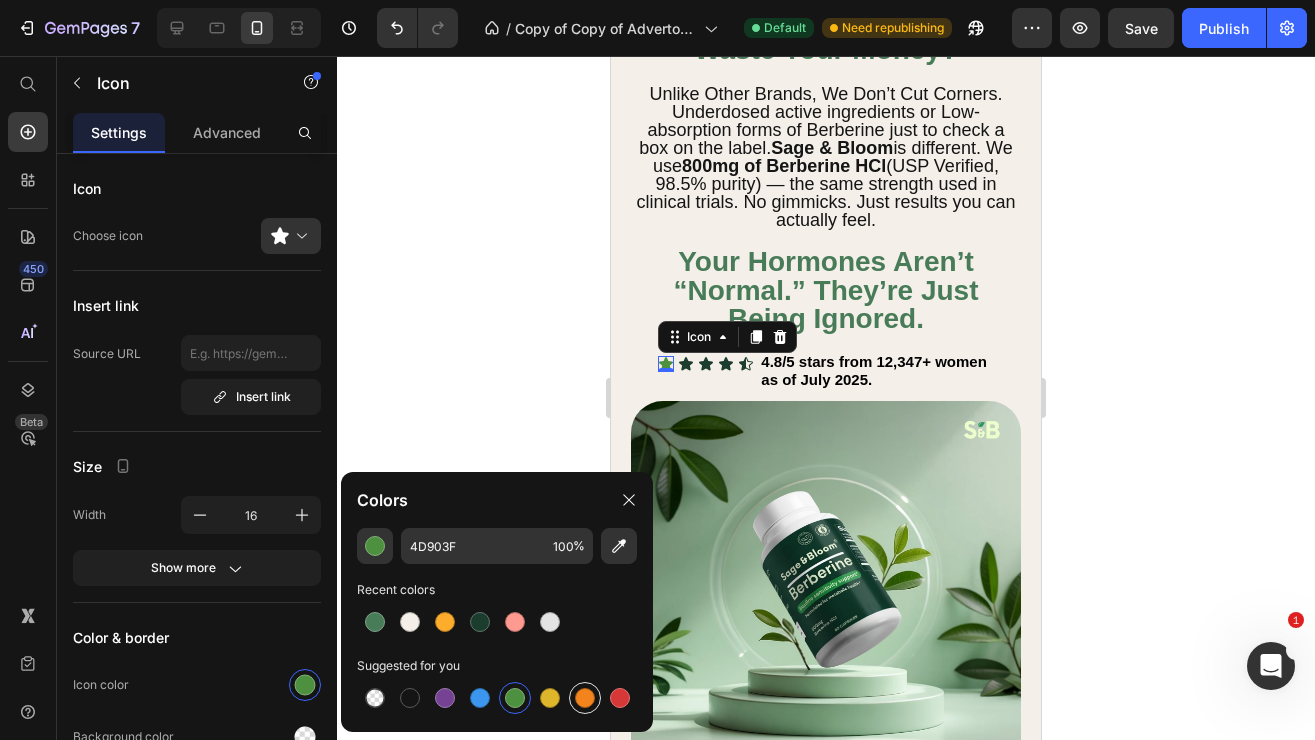 click at bounding box center (585, 698) 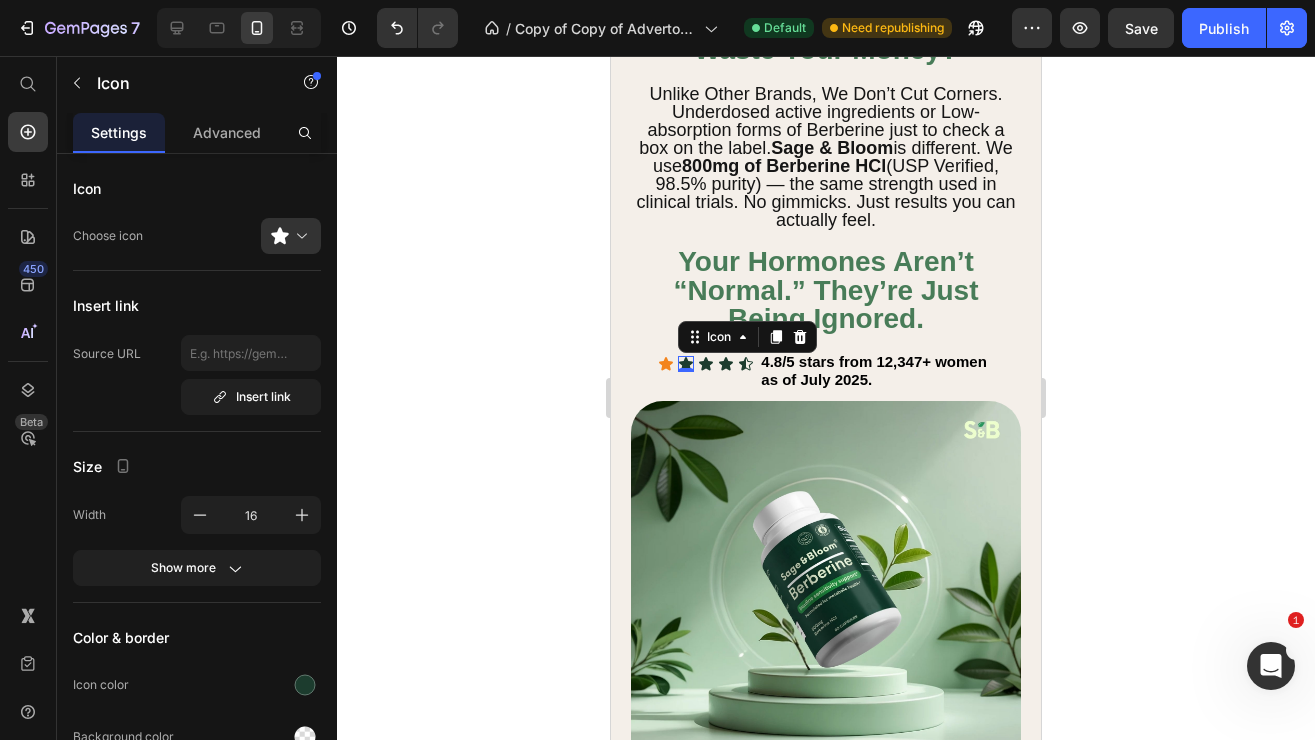 click on "Icon   0" at bounding box center [686, 364] 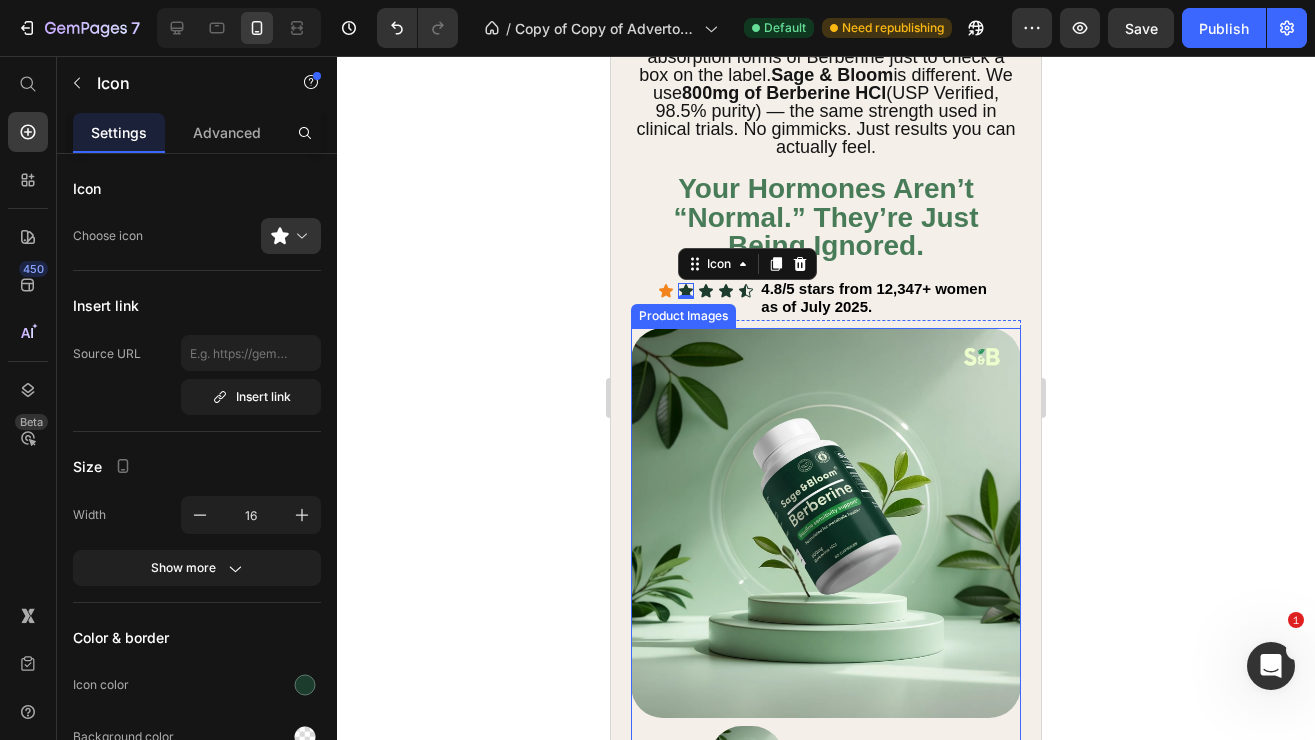 scroll, scrollTop: 1302, scrollLeft: 0, axis: vertical 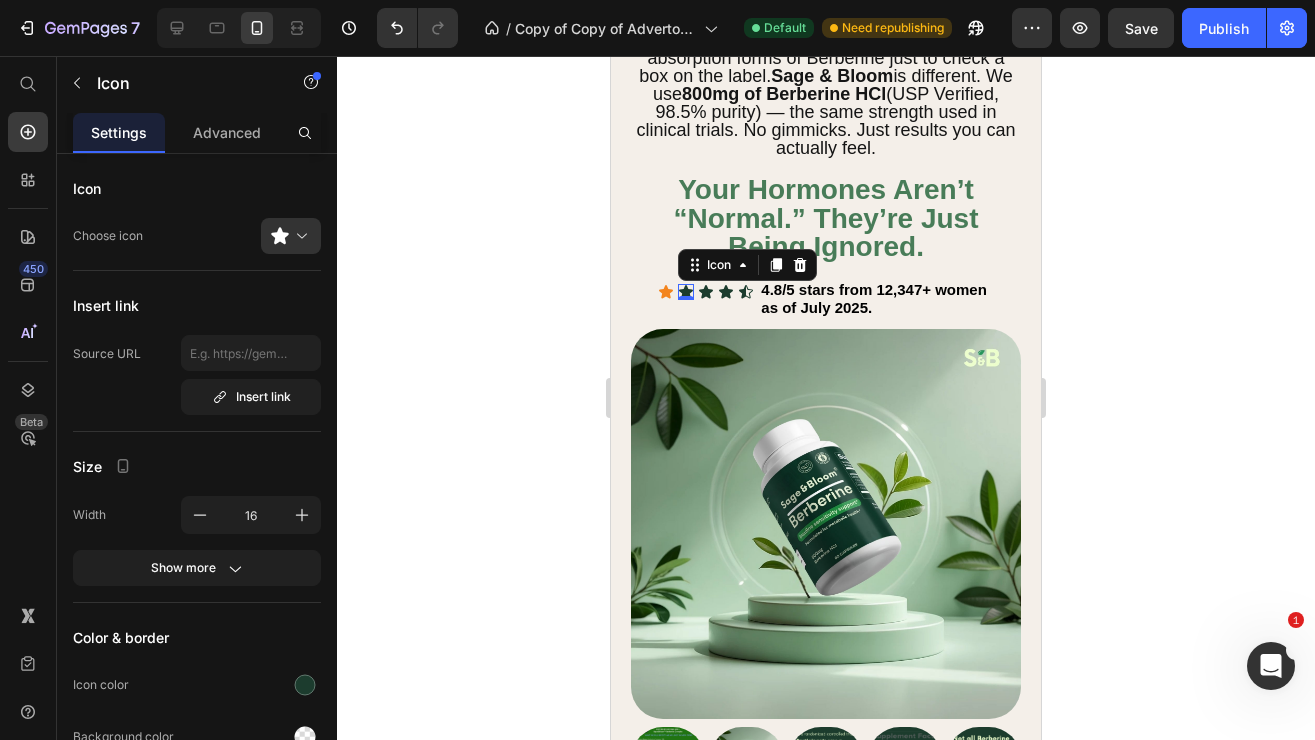 click 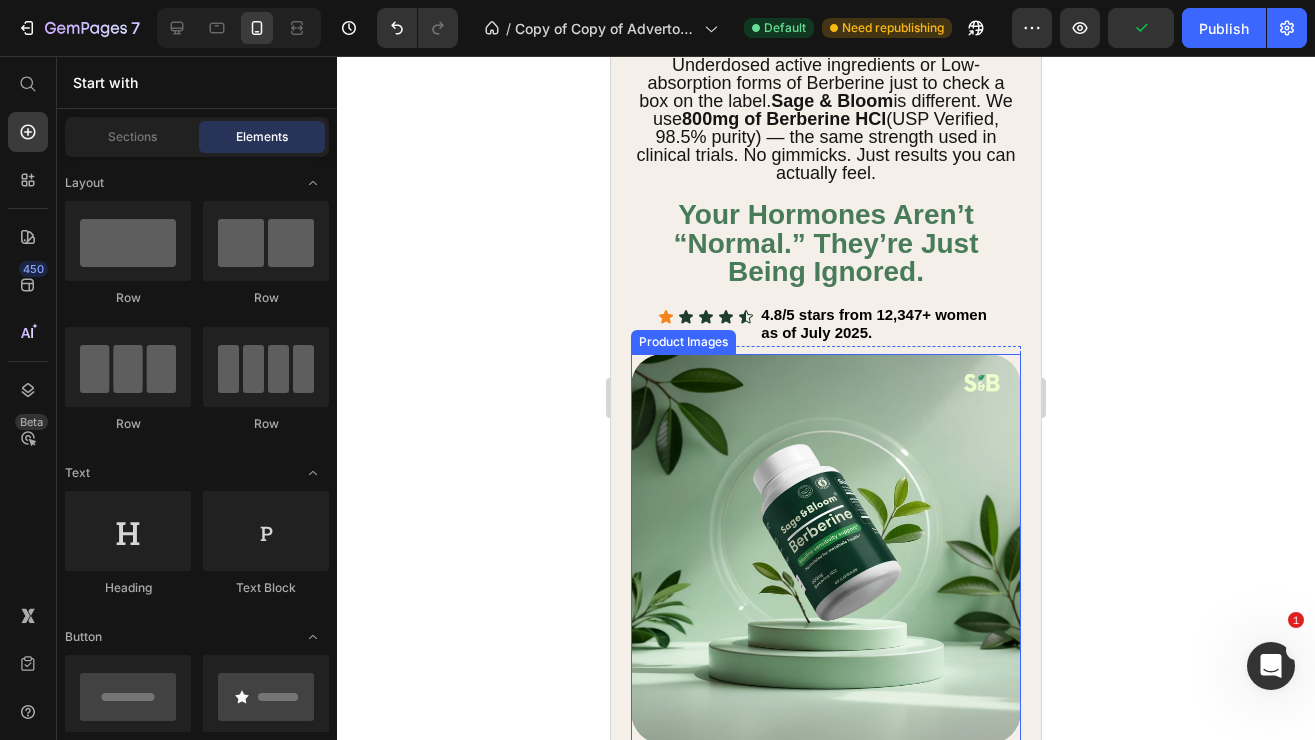 scroll, scrollTop: 1275, scrollLeft: 0, axis: vertical 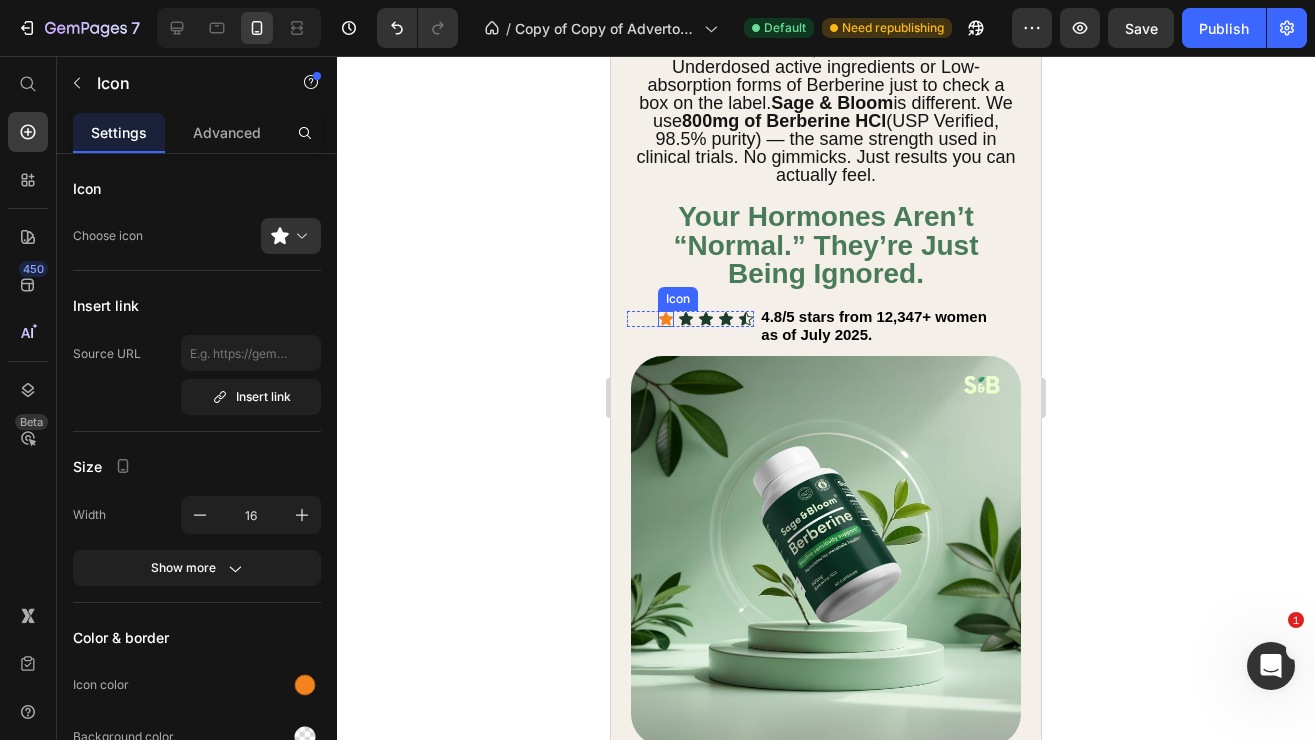 click 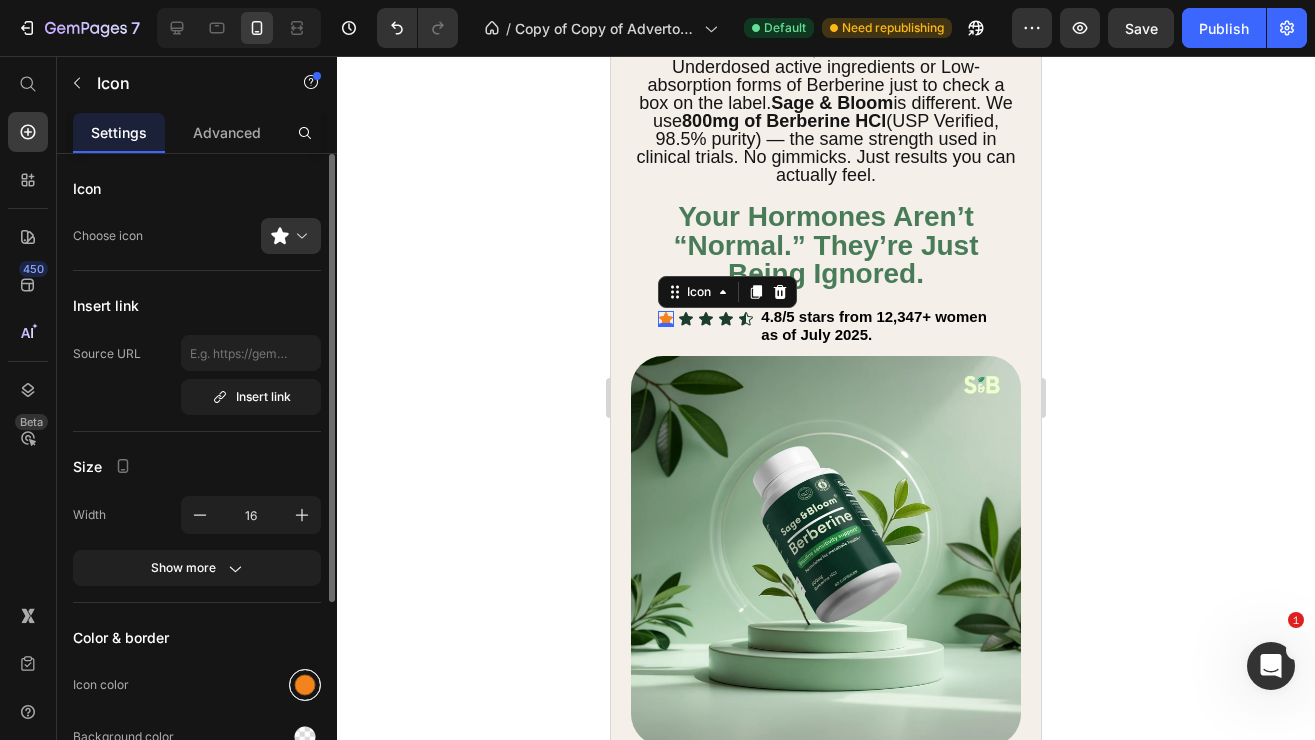 click at bounding box center (305, 685) 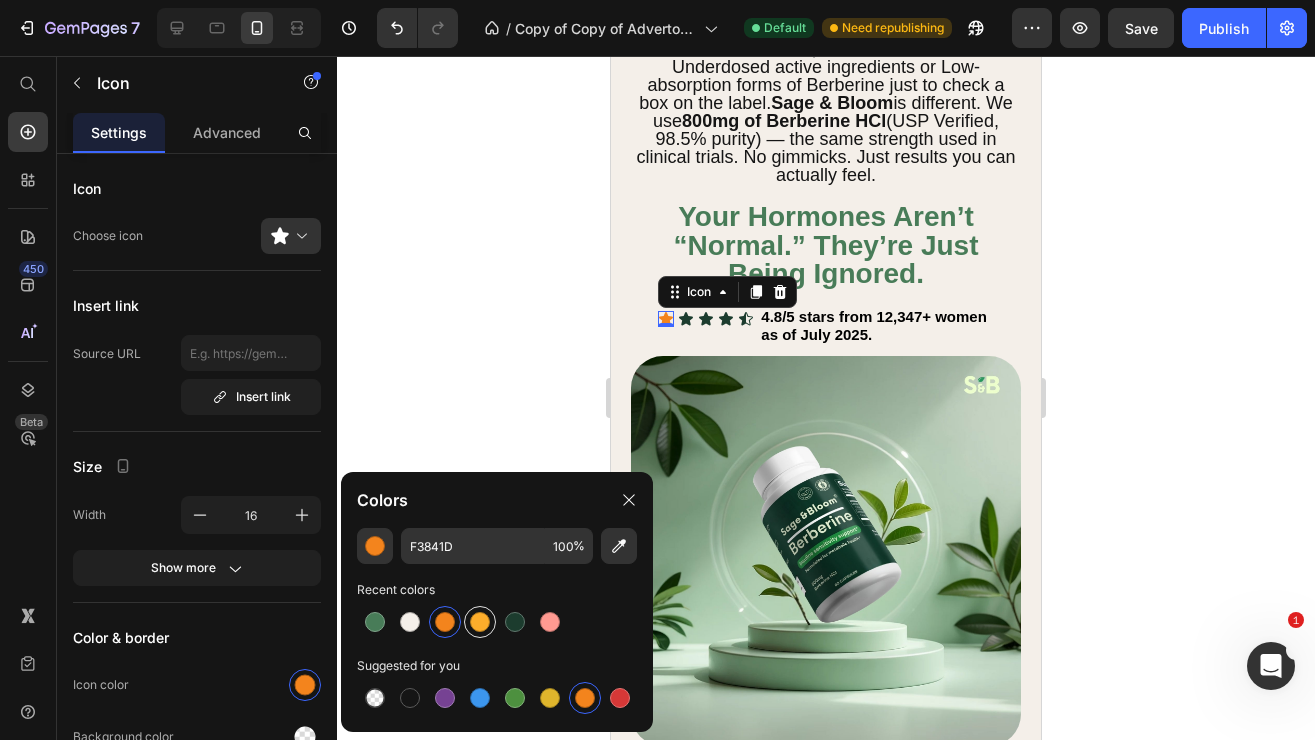 click at bounding box center [480, 622] 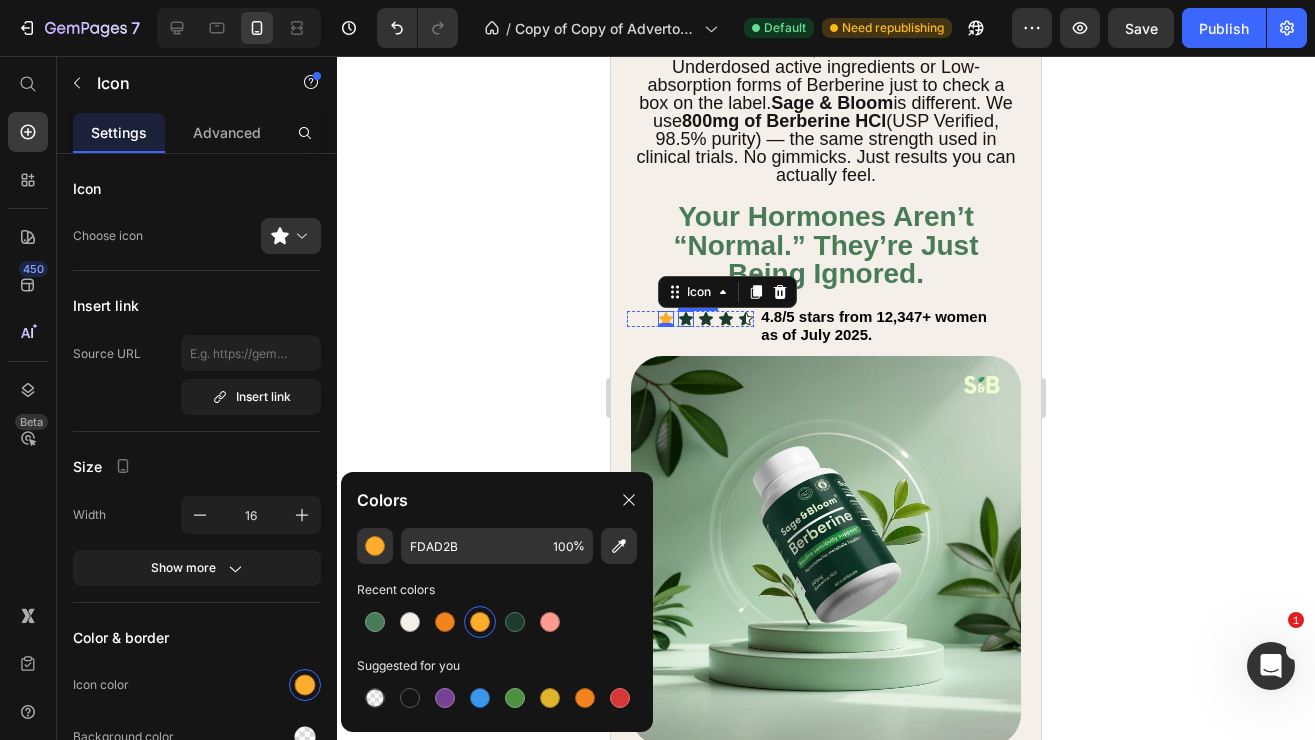 click 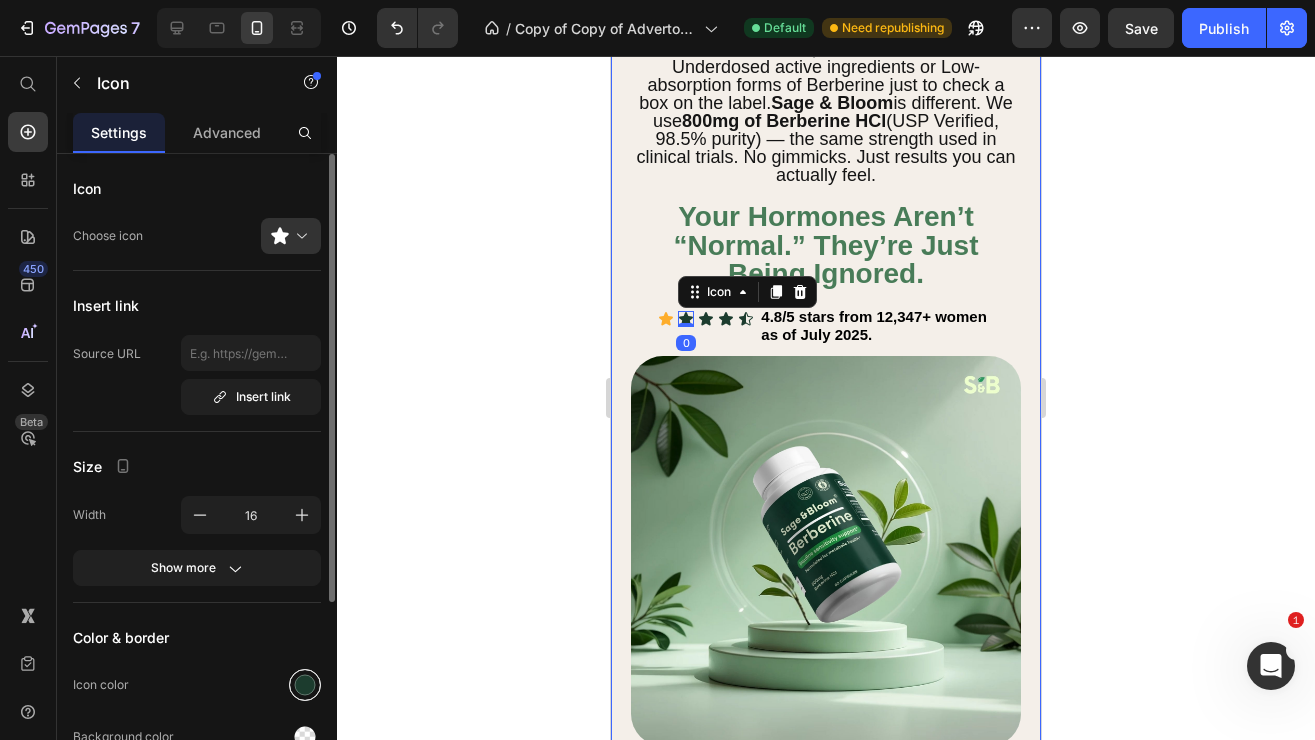 click at bounding box center [305, 685] 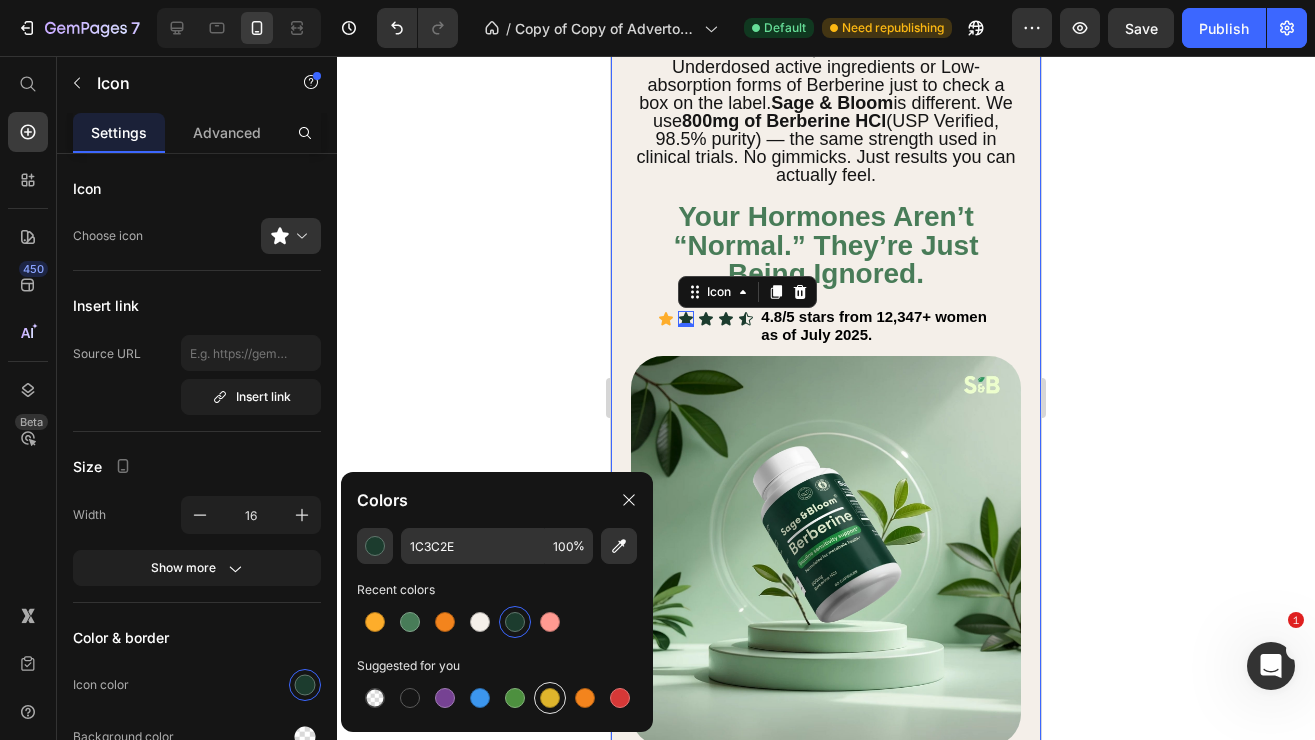 click at bounding box center (550, 698) 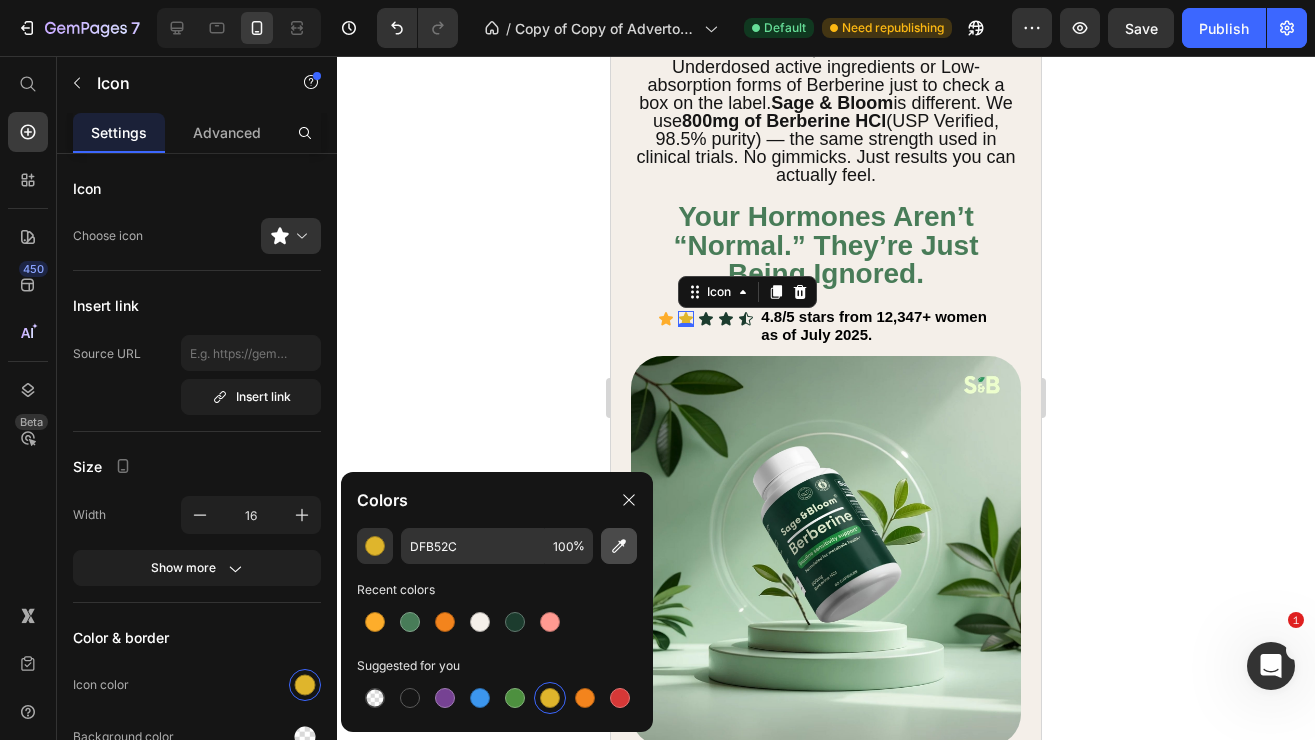 click at bounding box center (619, 546) 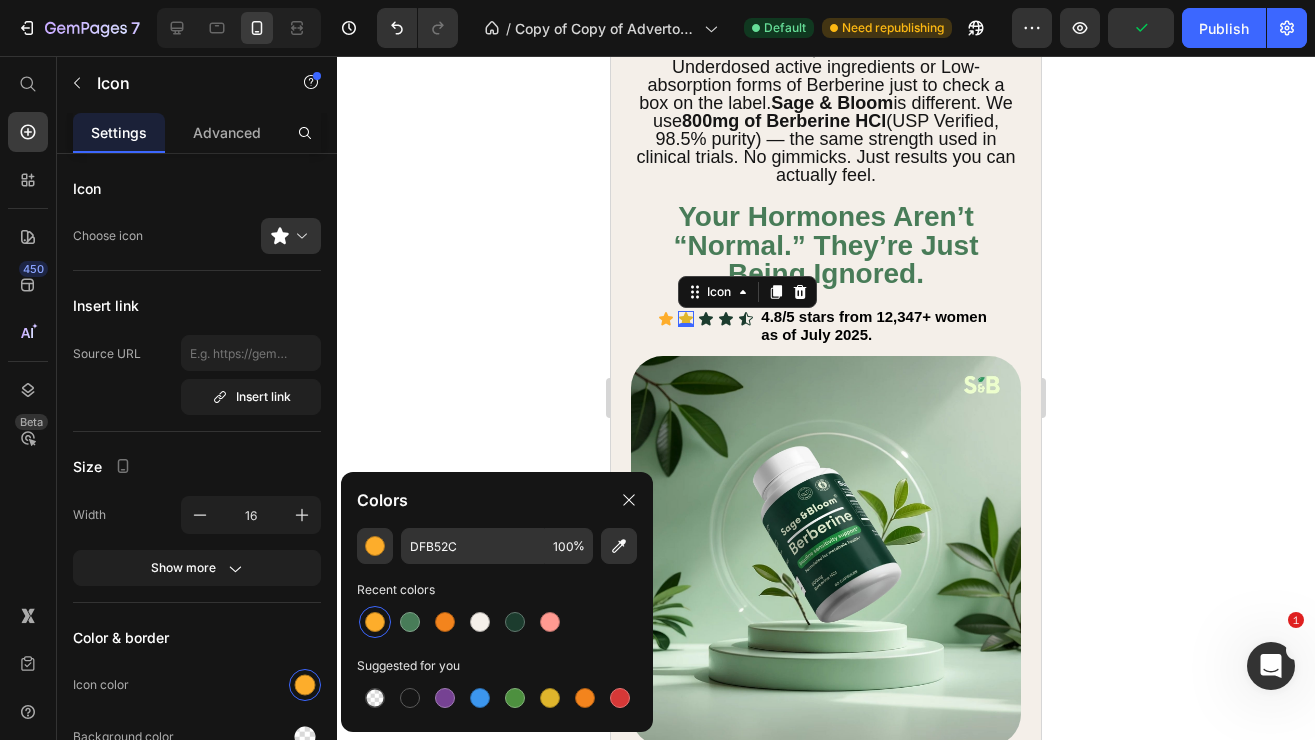 type on "FDAD2B" 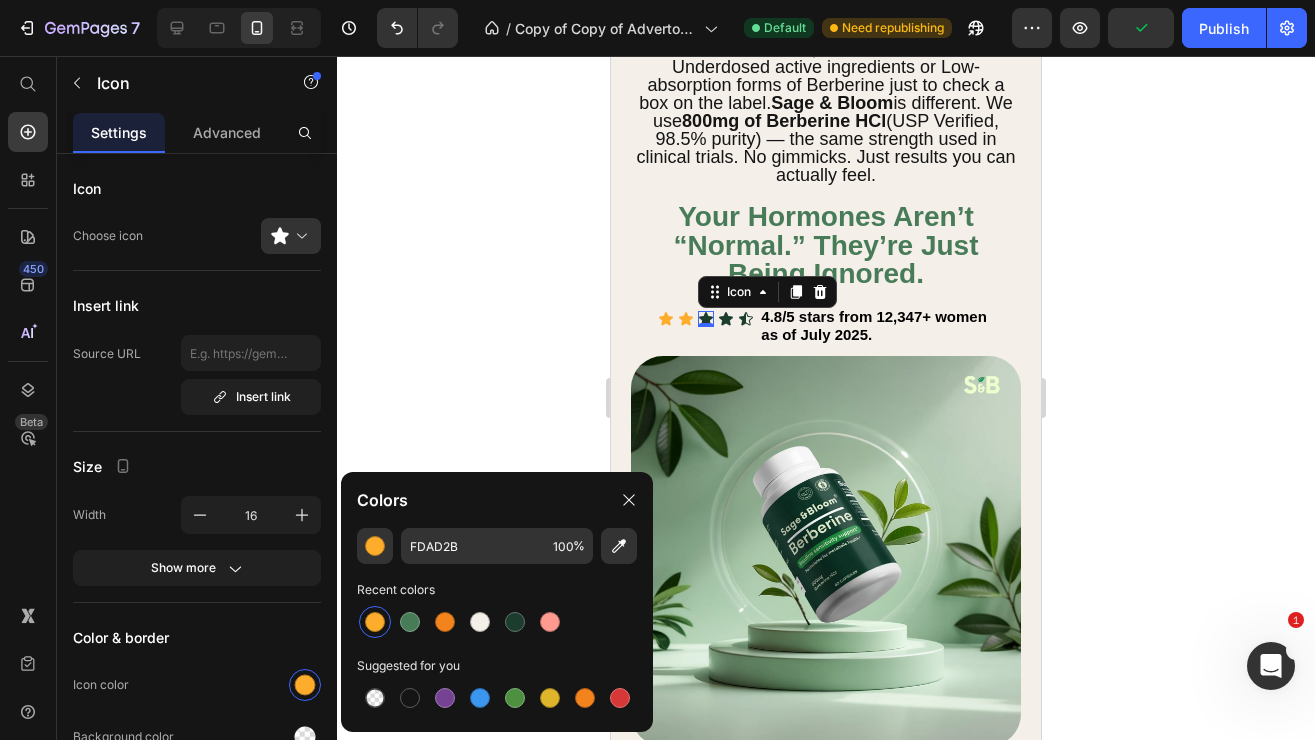 click 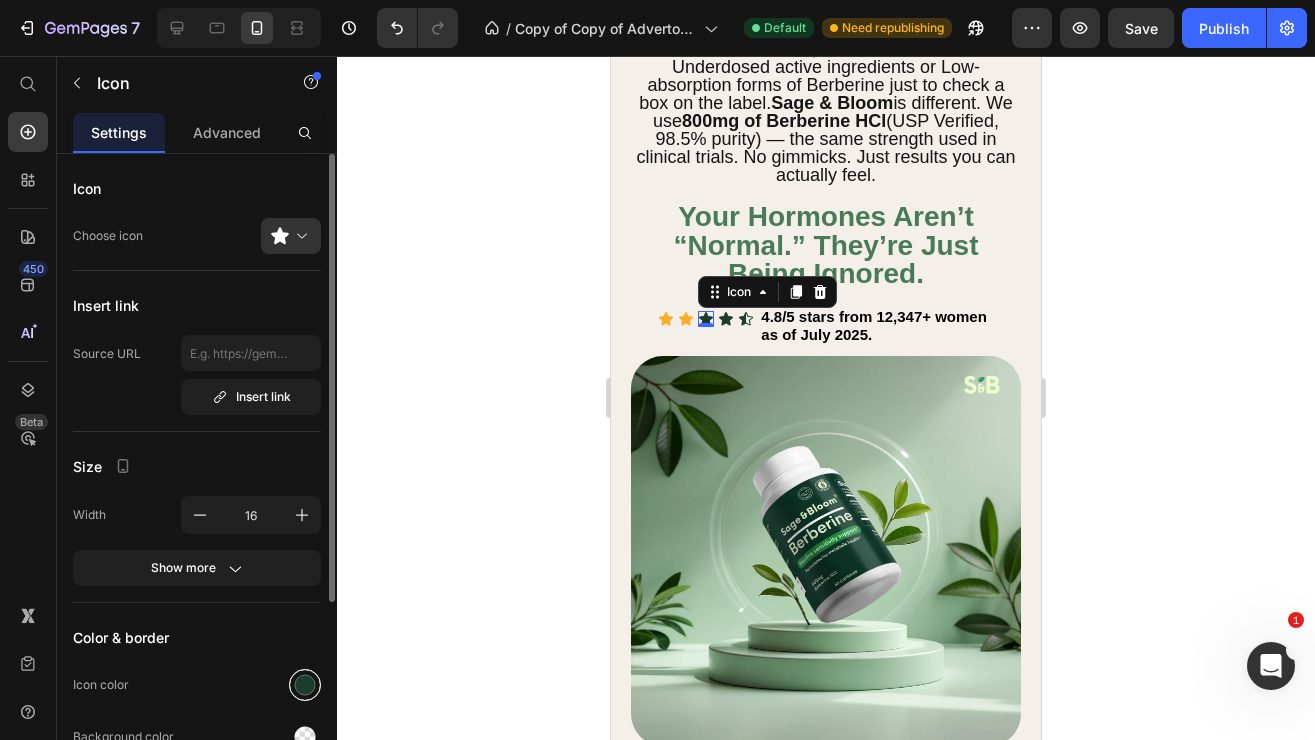 click at bounding box center (305, 685) 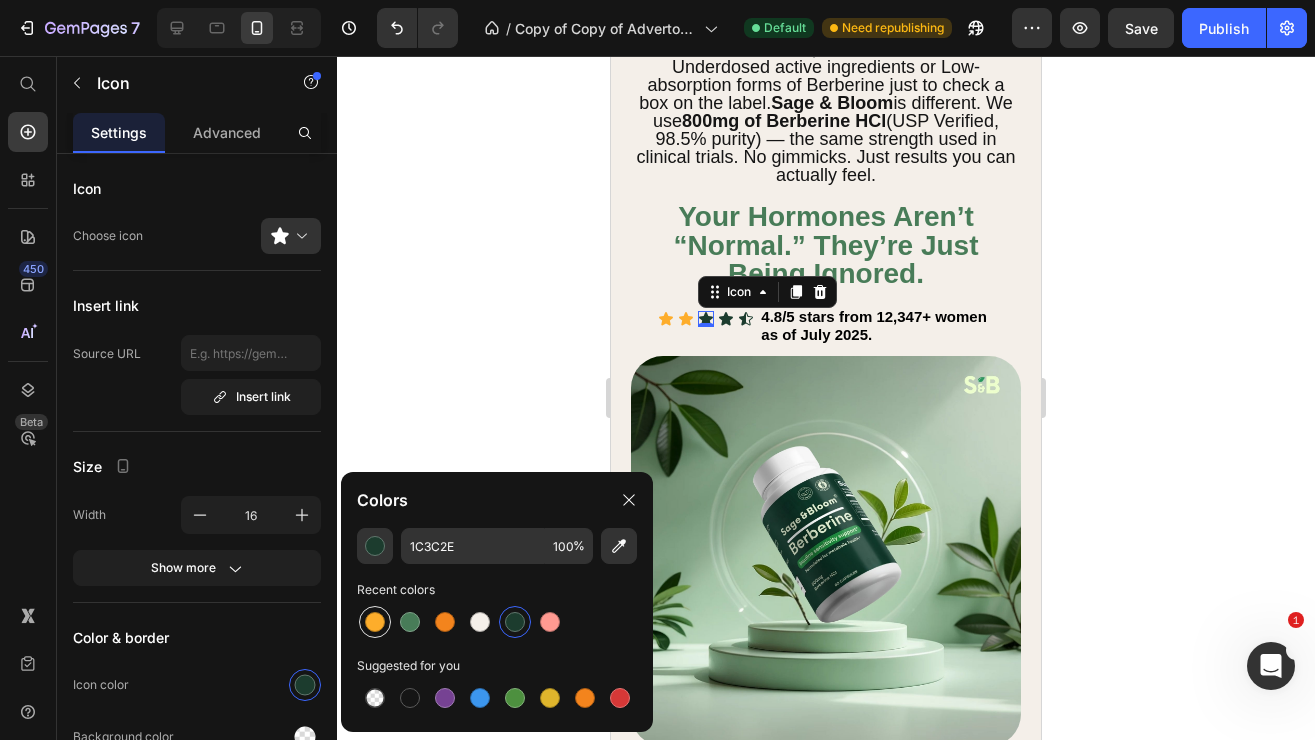 click at bounding box center [375, 622] 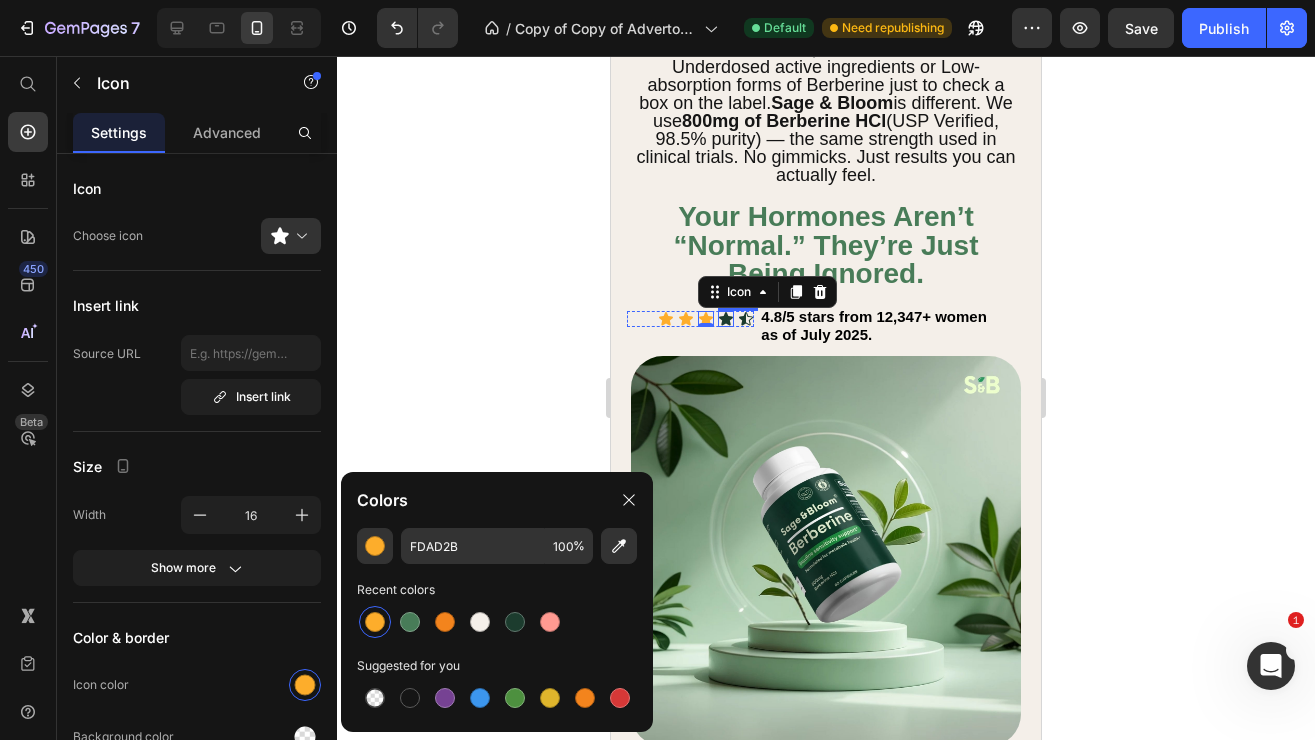 click on "Icon" at bounding box center (726, 319) 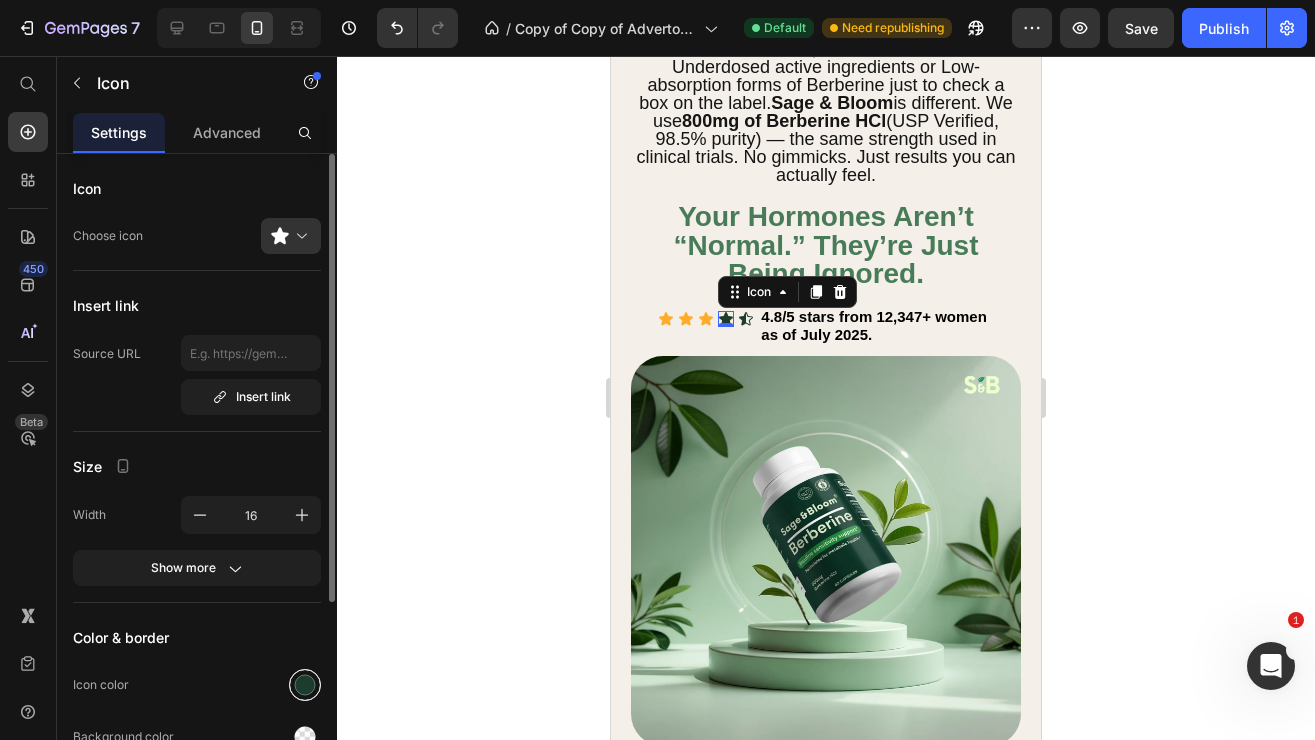 click at bounding box center [305, 685] 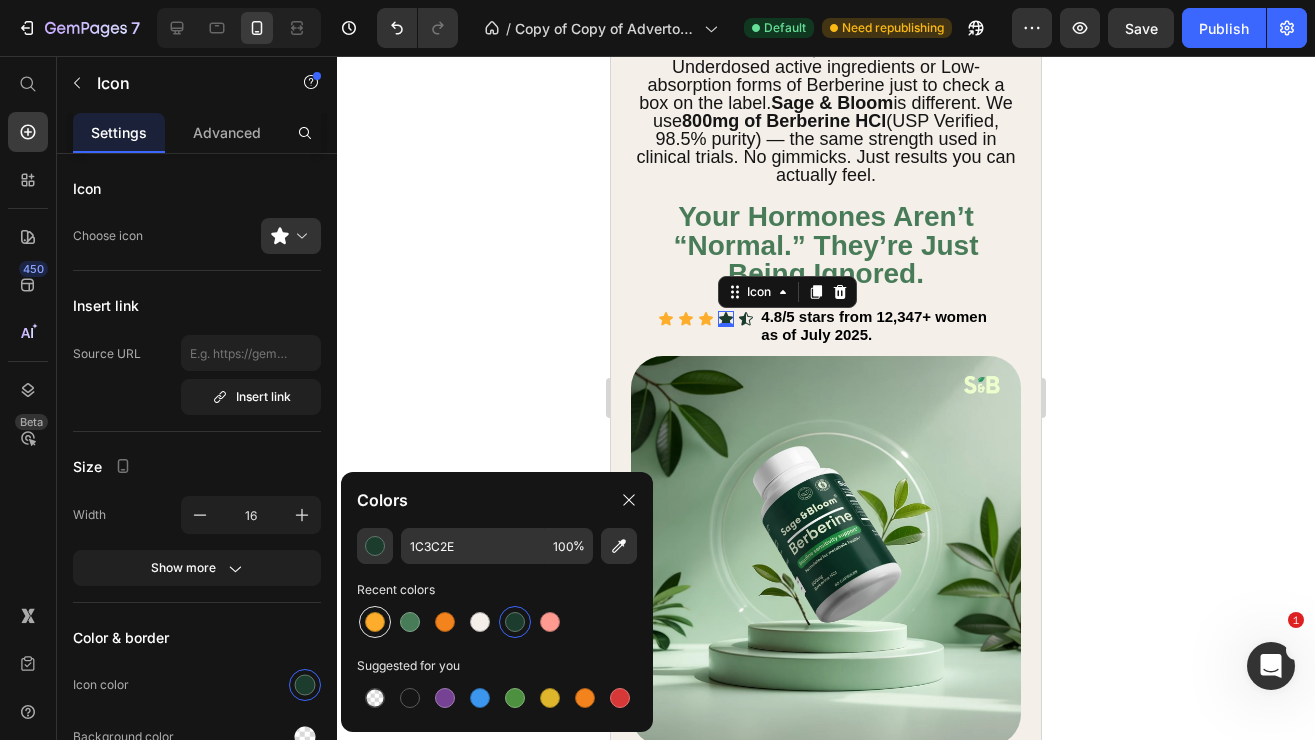 click at bounding box center (375, 622) 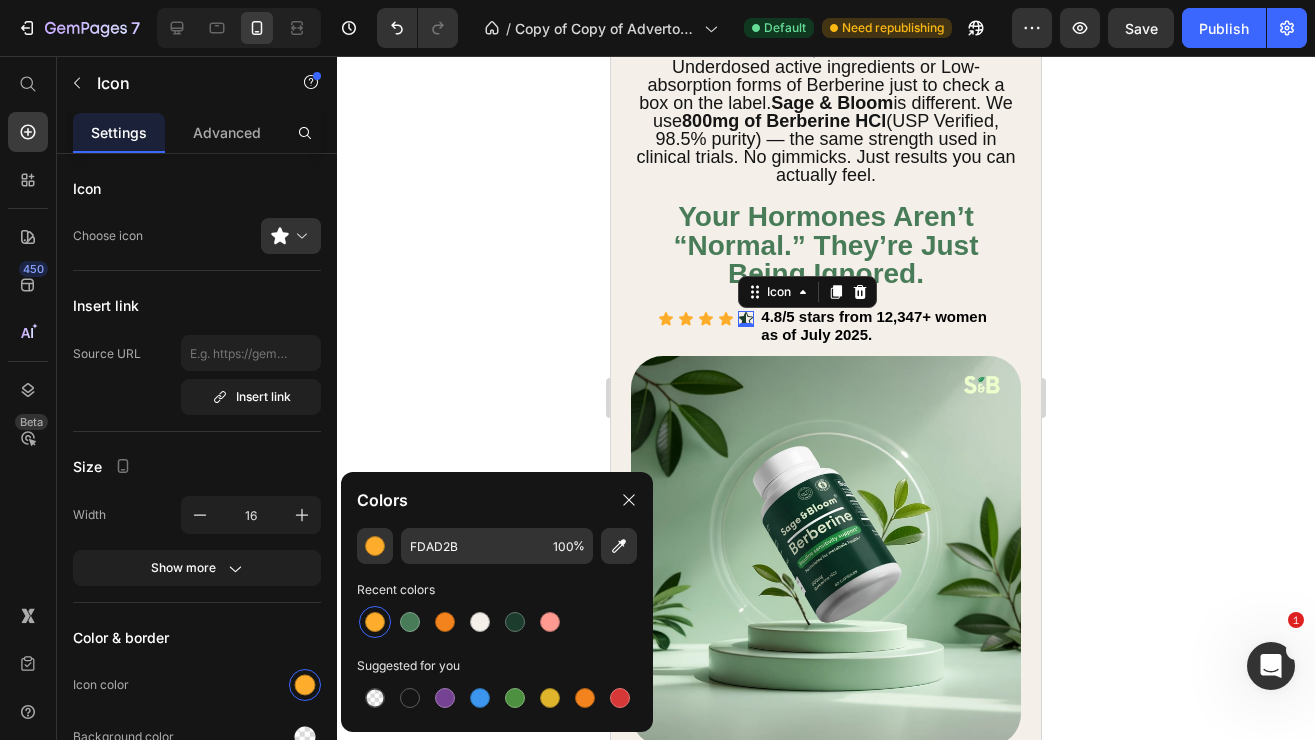 click on "Icon   0" at bounding box center [746, 319] 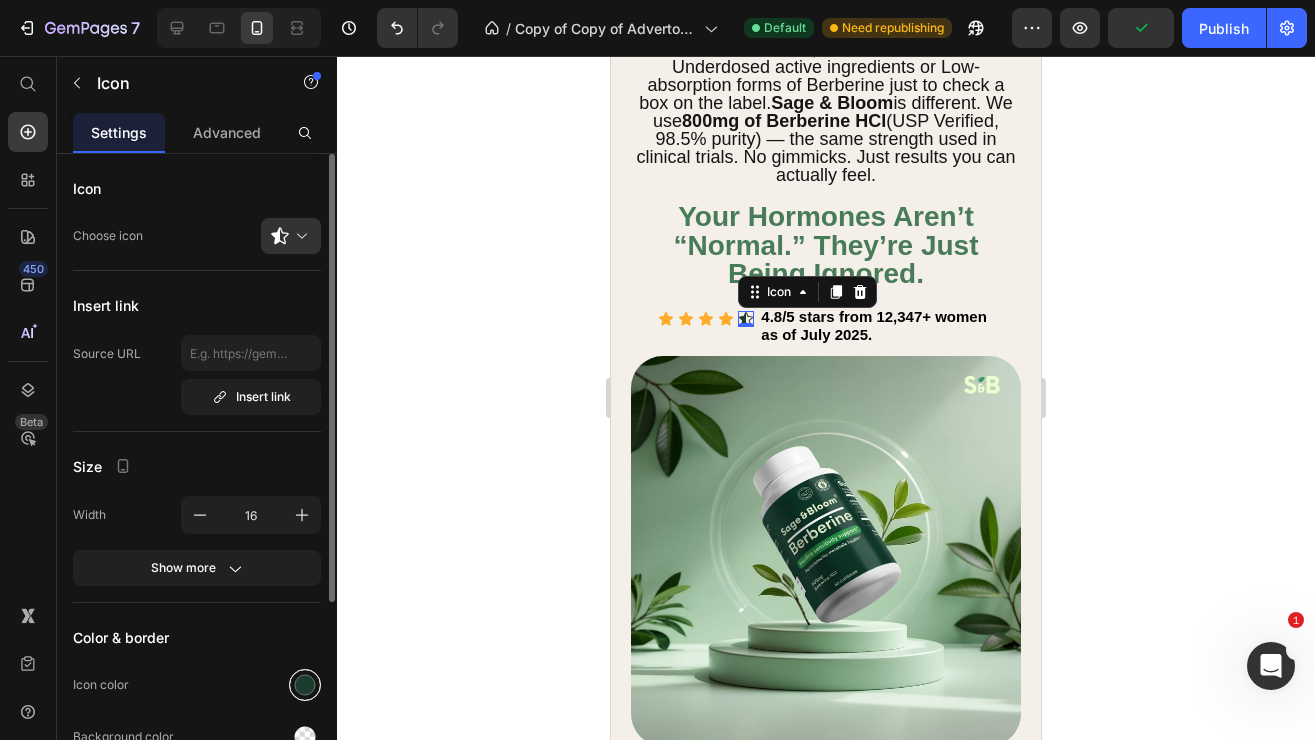 click at bounding box center (305, 685) 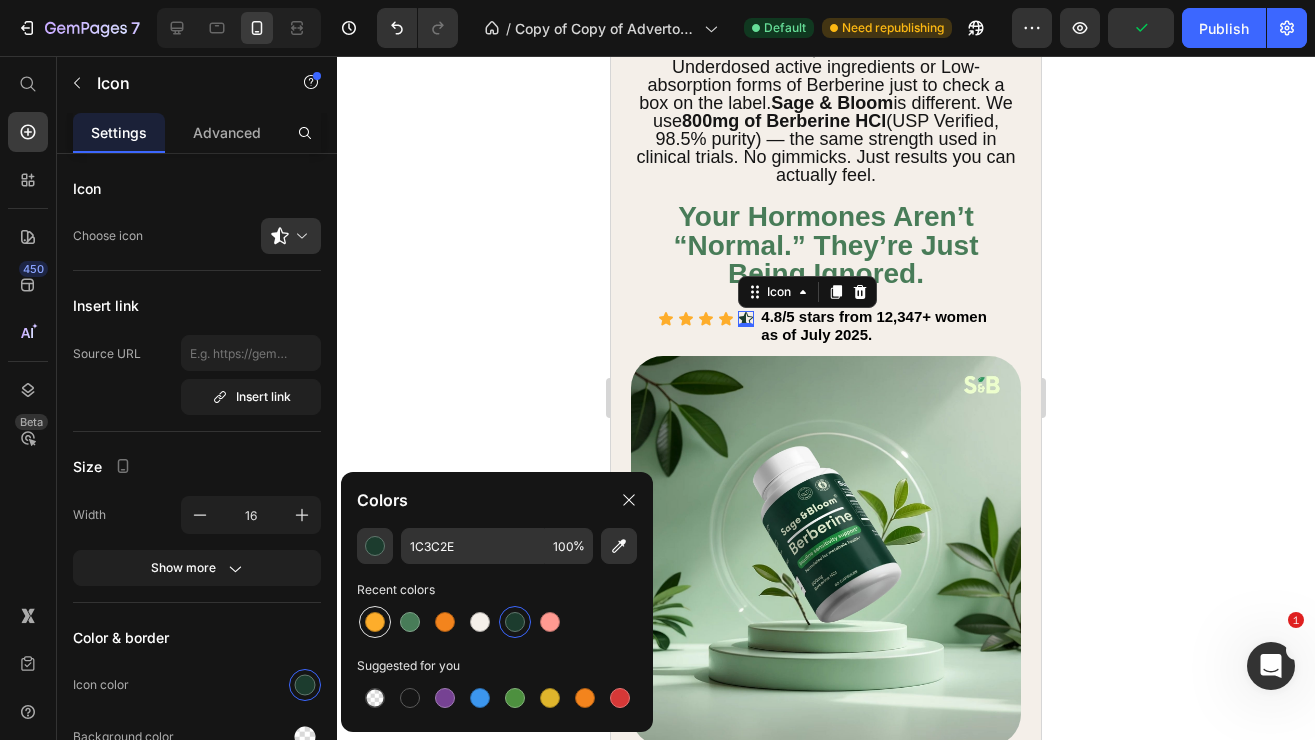 click at bounding box center (375, 622) 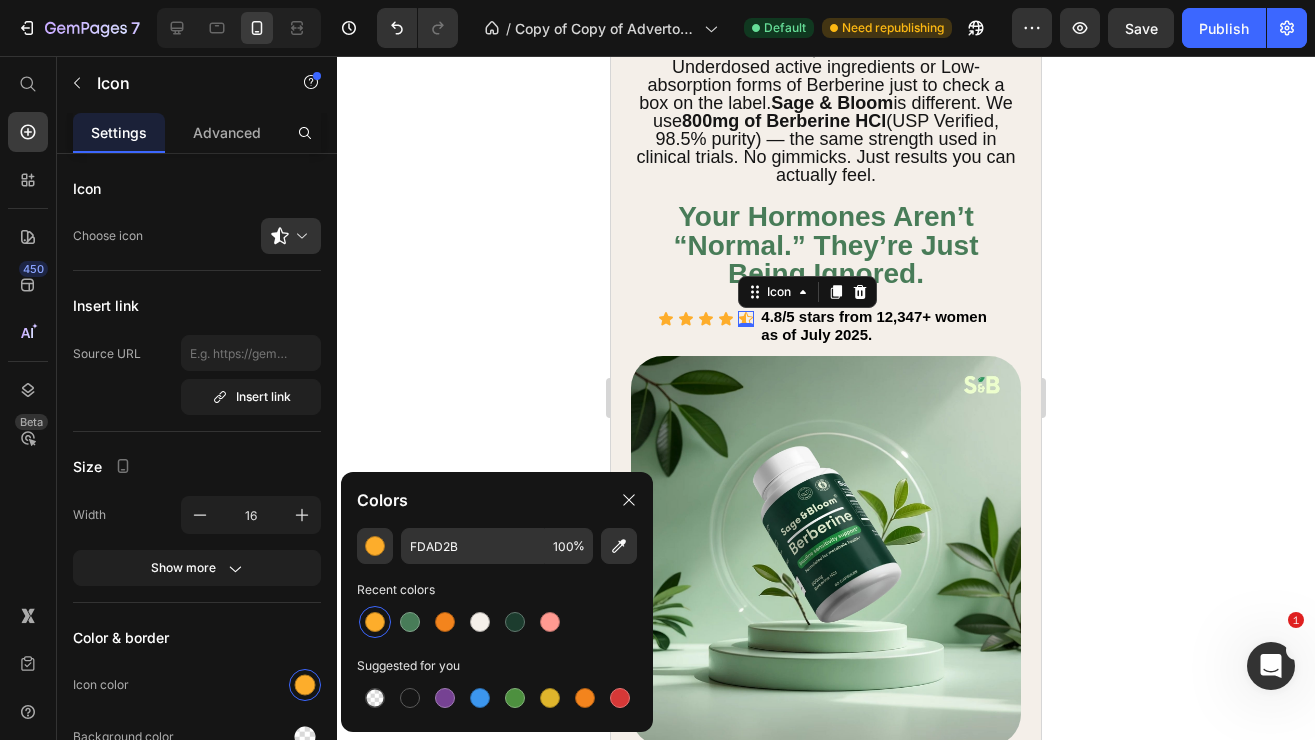 click 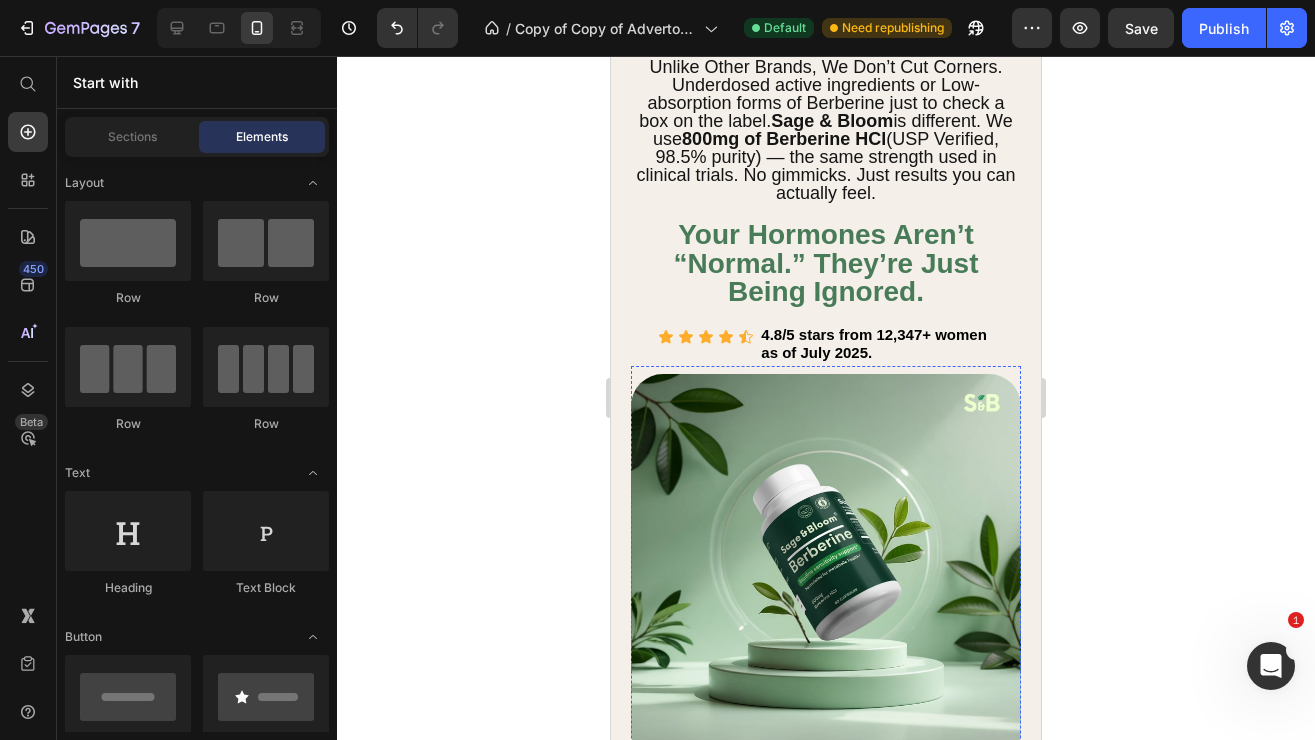 scroll, scrollTop: 1233, scrollLeft: 0, axis: vertical 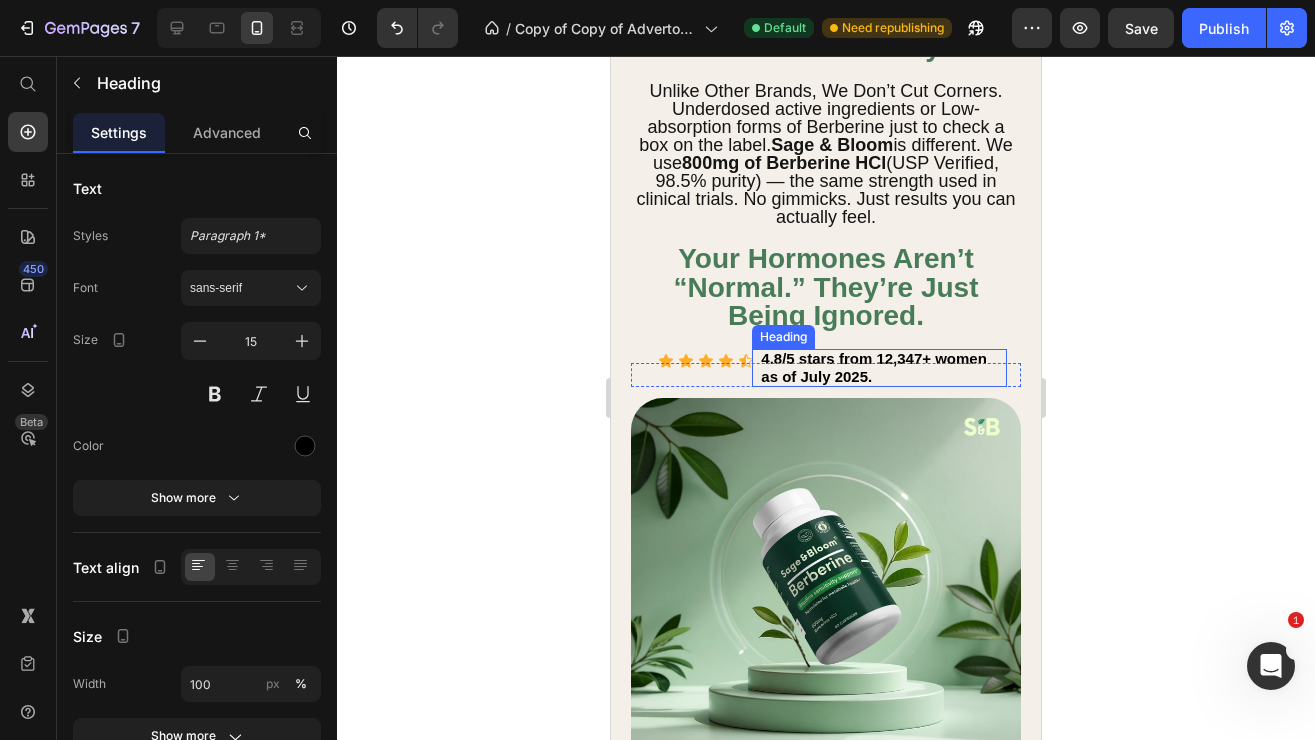 click on "4.8/5 stars from 12,347+ women as of July 2025." at bounding box center (883, 368) 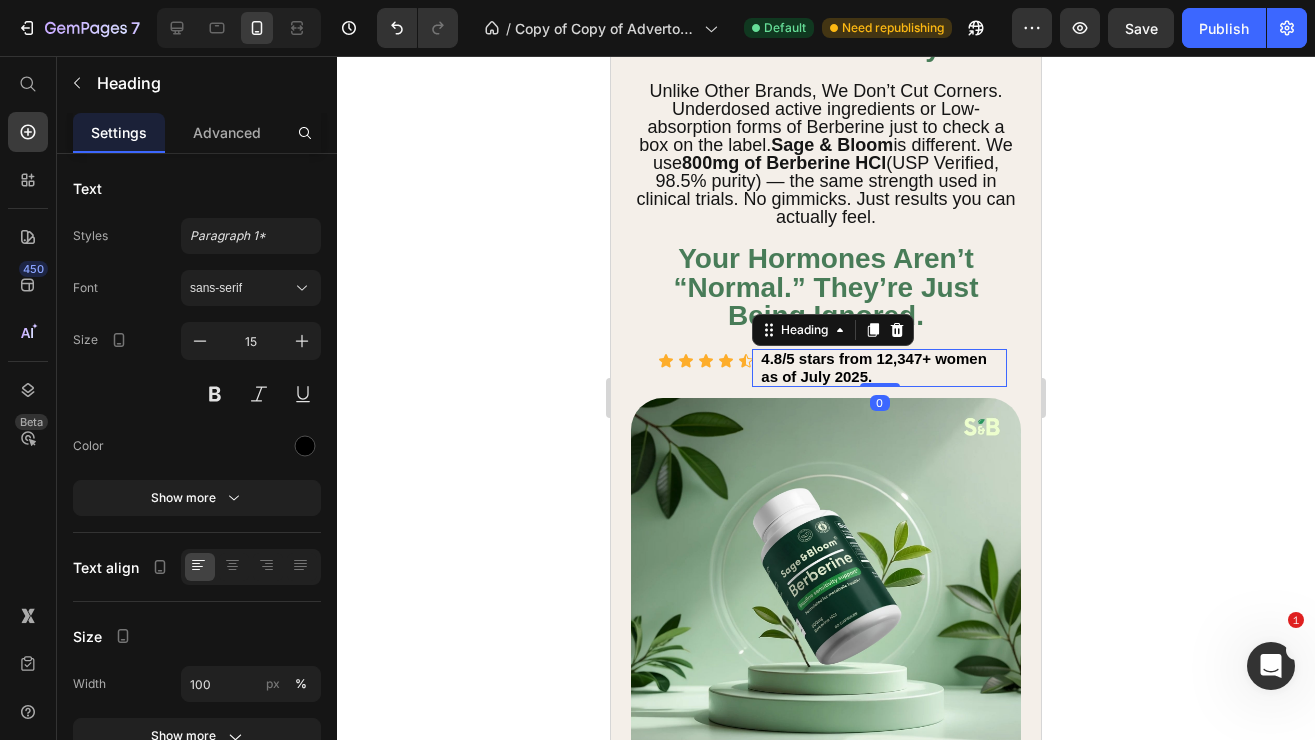 click on "4.8/5 stars from 12,347+ women as of July 2025." at bounding box center [883, 368] 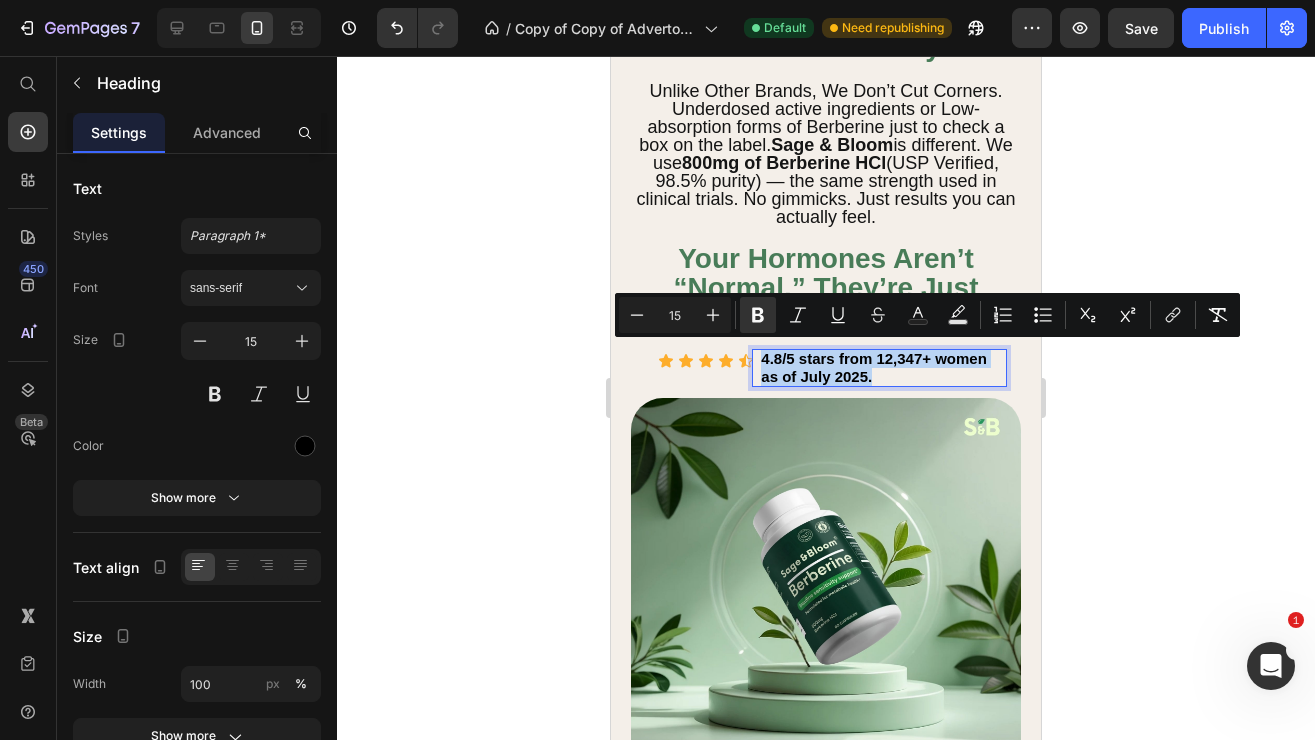 drag, startPoint x: 761, startPoint y: 349, endPoint x: 874, endPoint y: 376, distance: 116.18089 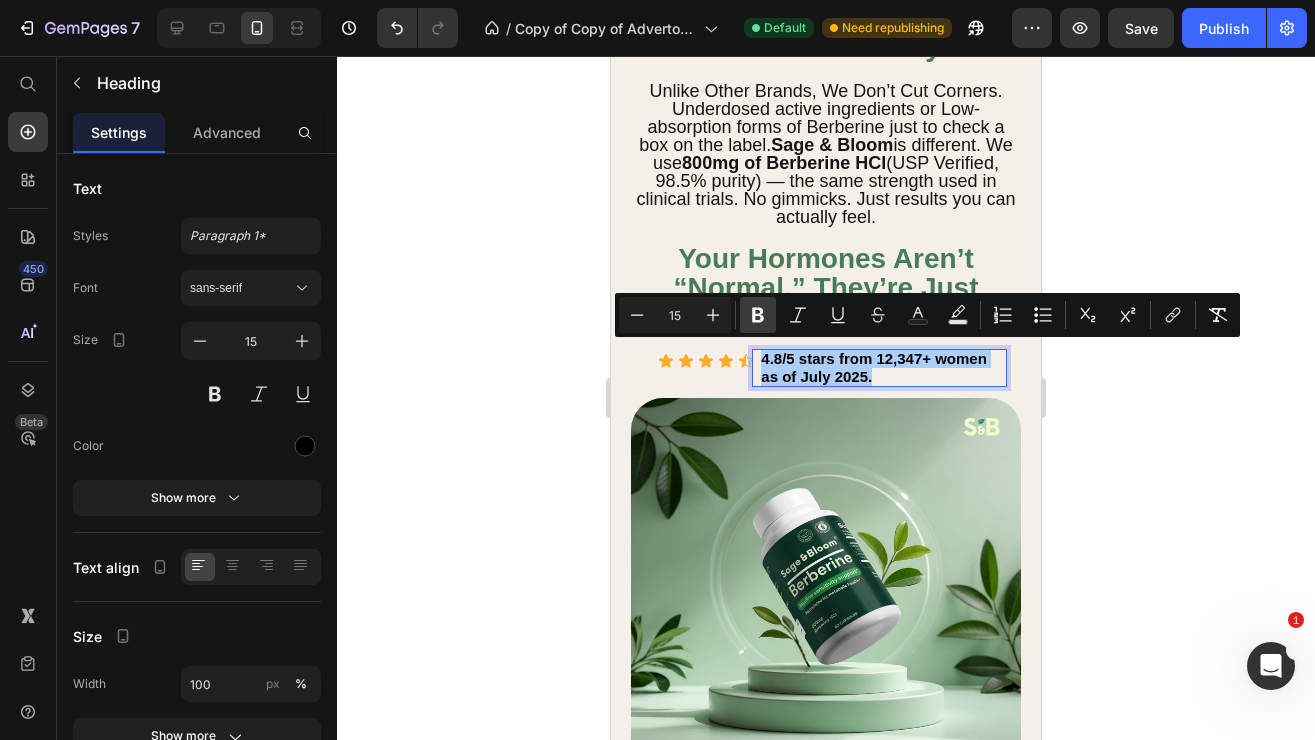 click 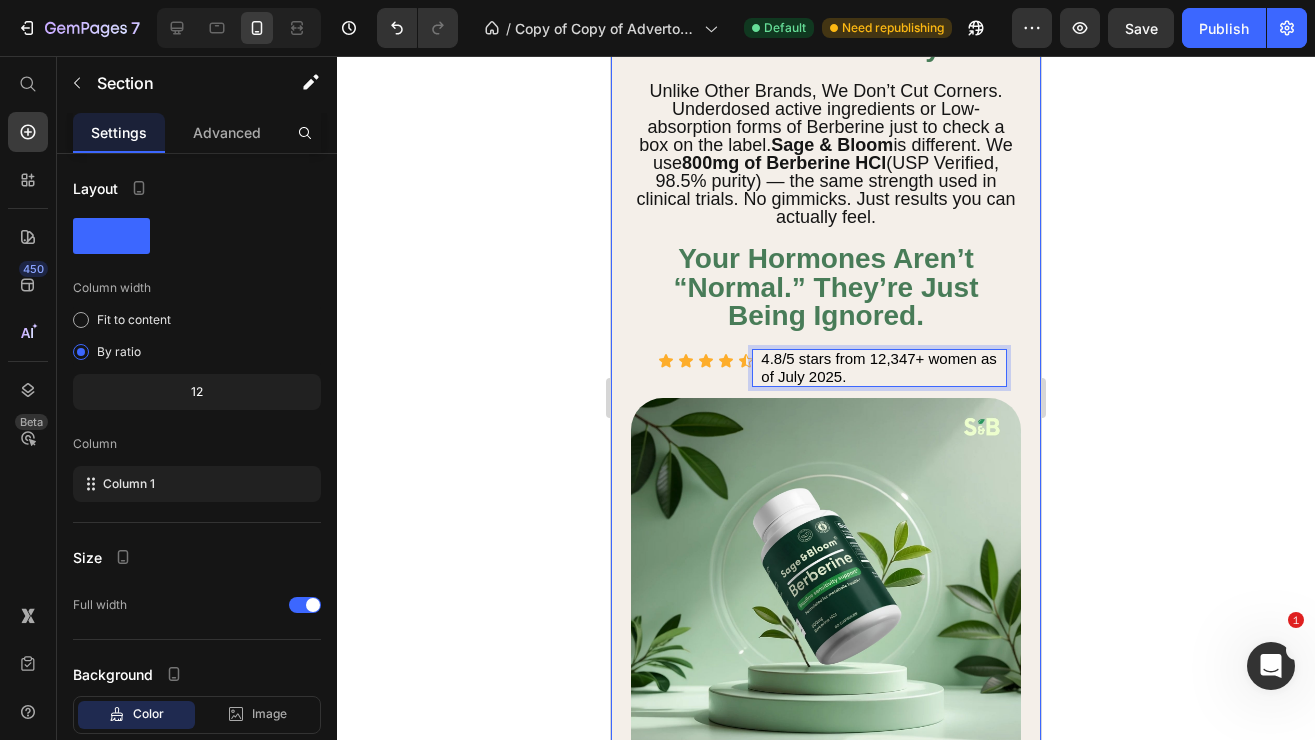 click on "Clinical-Grade Berberine HCl with Pharmaceutical Level Standards - No Prescription Required. Just Real Results. Heading ISO 17025 Verified Lab ✅ Heading Title Line Image Product Images Sage&Bloom™: Balance Complex Product Title $44.00 Product Price Row Claim My CLINICAL GRADE BERBERINE Add to Cart Product Struggling with Hormone Symptoms? It’s Not in Your Head — It’s in Your Cells. Support insulin resistance, fatigue, and hormonal imbalance with the same ingredient used in real clinical studies. Heading Title Line Thousands of Women, Life-Changing Results. Heading Over 12,347+ women improved their hormone balance, reduced cravings, and took control of their overall well being with with Sage & Bloom Berberine Complex. Backed by Clinical Research — Trusted by Real Women. Text Block Title Line Sick of Supplements That Waste Your Money? Heading Unlike Other Brands, We Don’t Cut Corners. Sage & Bloom Text Block" at bounding box center [826, 1733] 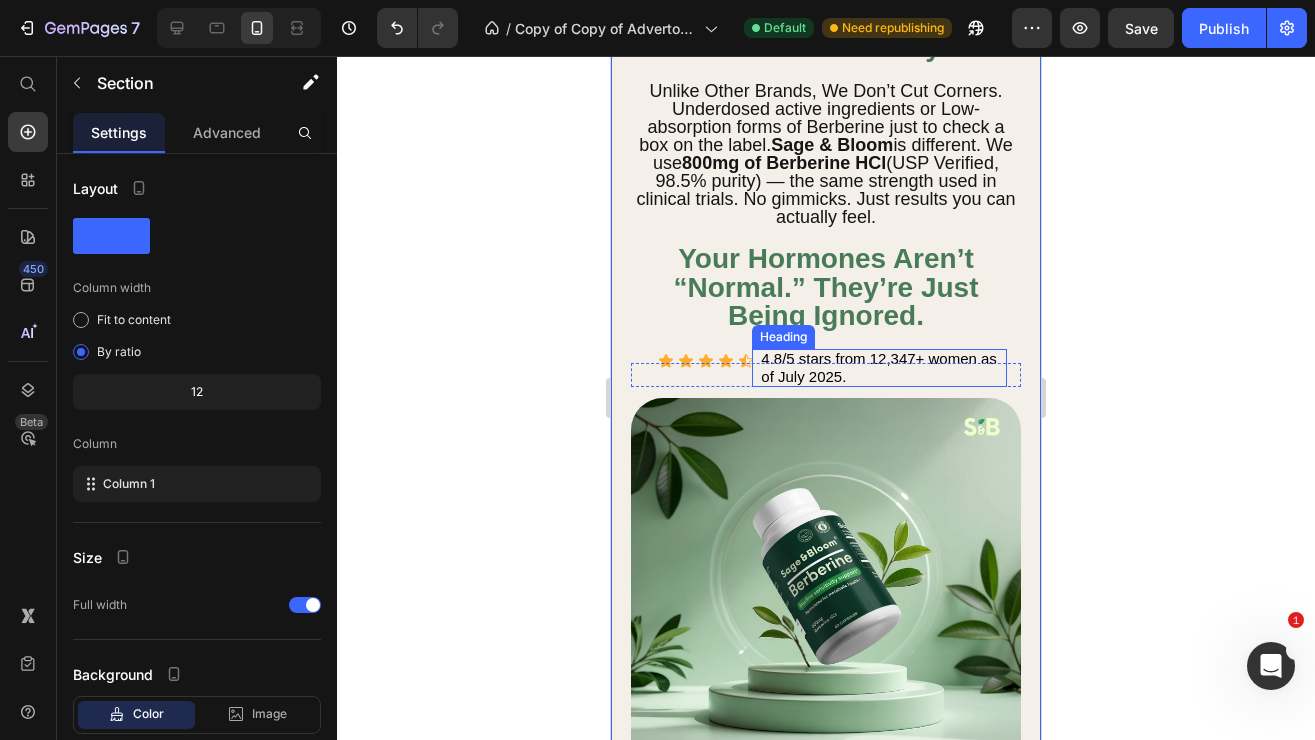 click on "4.8/5 stars from 12,347+ women as of July 2025." at bounding box center [883, 368] 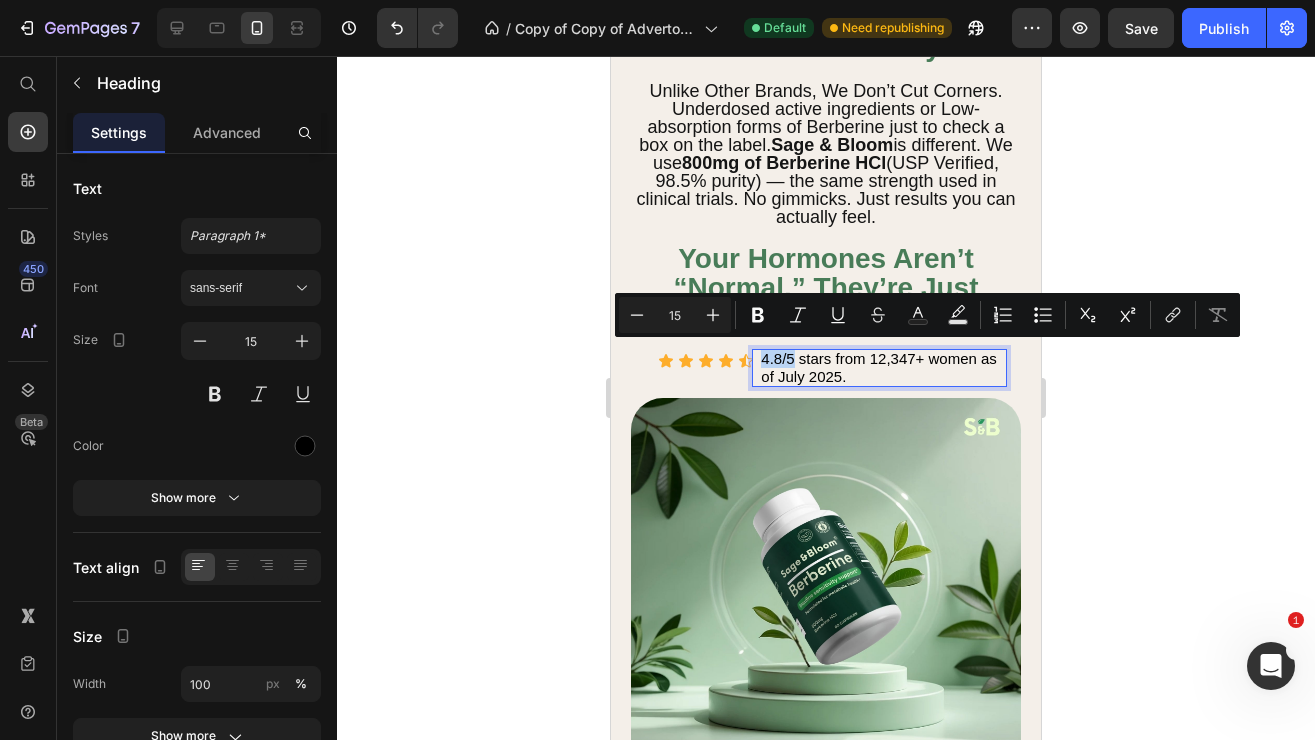 drag, startPoint x: 762, startPoint y: 355, endPoint x: 794, endPoint y: 354, distance: 32.01562 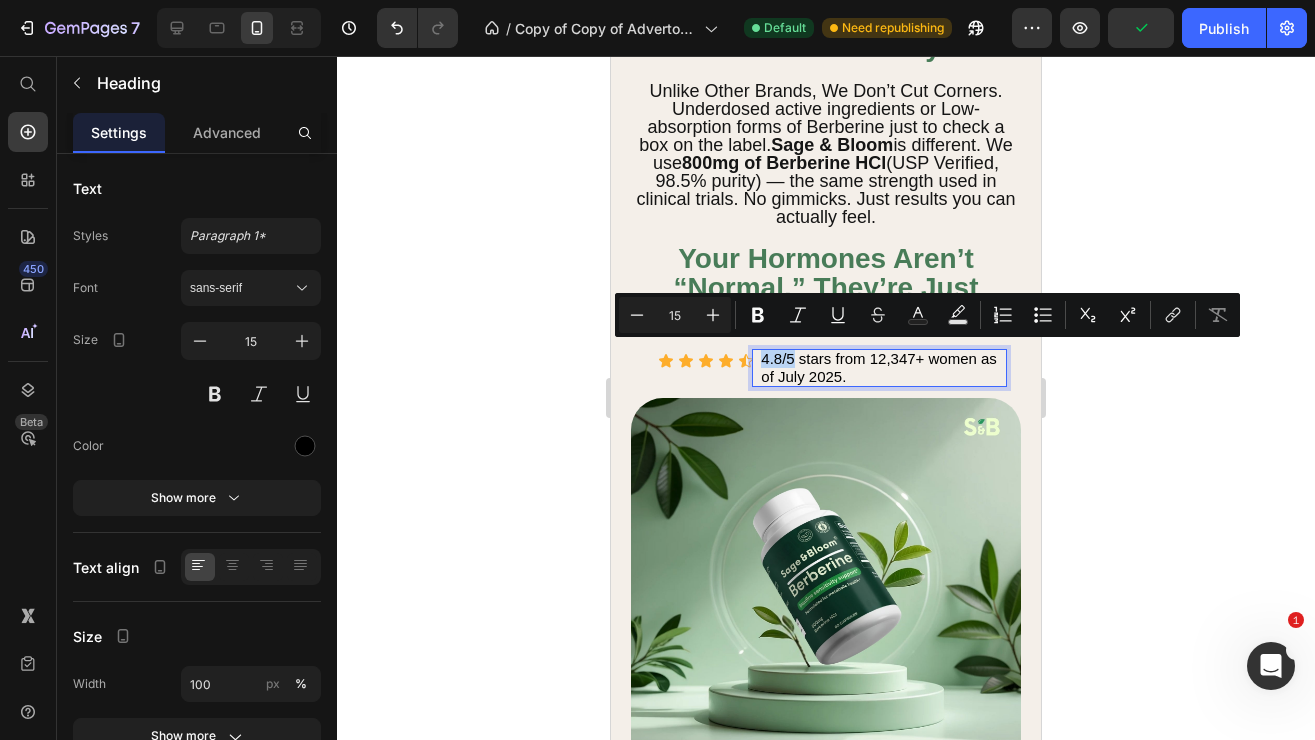click on "4.8/5 stars from 12,347+ women as of July 2025." at bounding box center (883, 368) 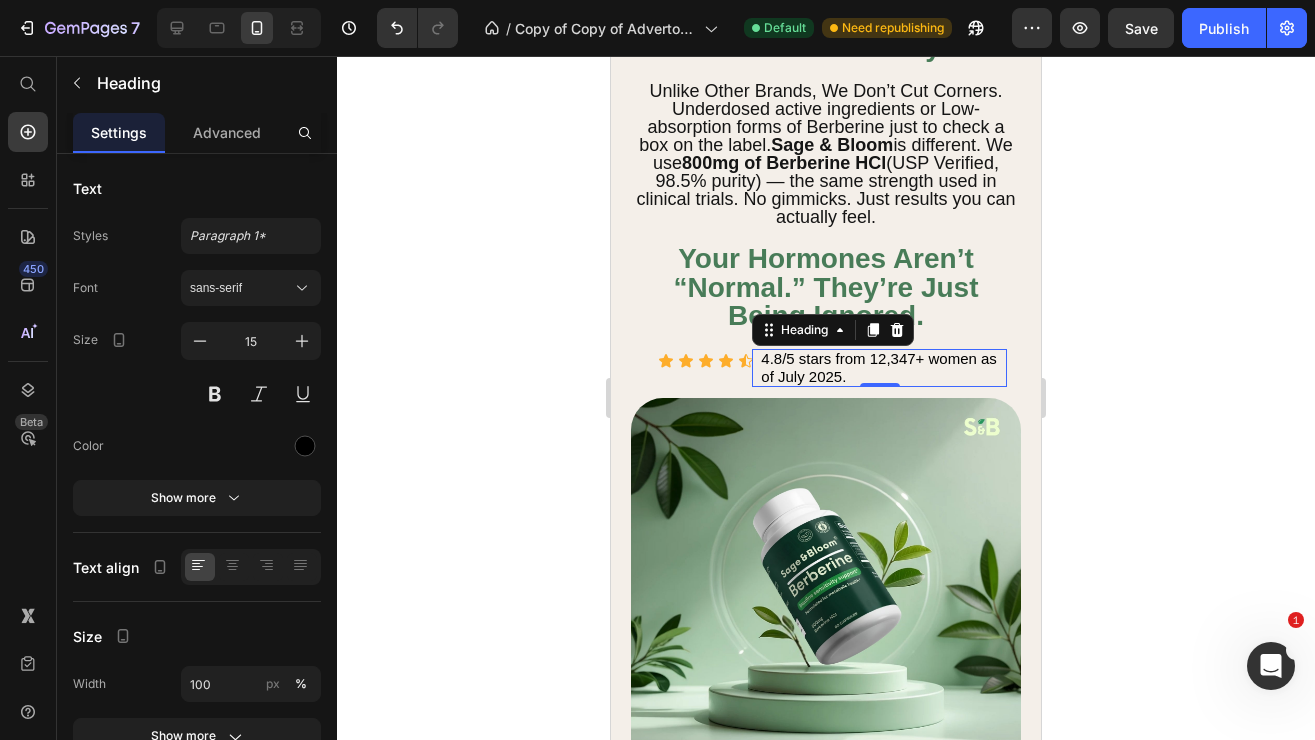drag, startPoint x: 758, startPoint y: 351, endPoint x: 782, endPoint y: 351, distance: 24 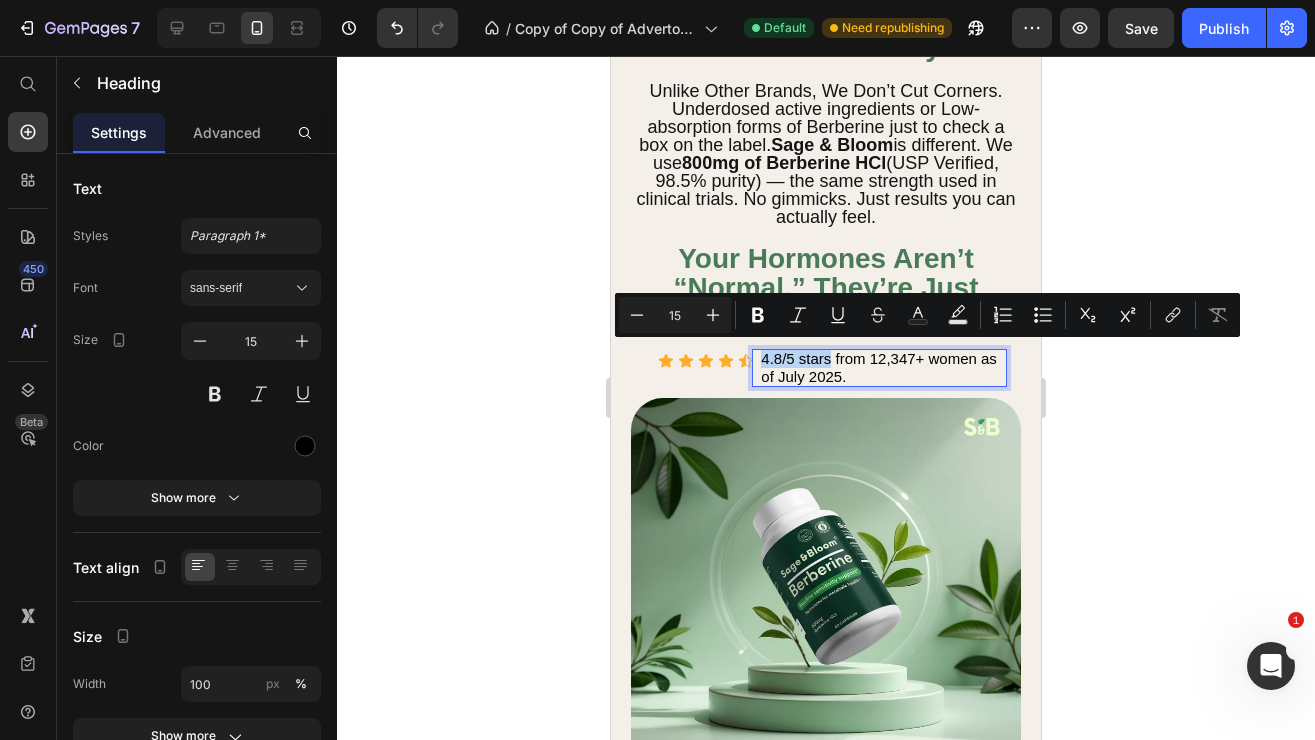 drag, startPoint x: 761, startPoint y: 355, endPoint x: 829, endPoint y: 352, distance: 68.06615 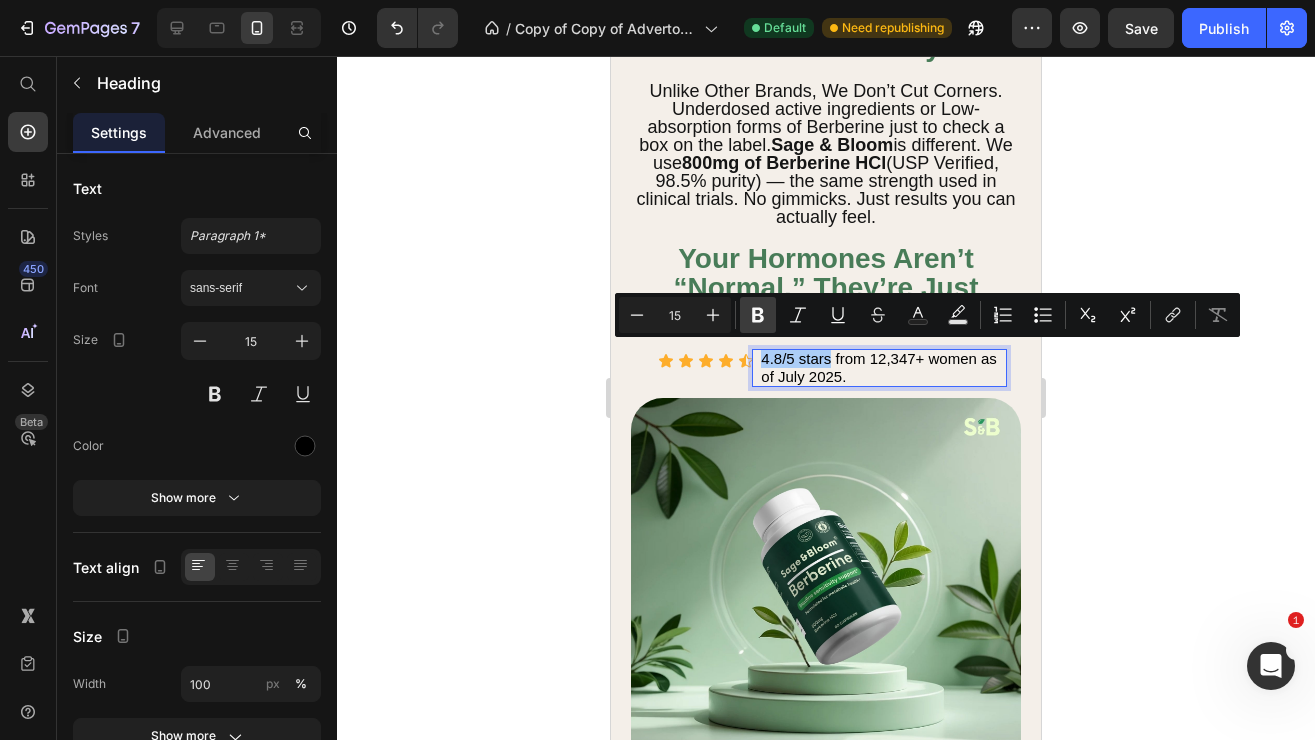 click 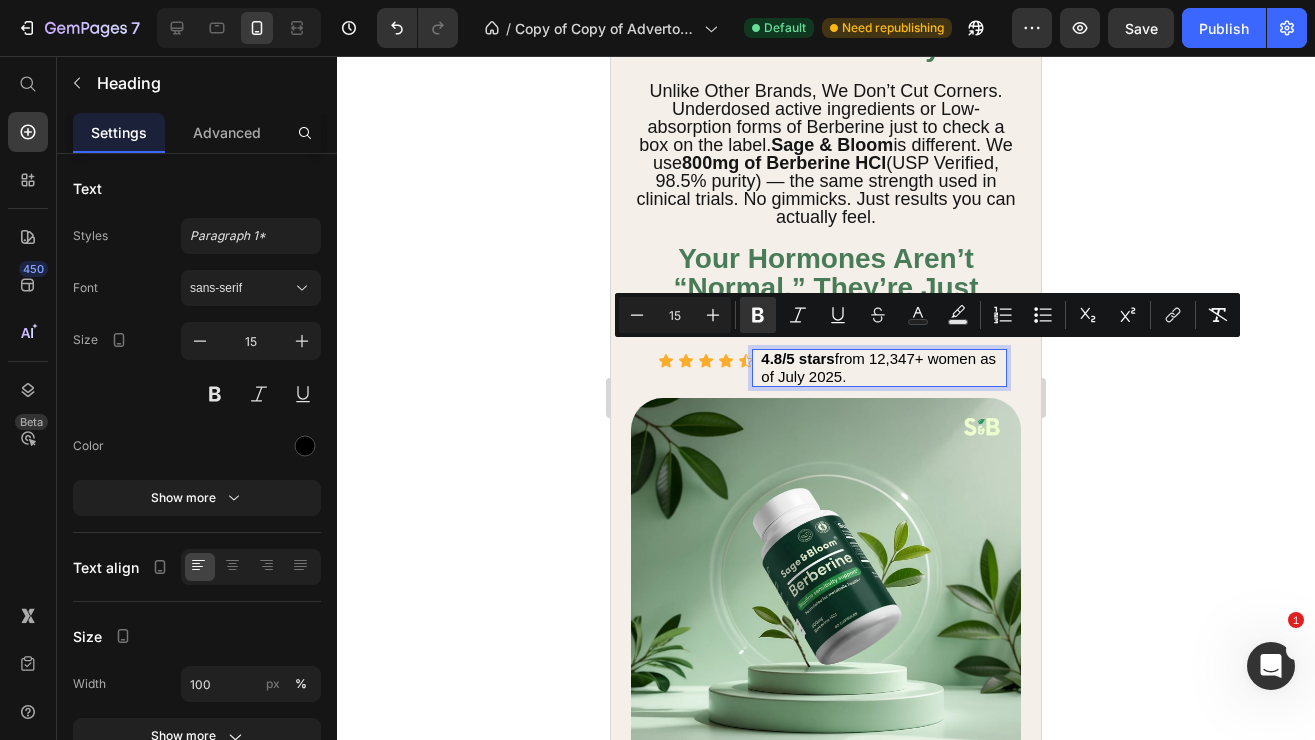 click on "4.8/5 stars  from 12,347+ women as of July 2025." at bounding box center (883, 368) 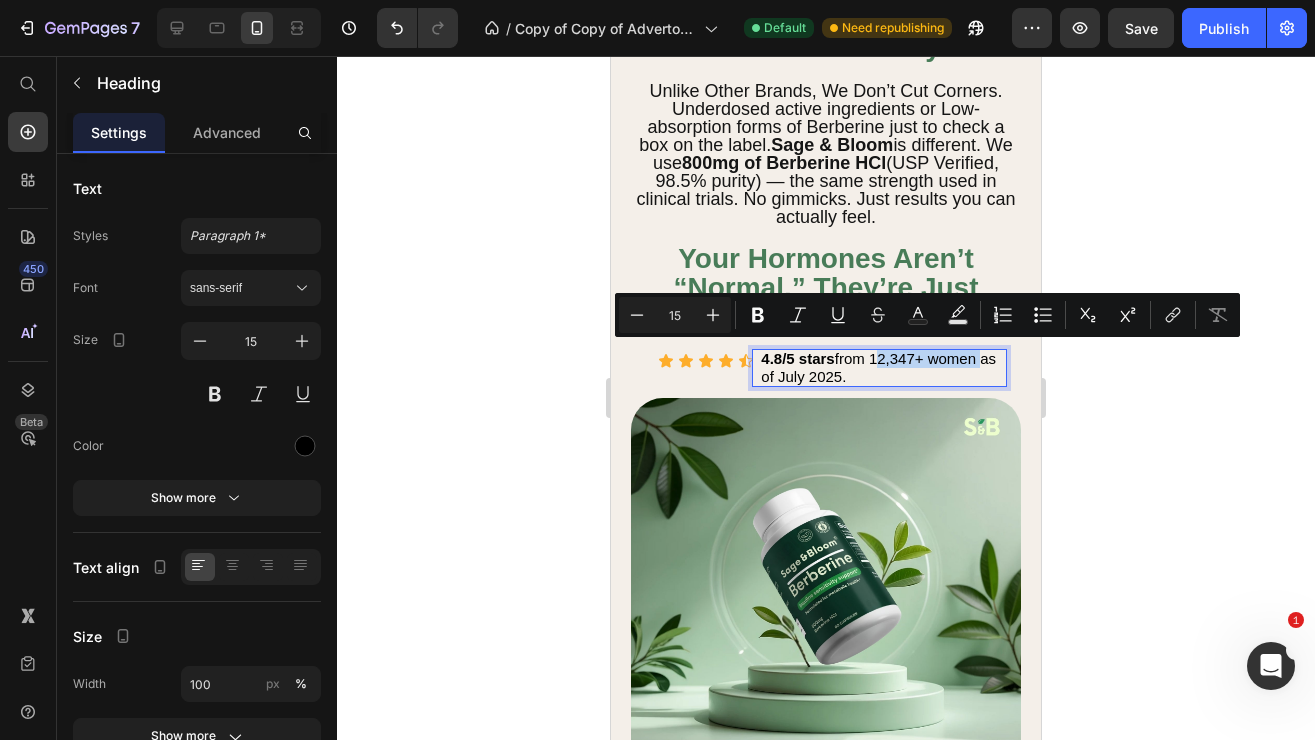 drag, startPoint x: 873, startPoint y: 355, endPoint x: 980, endPoint y: 354, distance: 107.00467 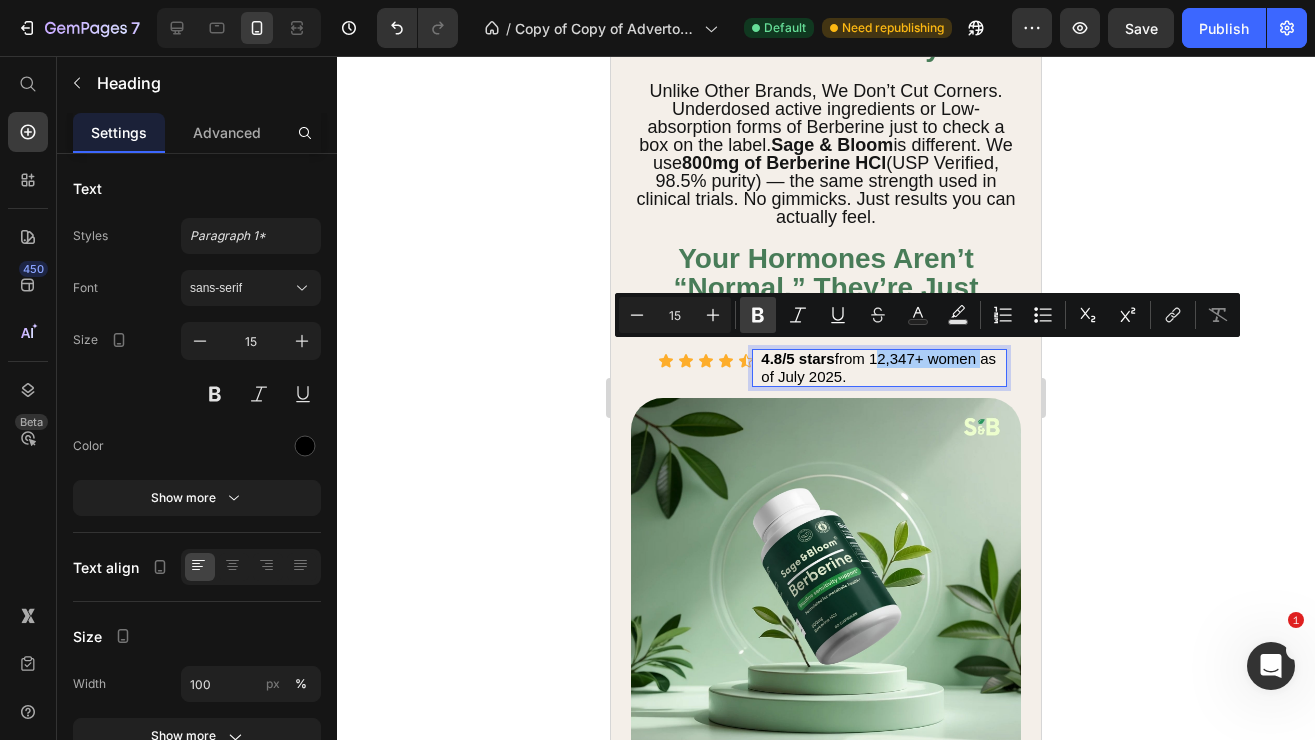 click 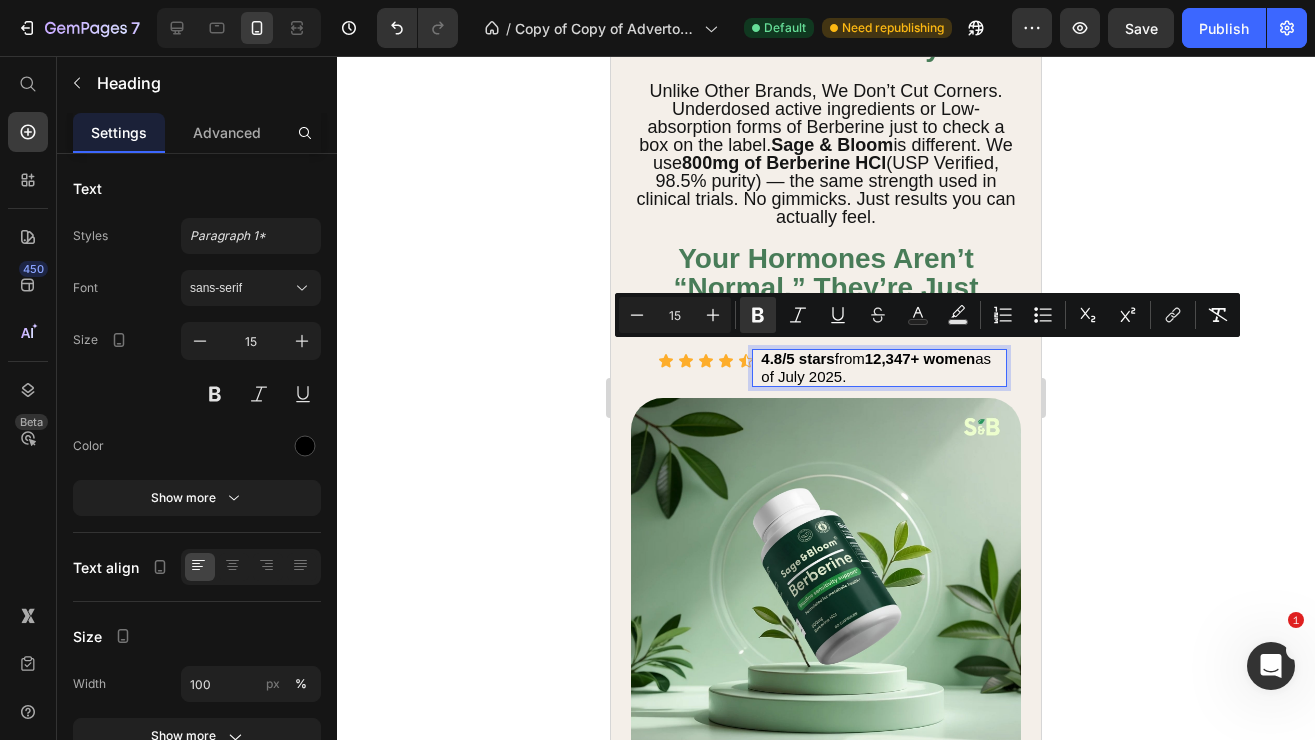click 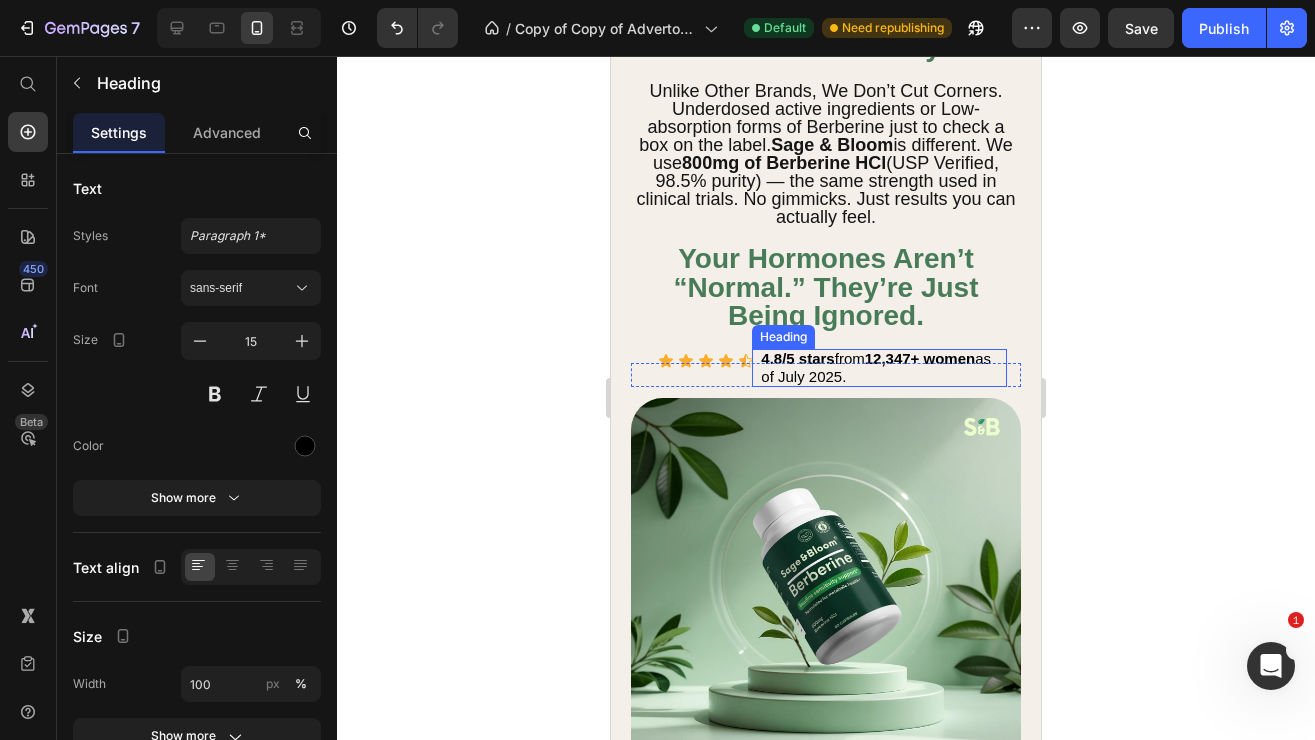 click on "⁠⁠⁠⁠⁠⁠⁠ 4.8/5 stars  from  12,347+ women  as of July 2025." at bounding box center [883, 368] 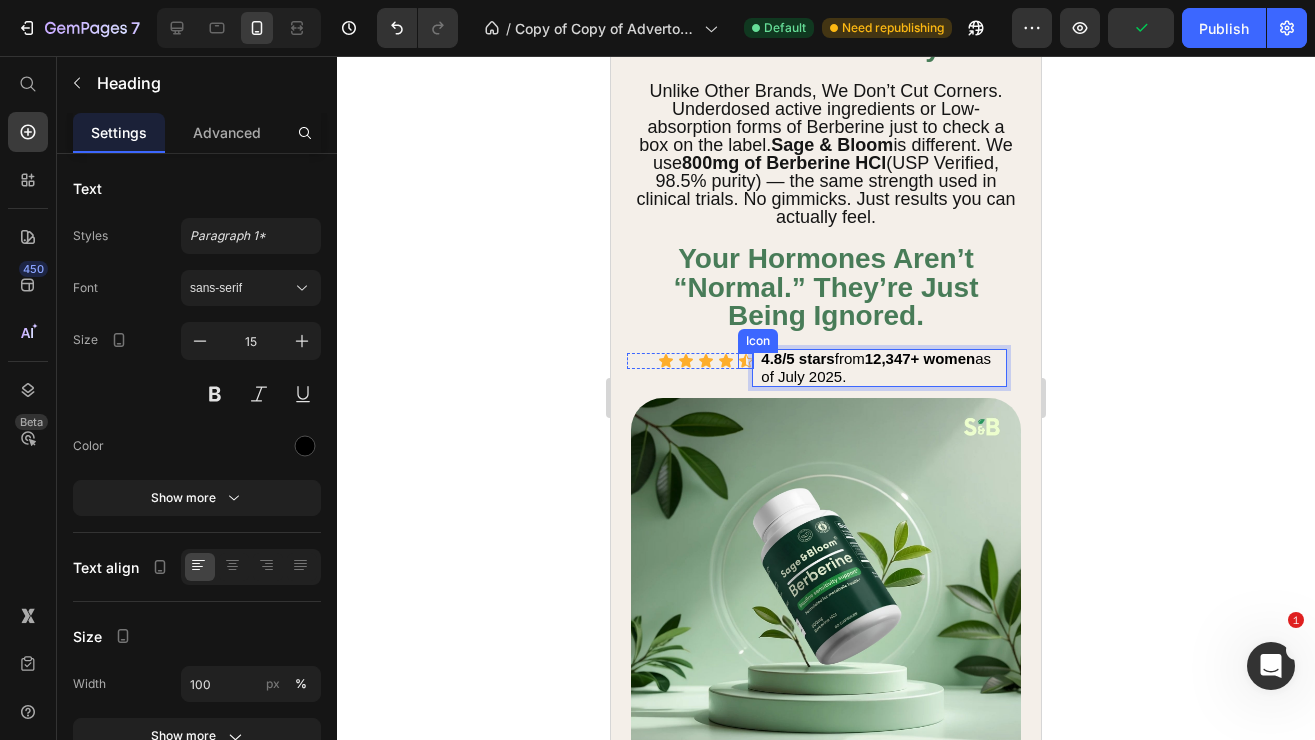 drag, startPoint x: 847, startPoint y: 374, endPoint x: 748, endPoint y: 350, distance: 101.86756 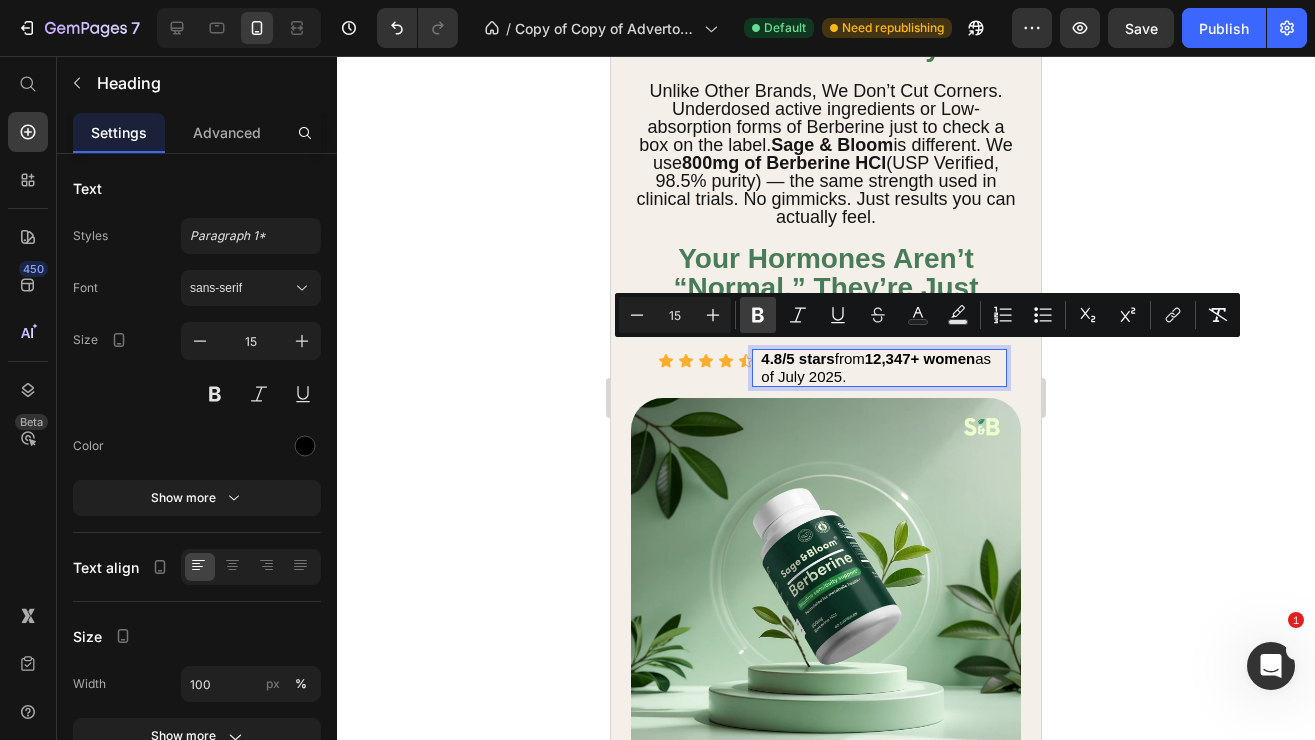 click 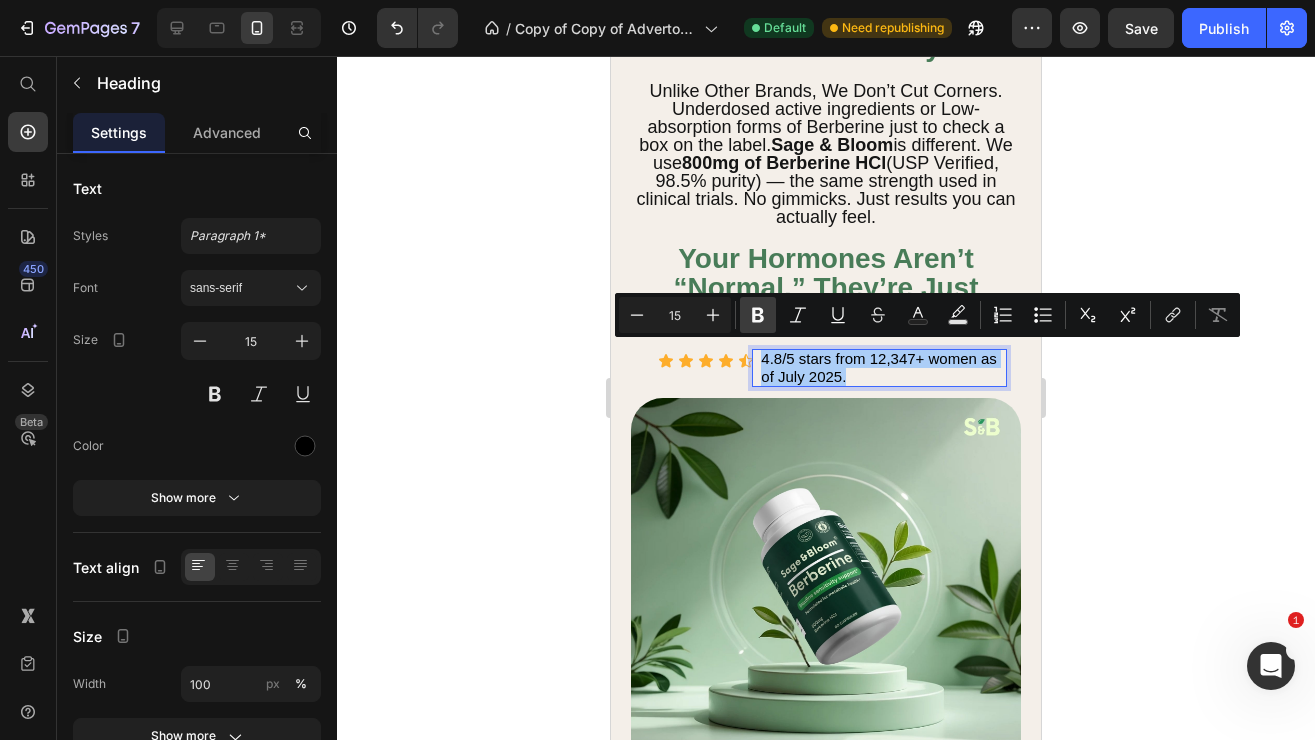 click 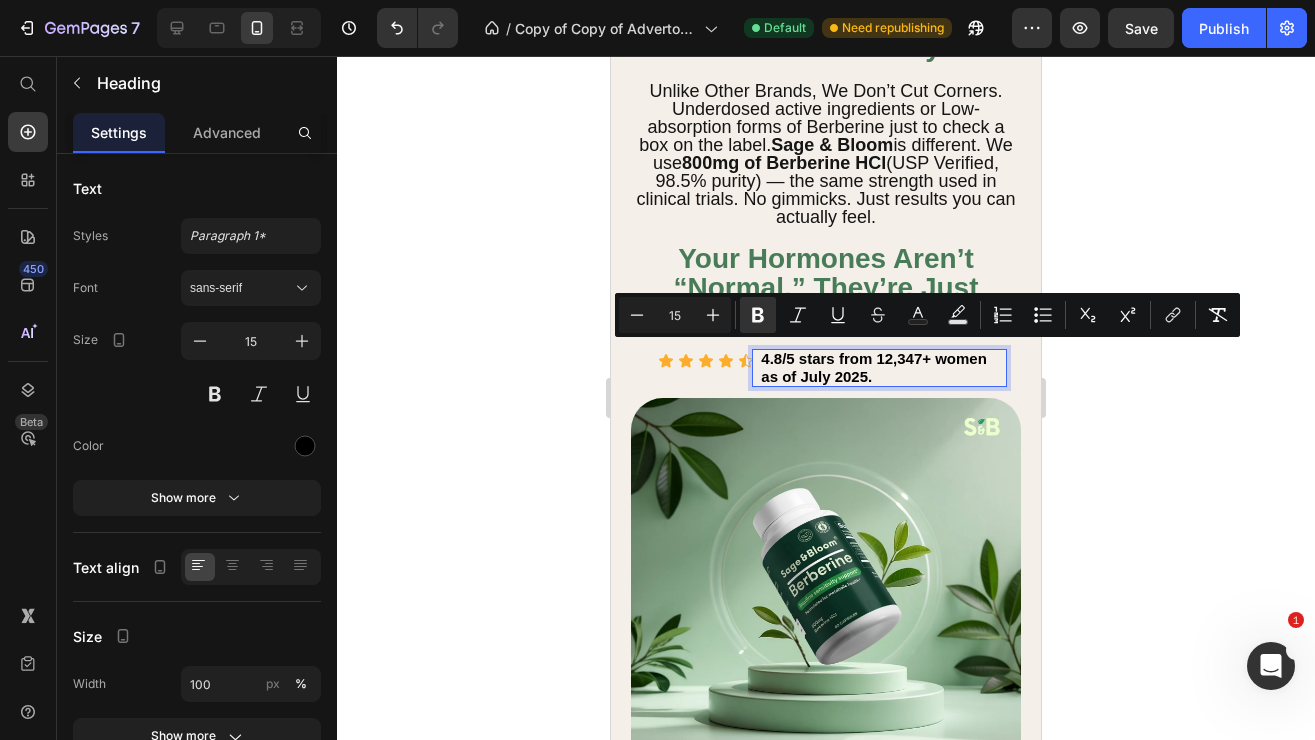click 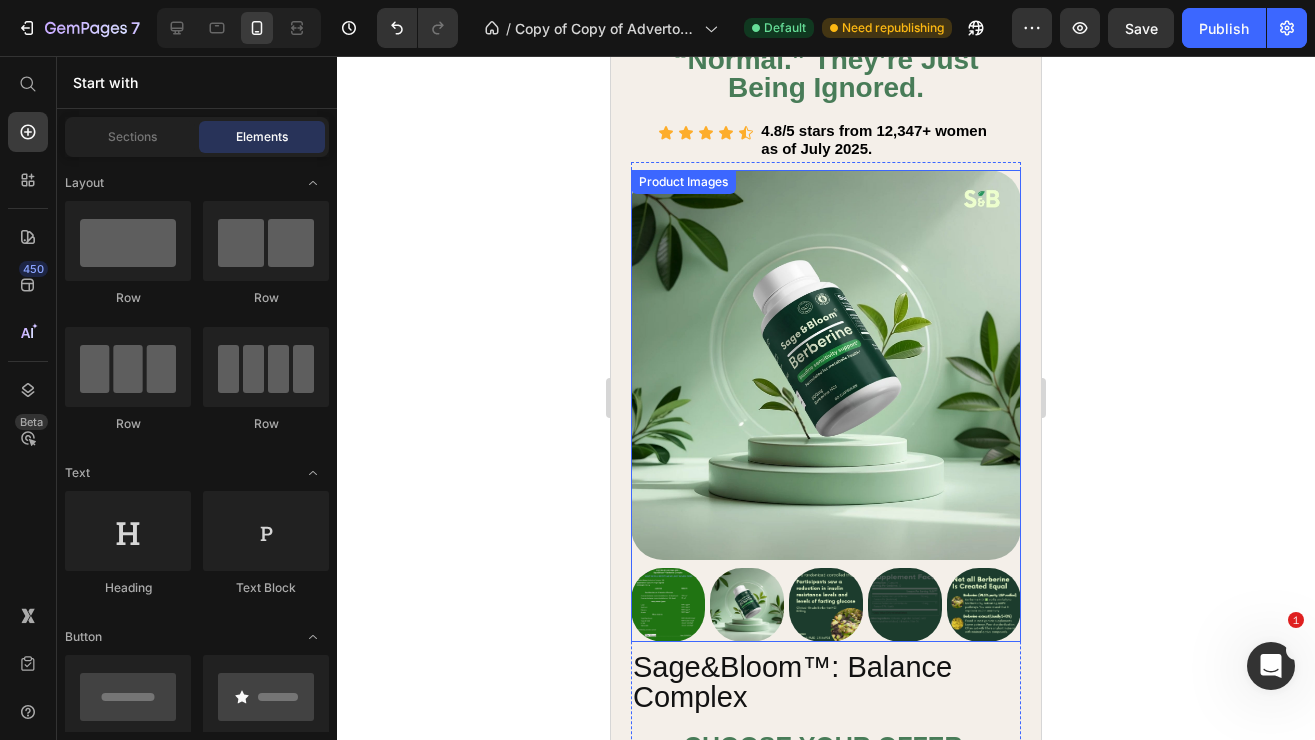 scroll, scrollTop: 1460, scrollLeft: 0, axis: vertical 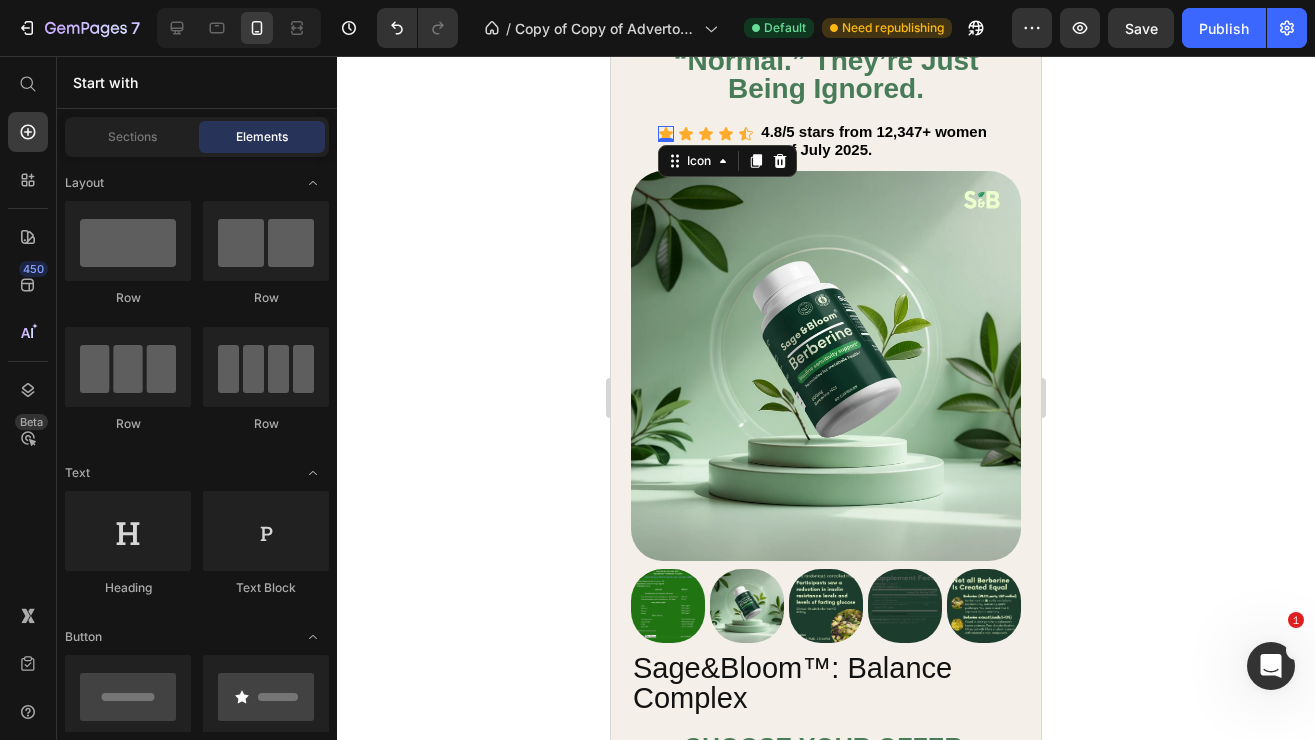 click on "Icon   0" at bounding box center (666, 134) 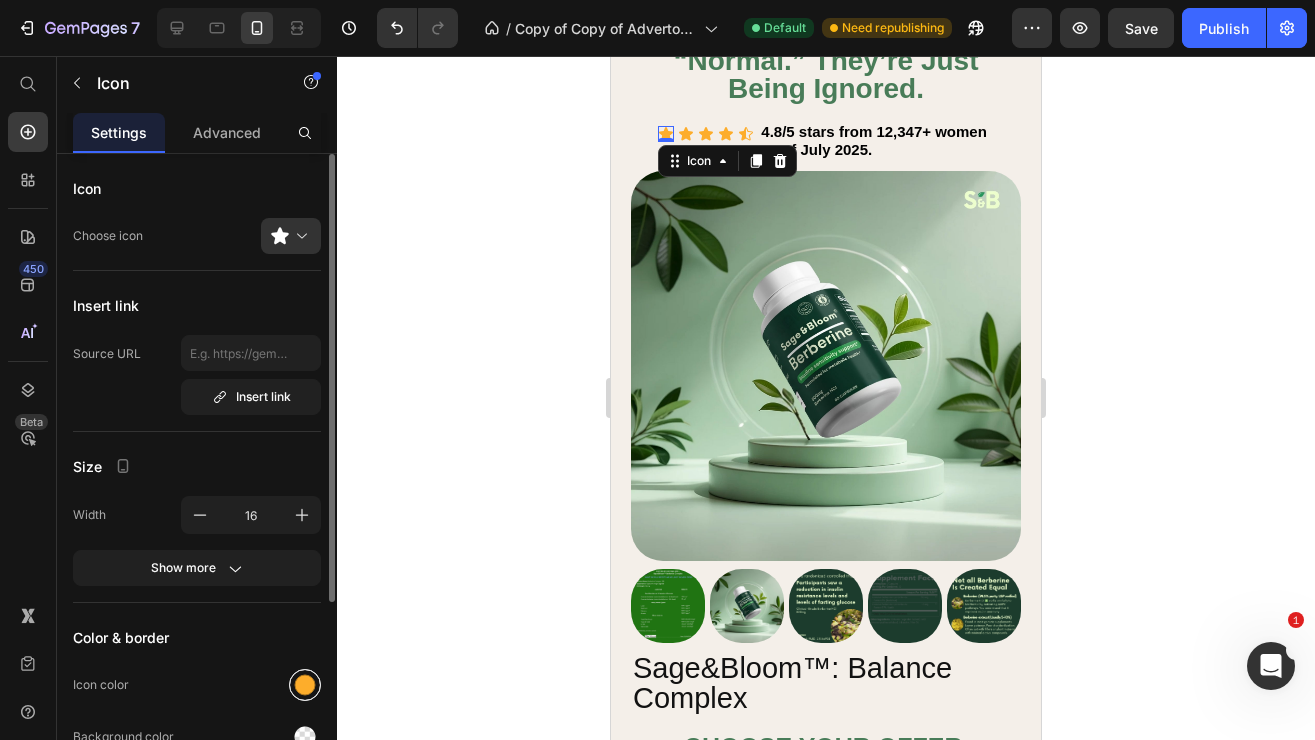 click at bounding box center [305, 685] 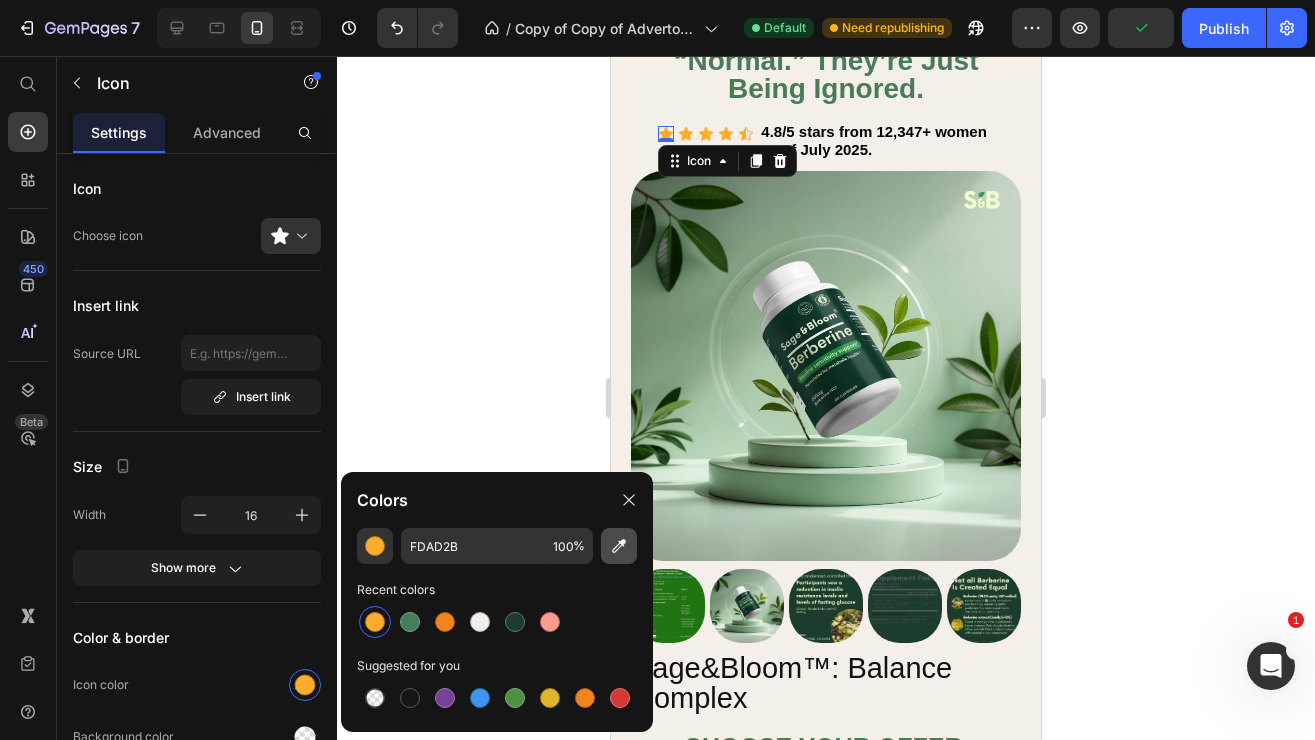 click 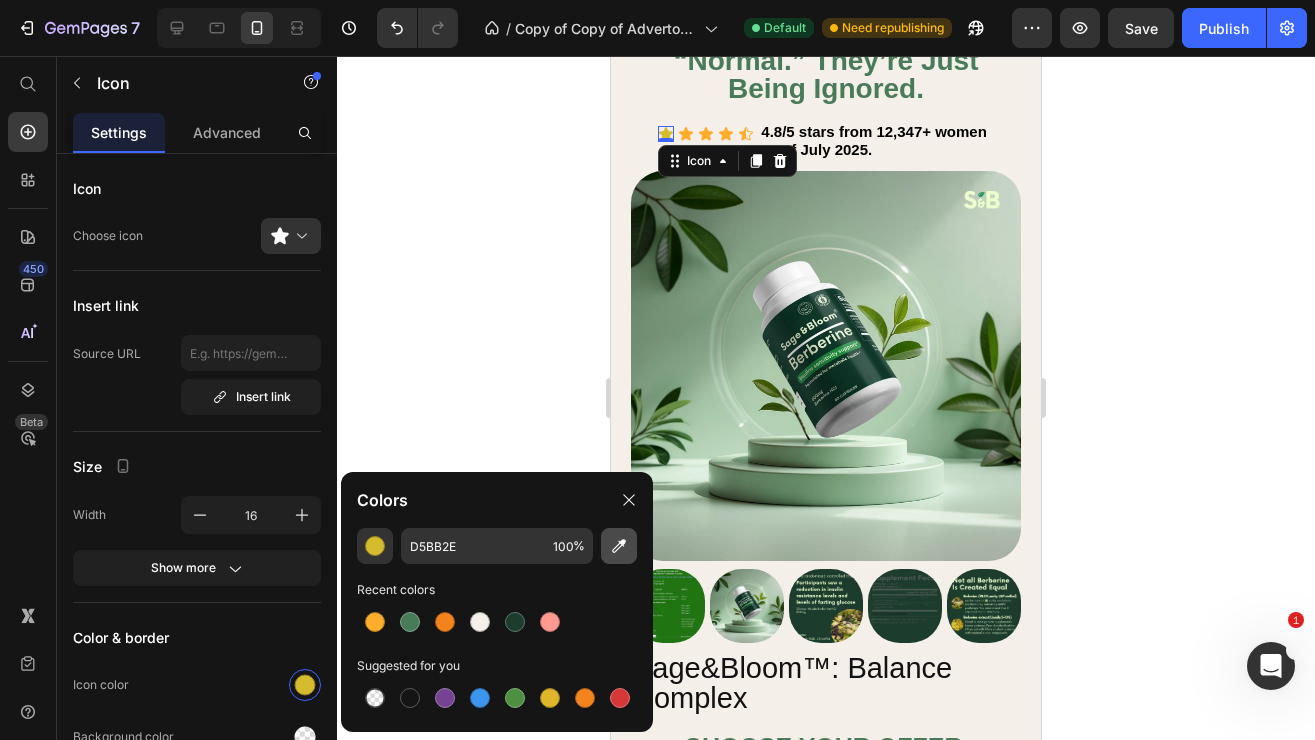click 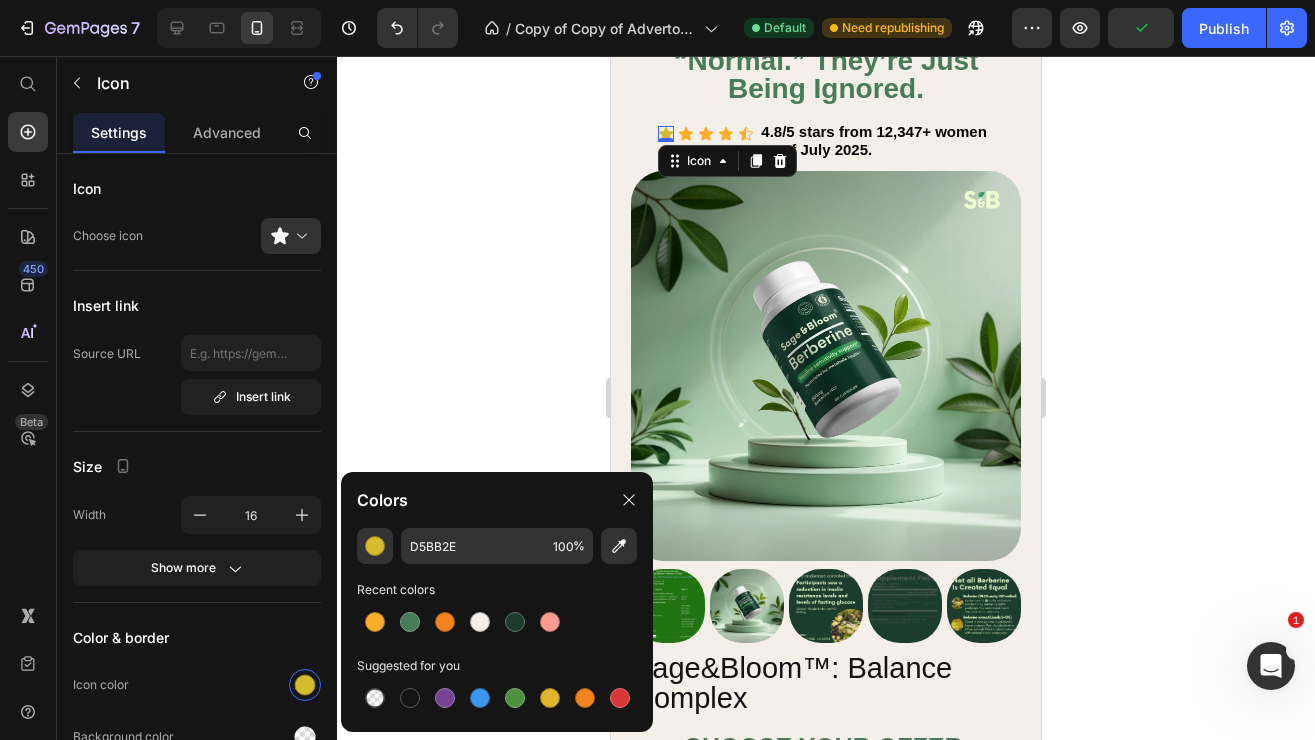 type on "DDA756" 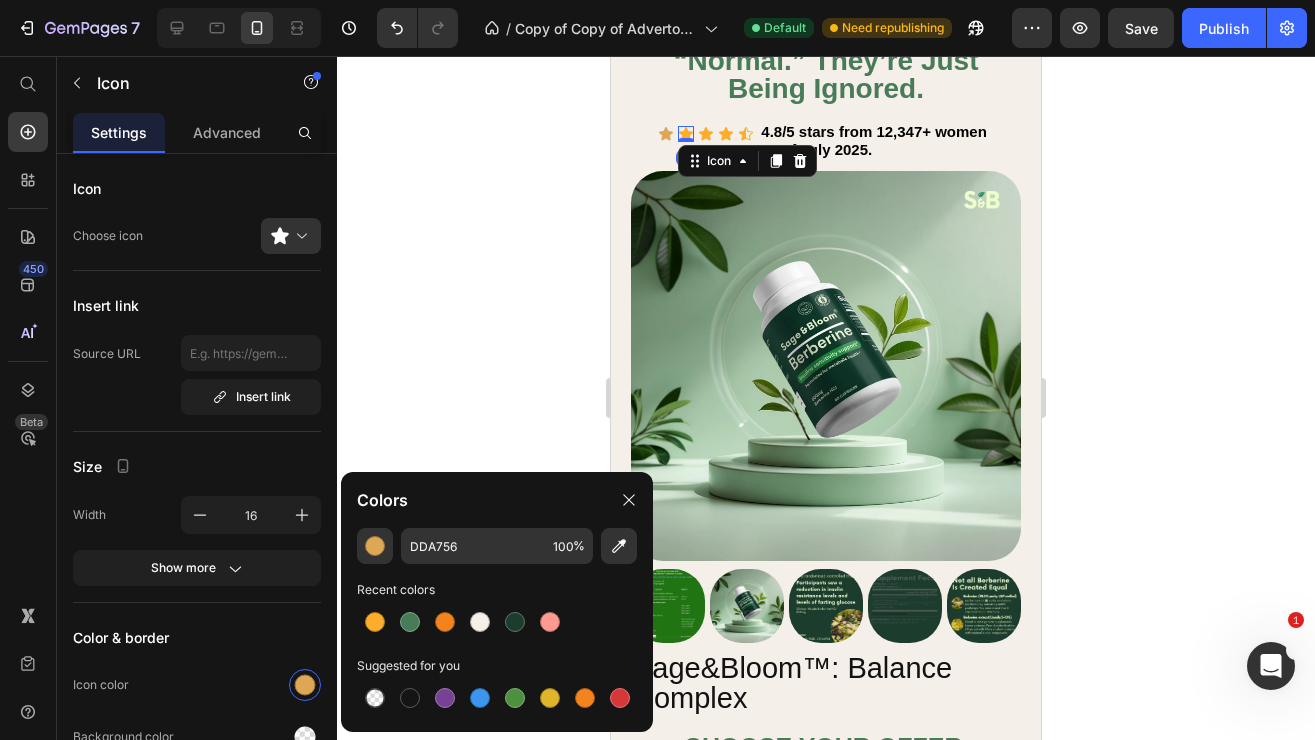 click 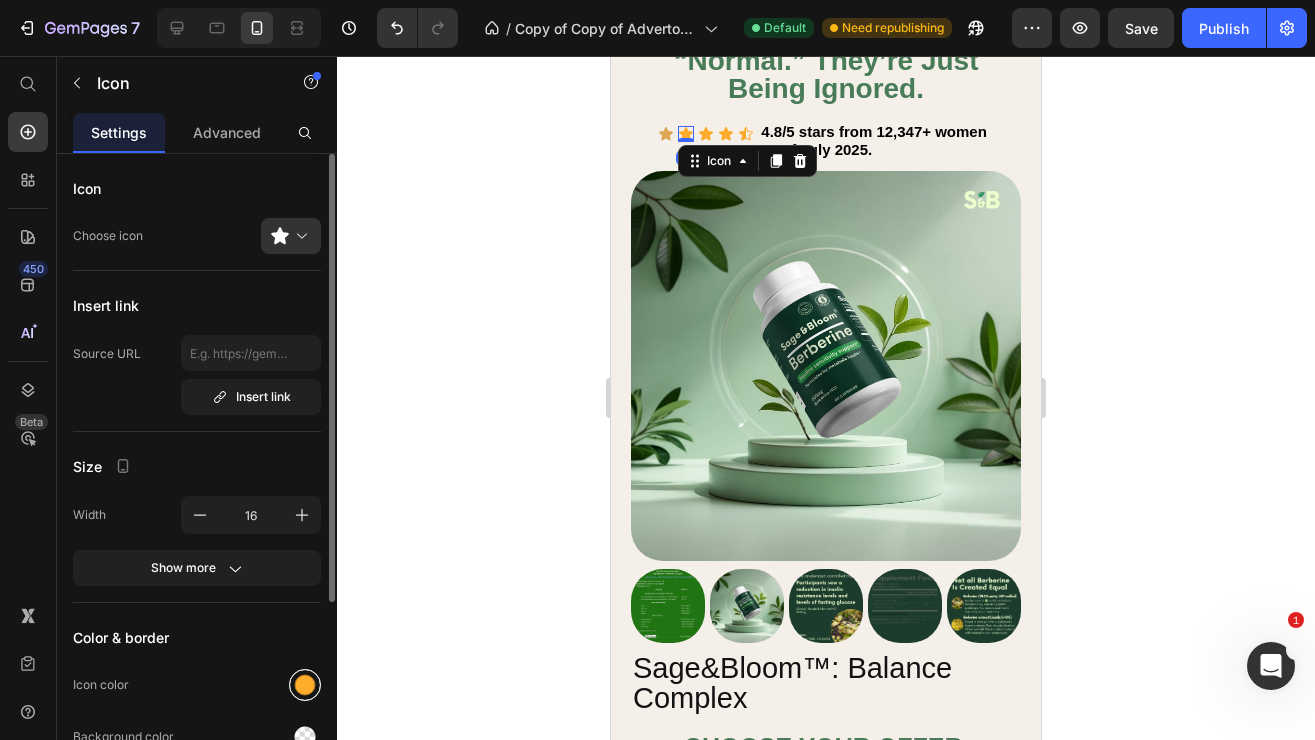 click at bounding box center (305, 685) 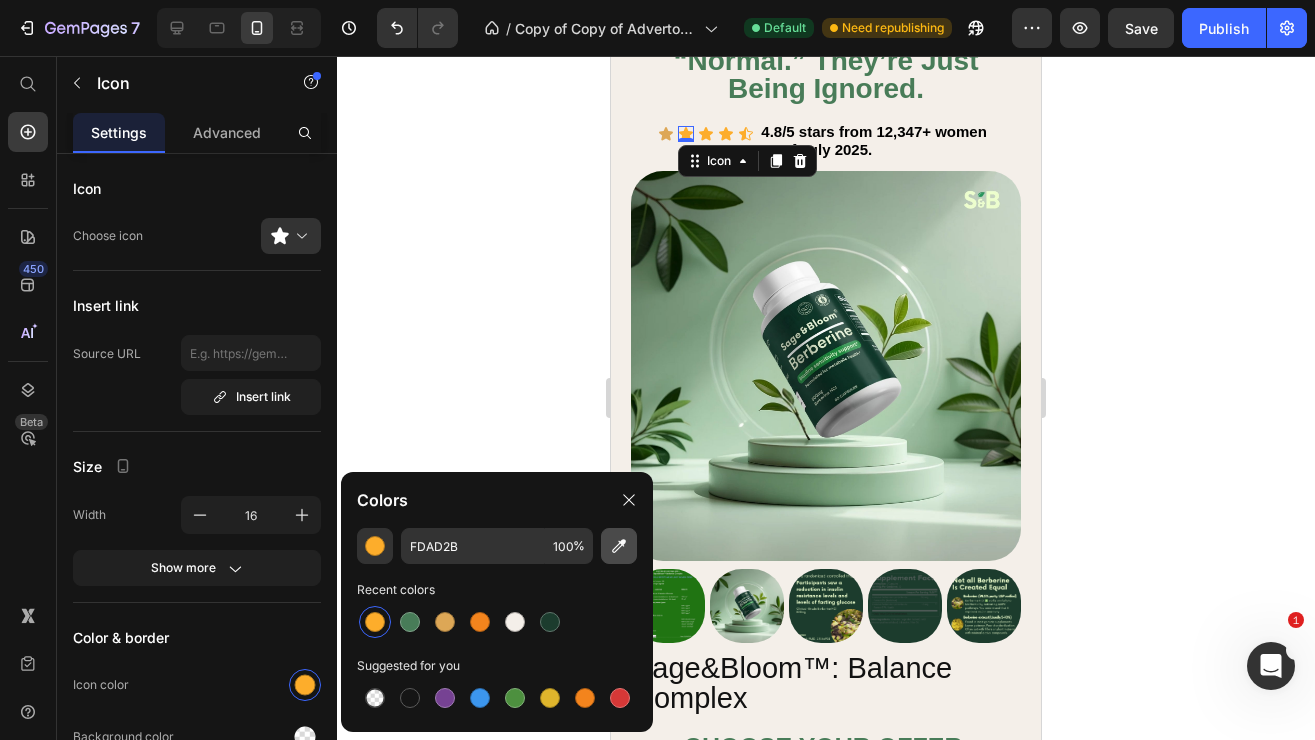 click 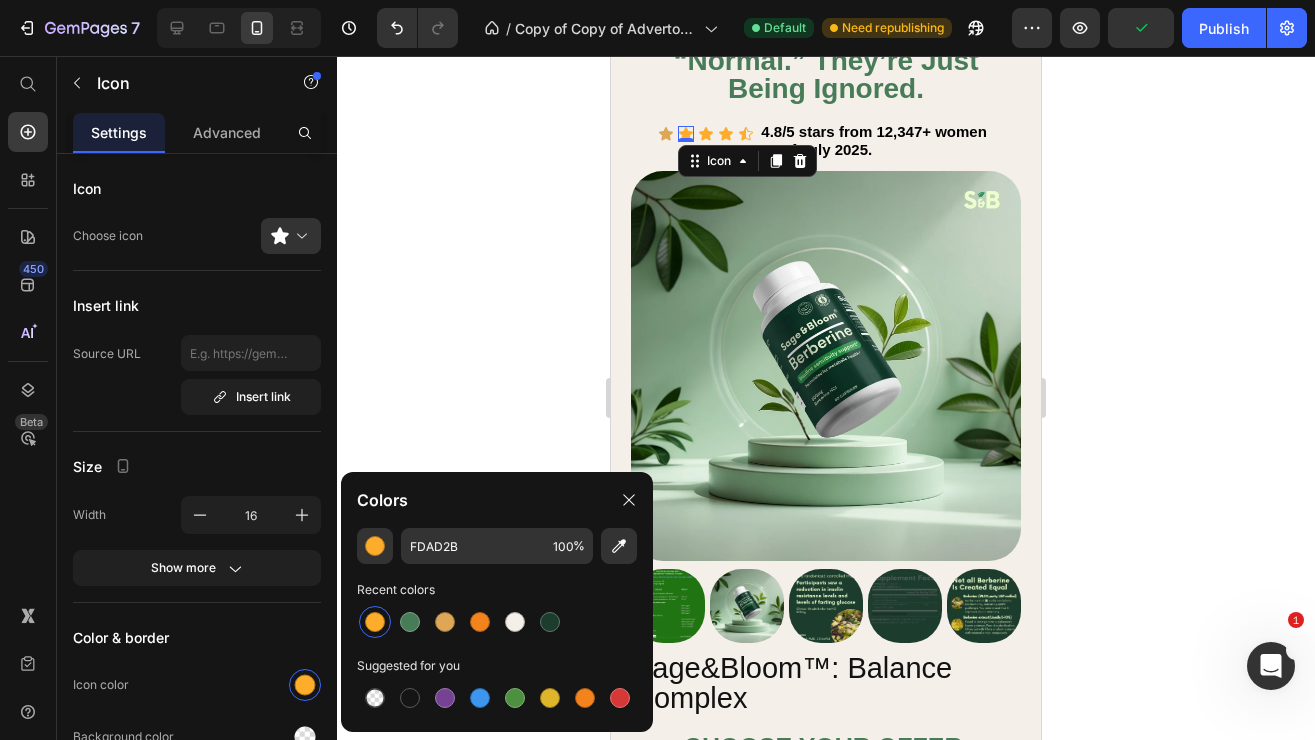 type on "DDA756" 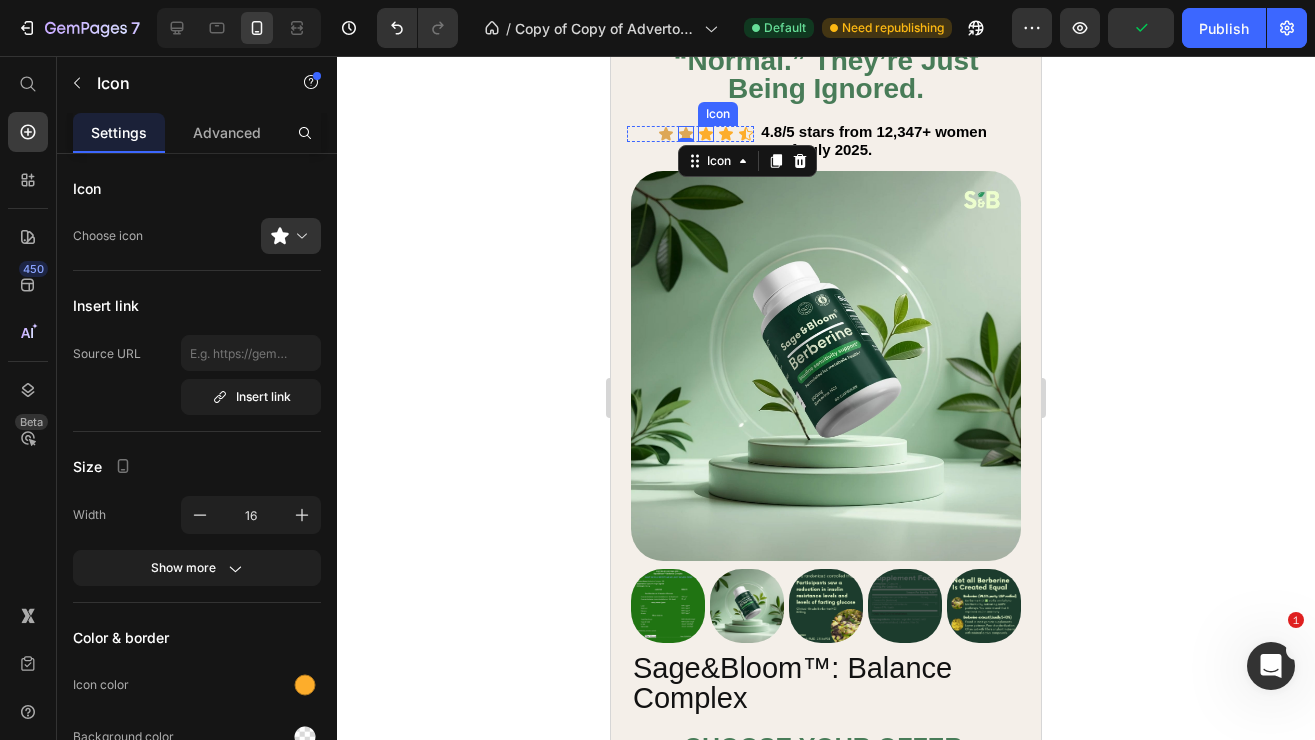 click 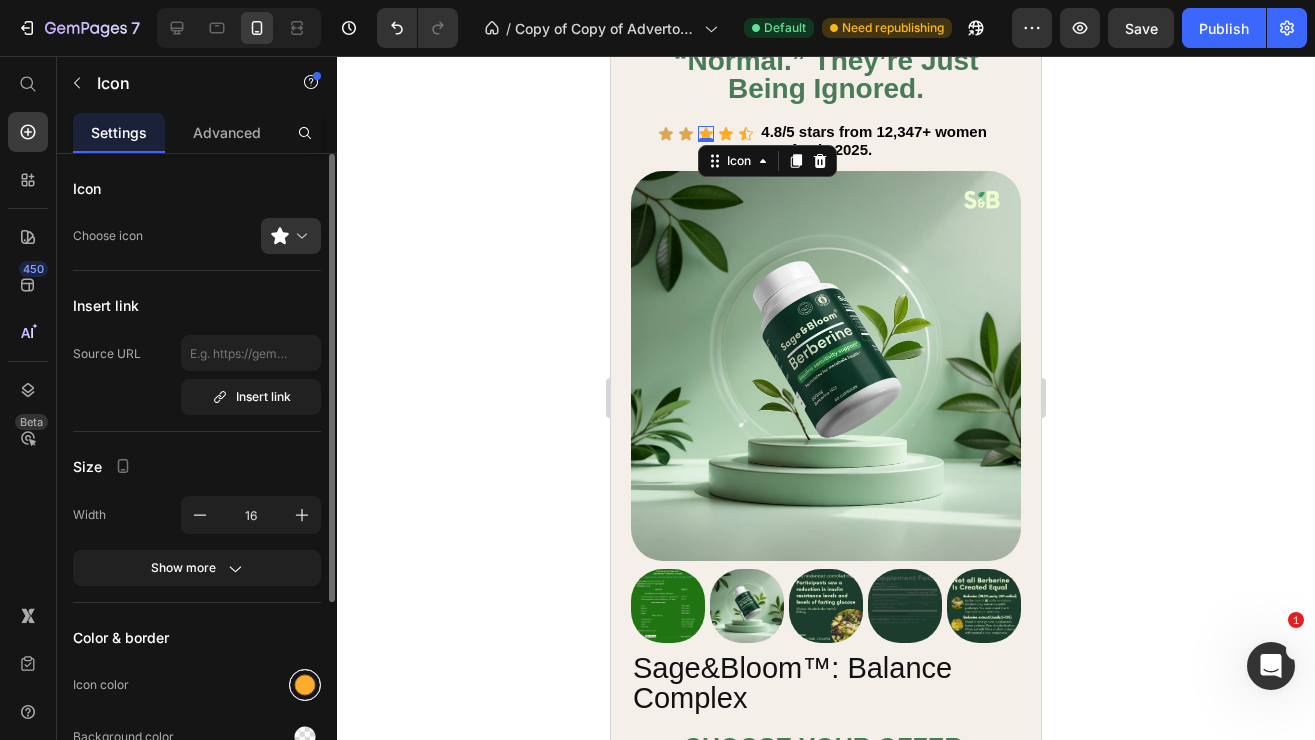 click at bounding box center [305, 685] 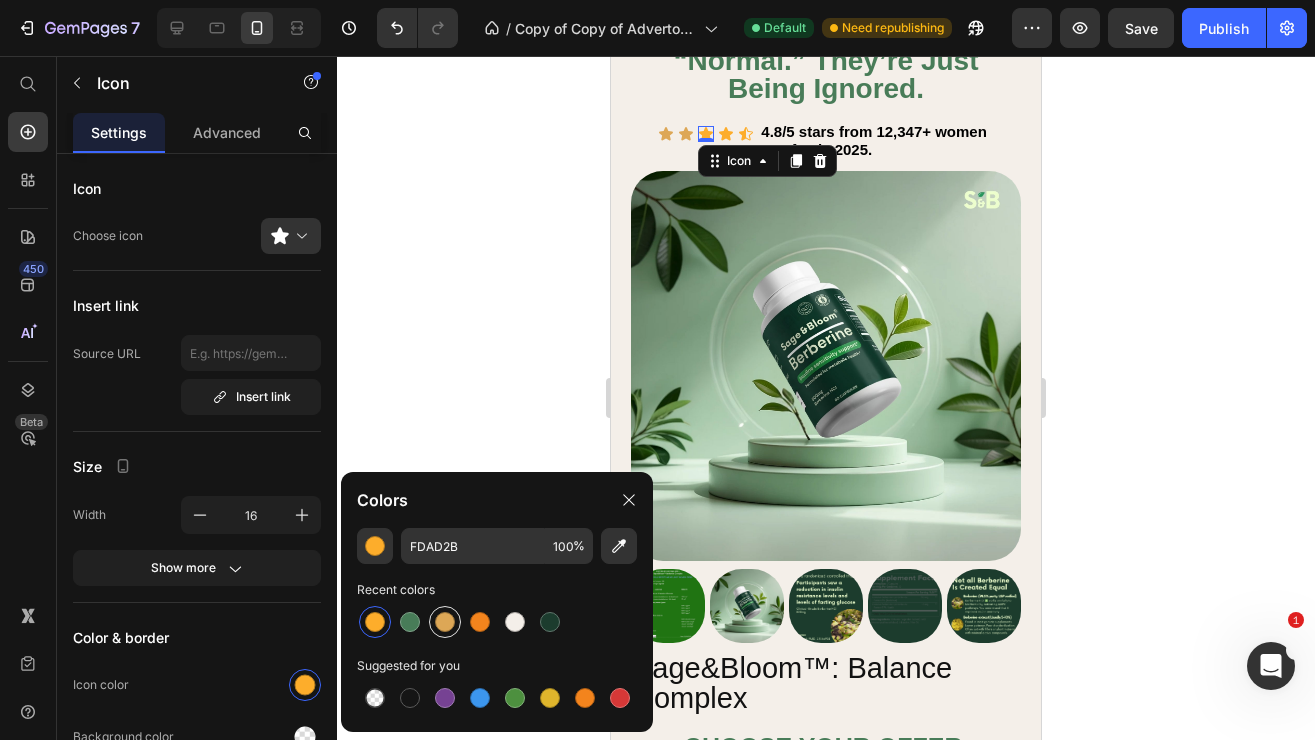 click at bounding box center (445, 622) 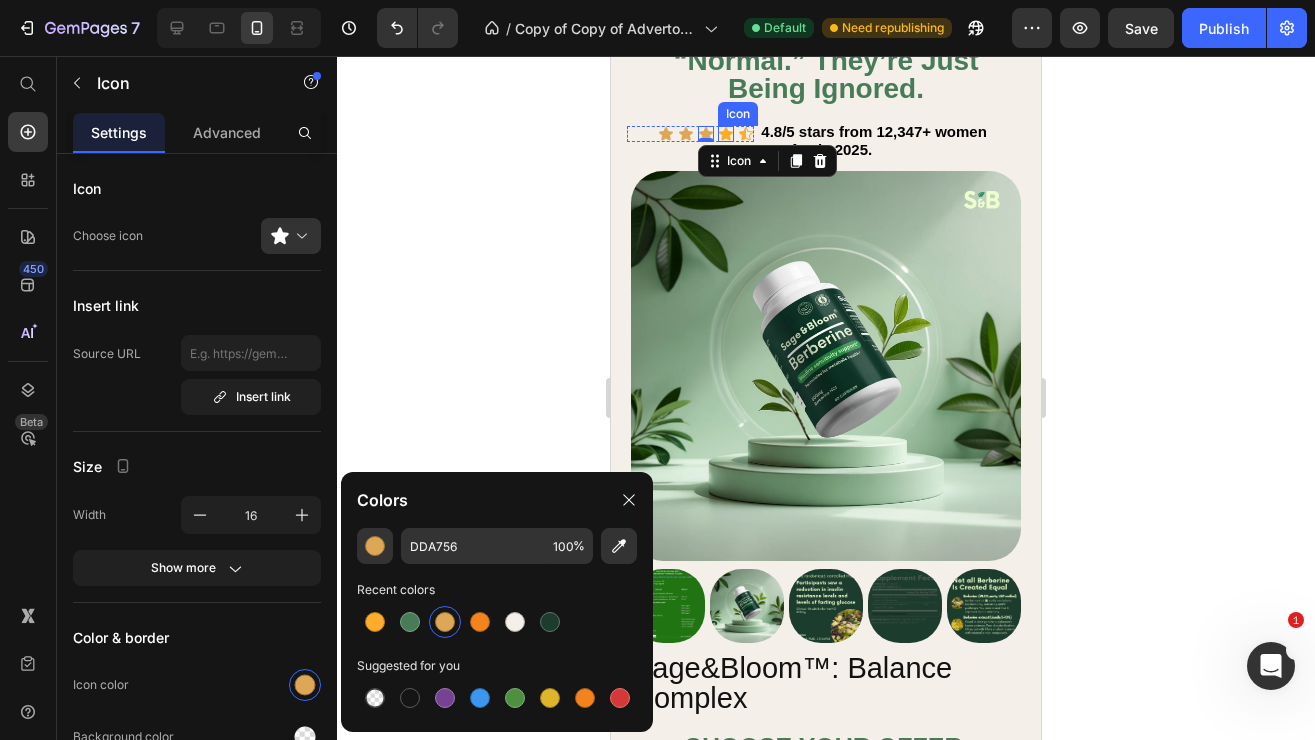 click 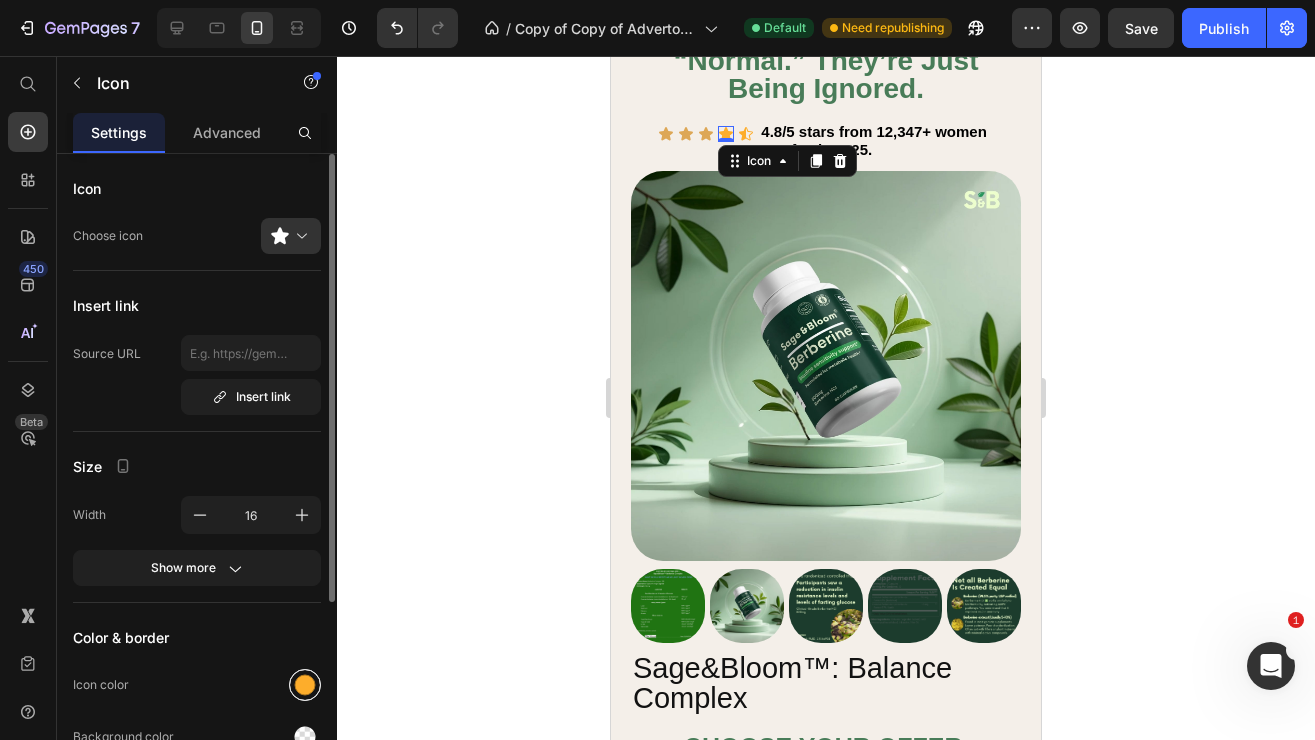 click at bounding box center [305, 685] 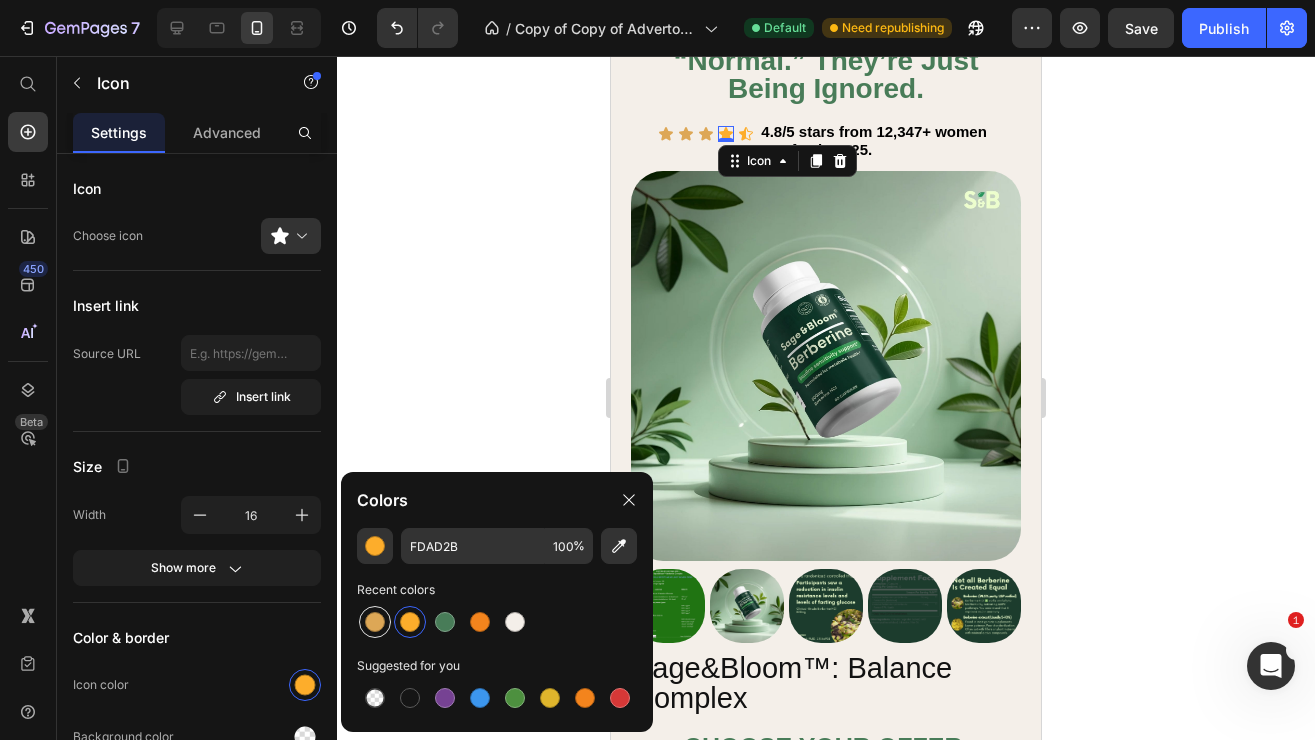 click at bounding box center (375, 622) 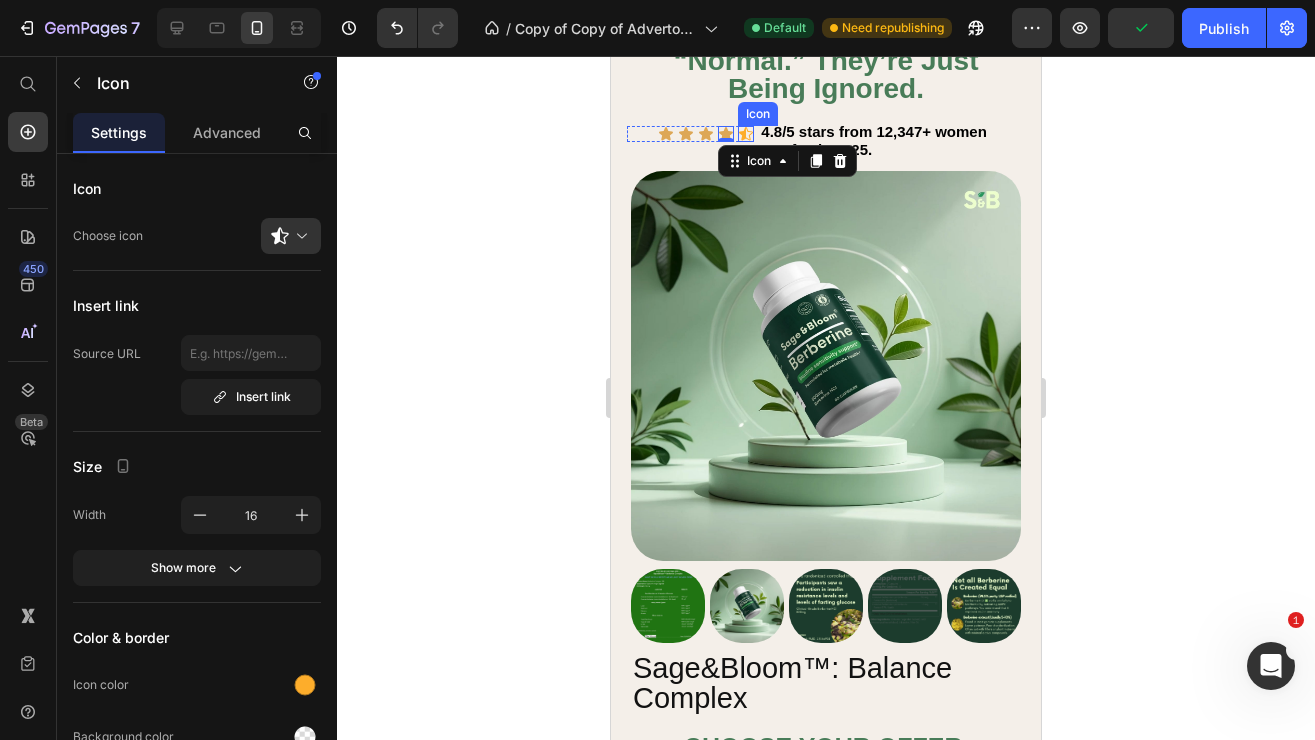 click 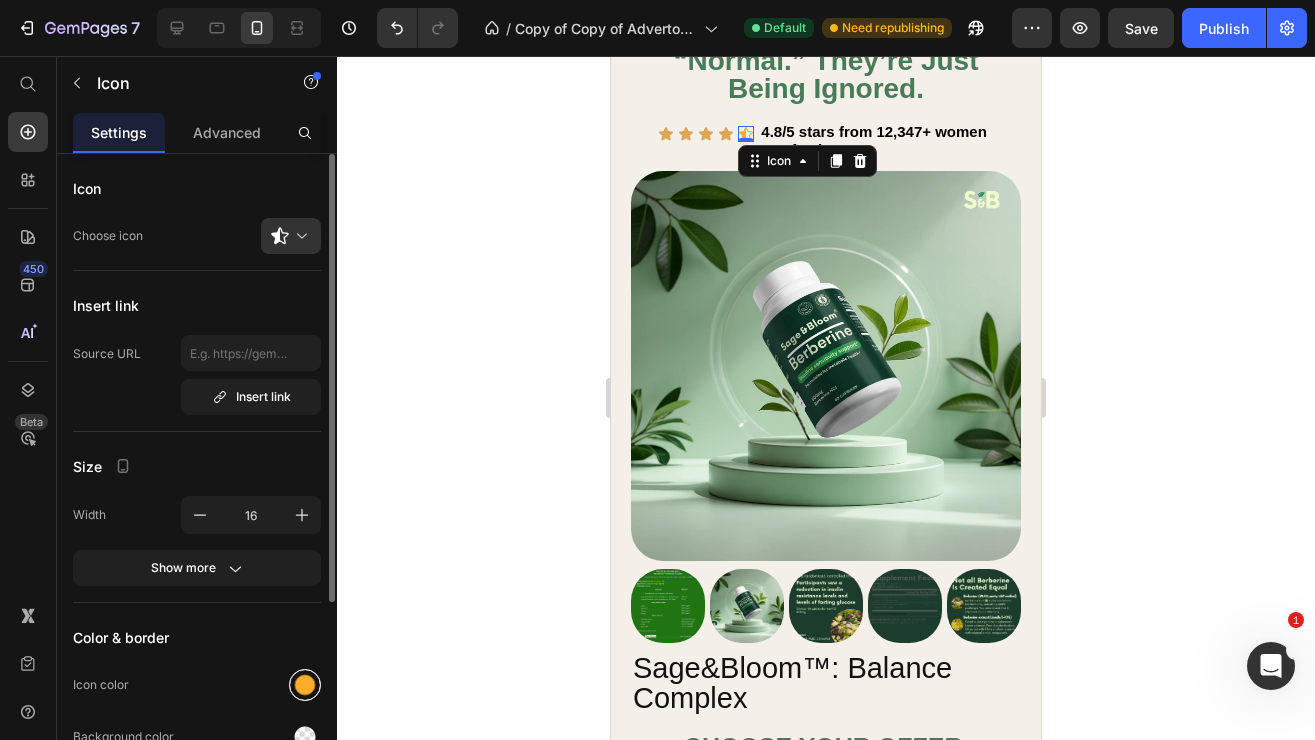 click at bounding box center [305, 685] 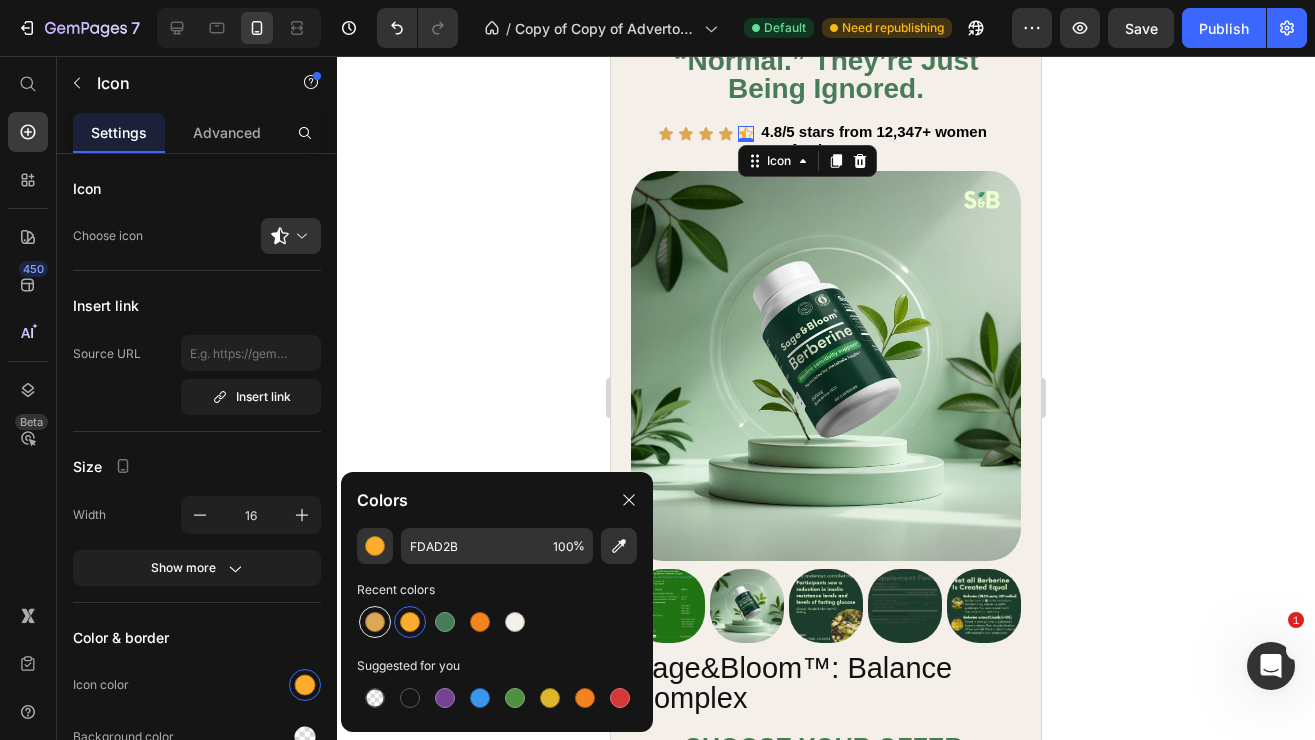 click at bounding box center [375, 622] 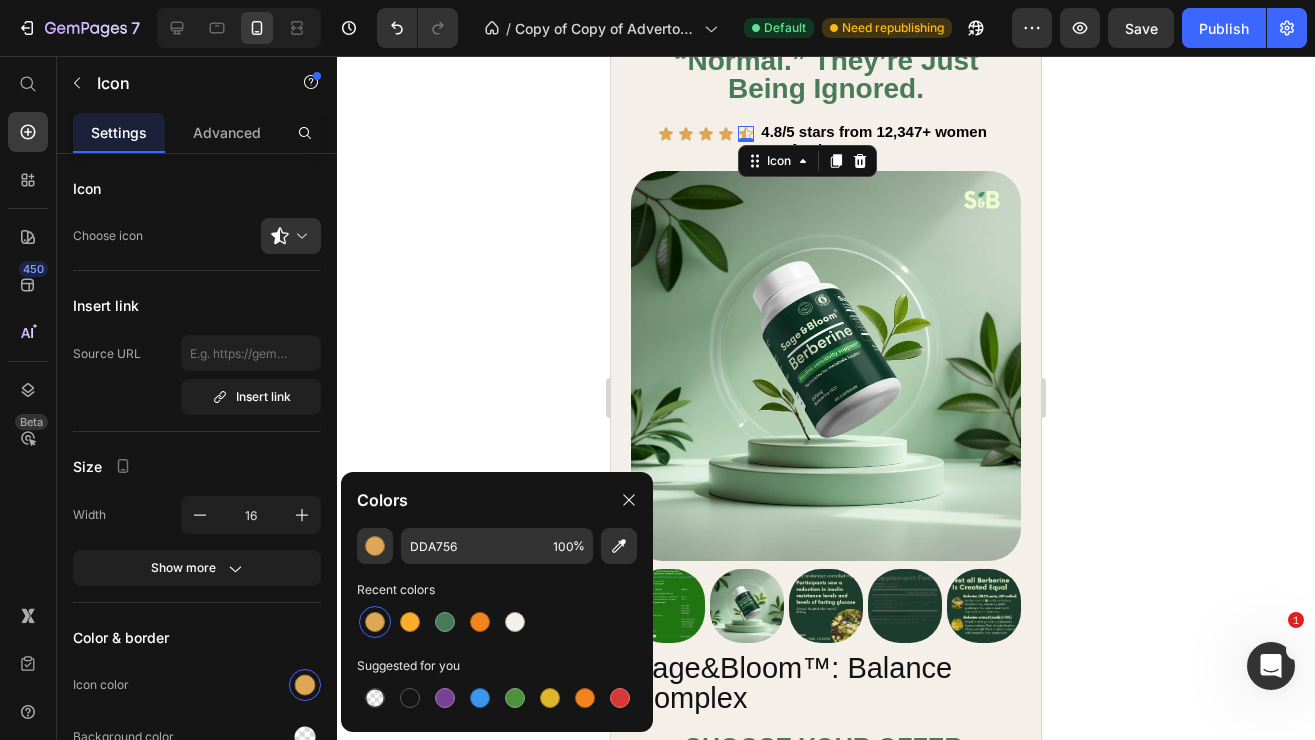 click 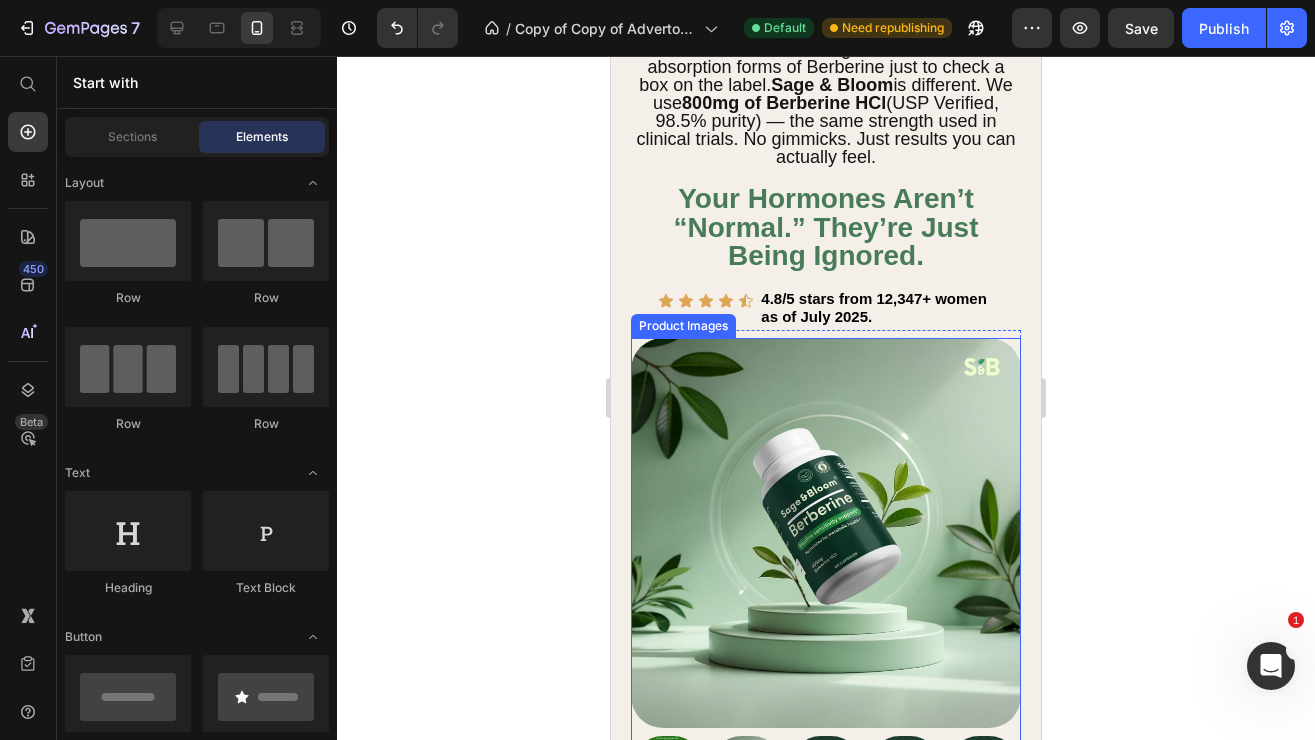 scroll, scrollTop: 1196, scrollLeft: 0, axis: vertical 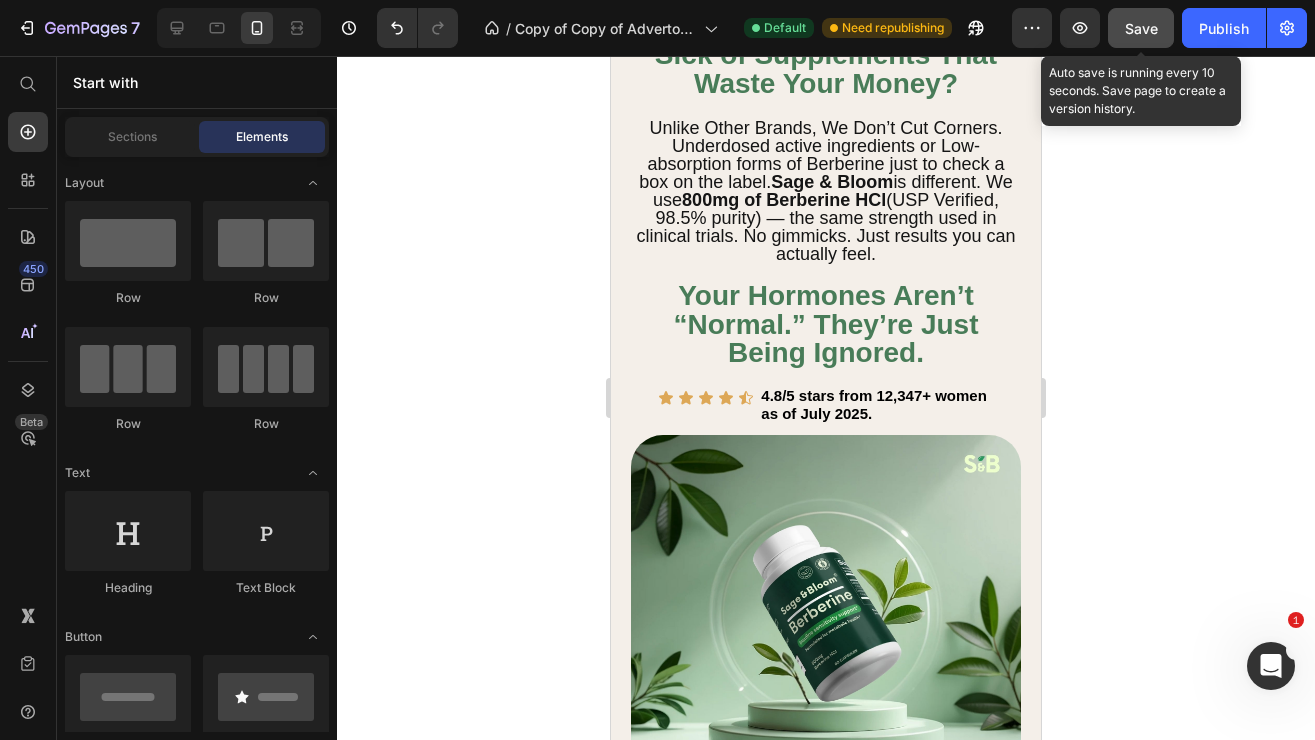 click on "Save" at bounding box center (1141, 28) 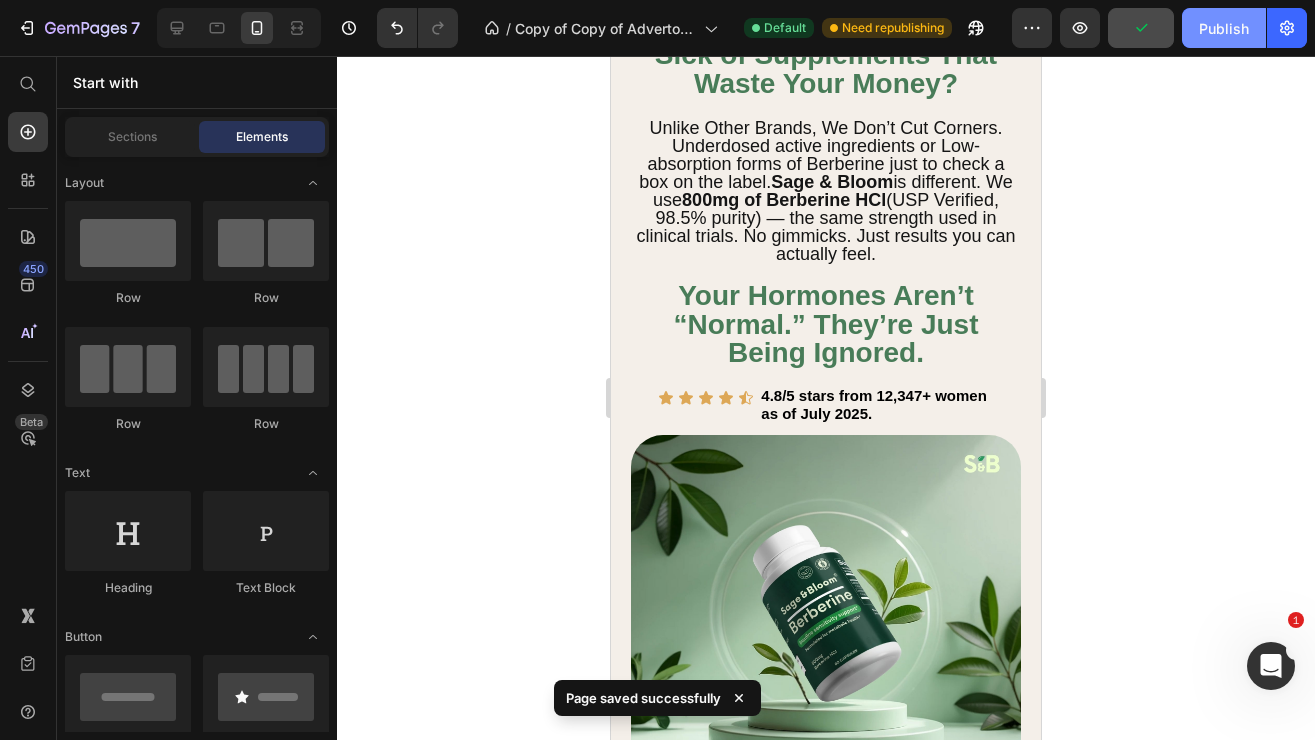 click on "Publish" at bounding box center (1224, 28) 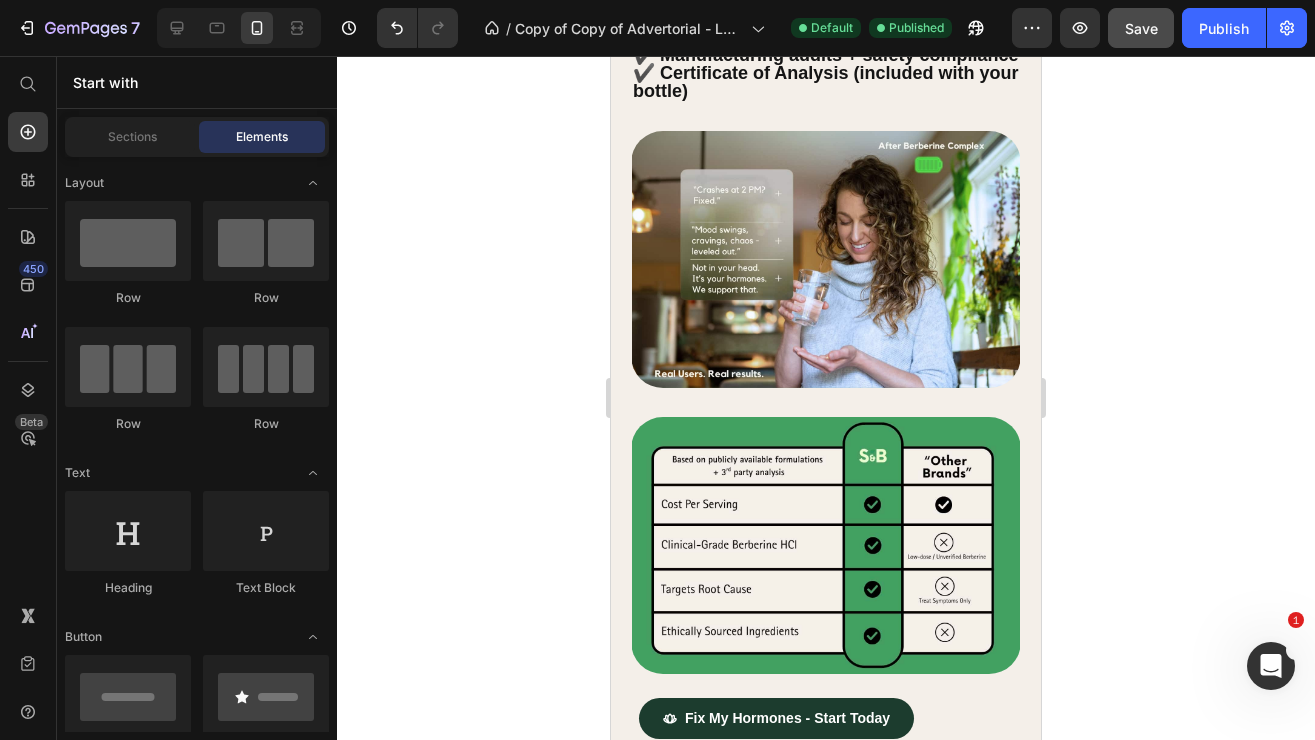 scroll, scrollTop: 3129, scrollLeft: 0, axis: vertical 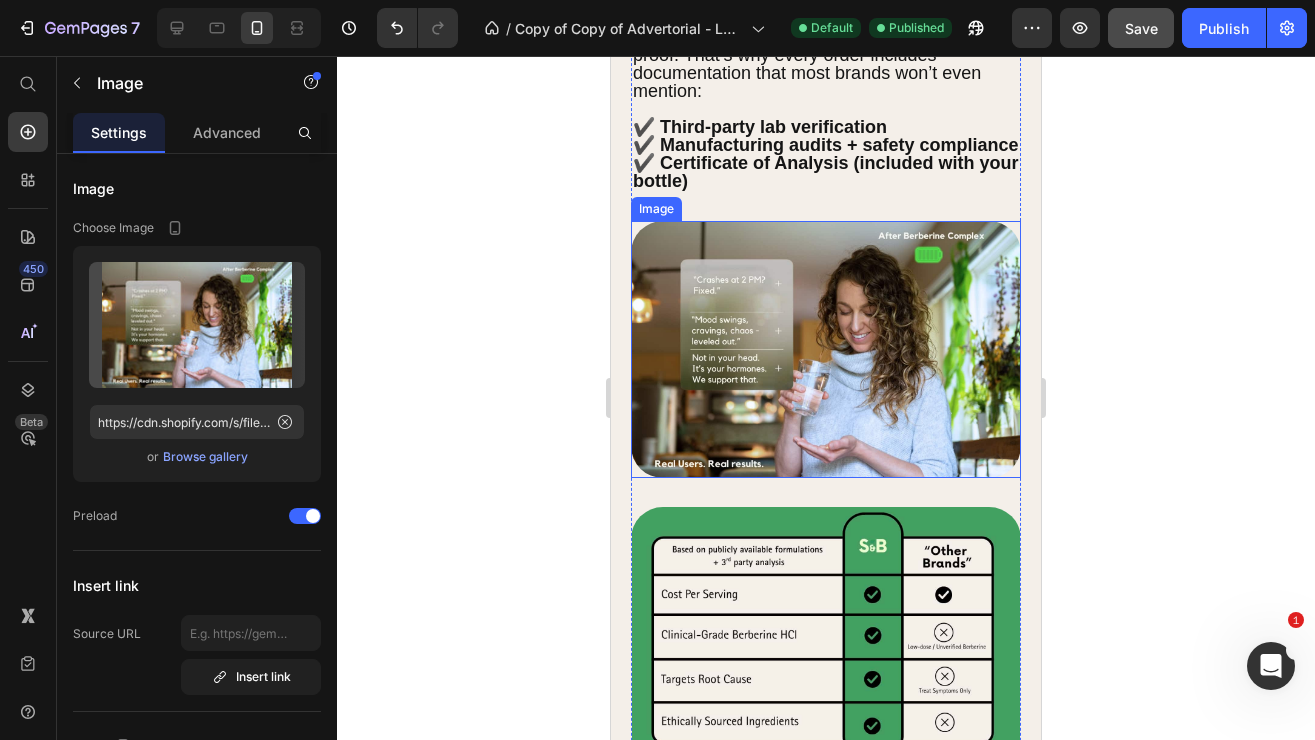 click at bounding box center [826, 349] 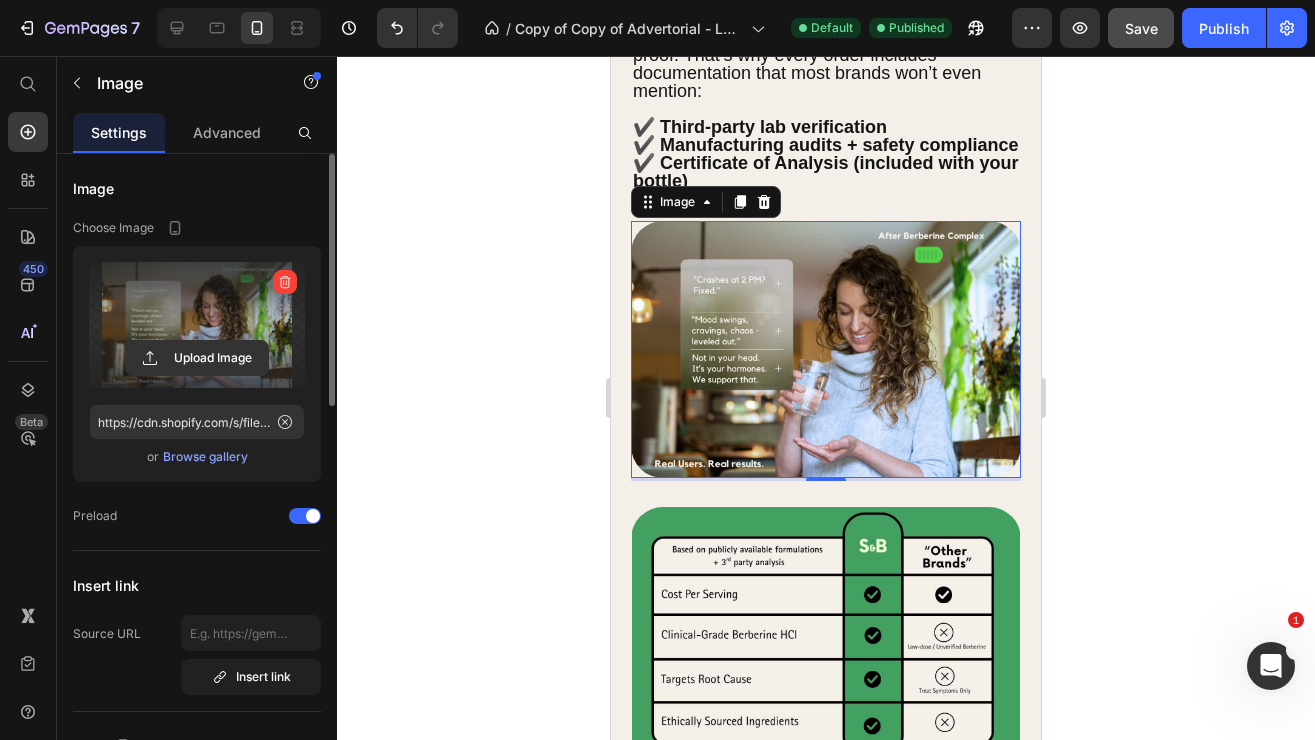 click at bounding box center (197, 325) 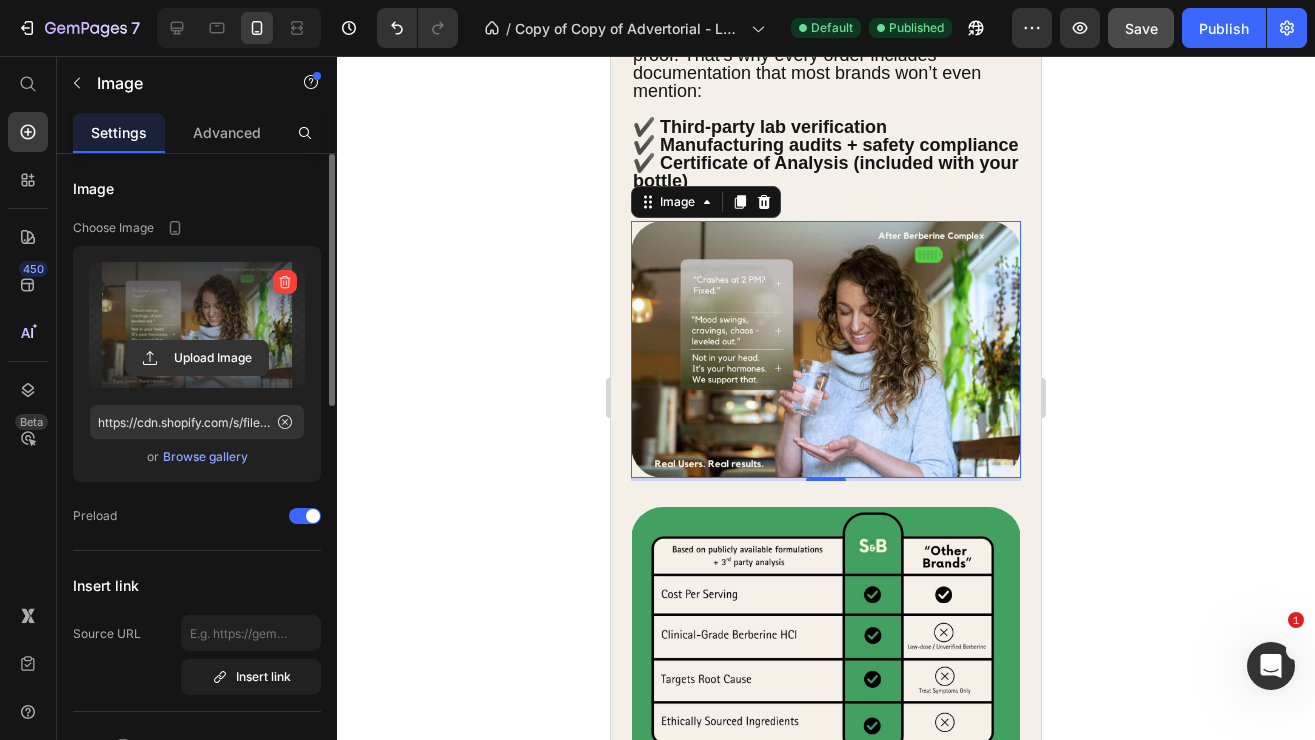 click 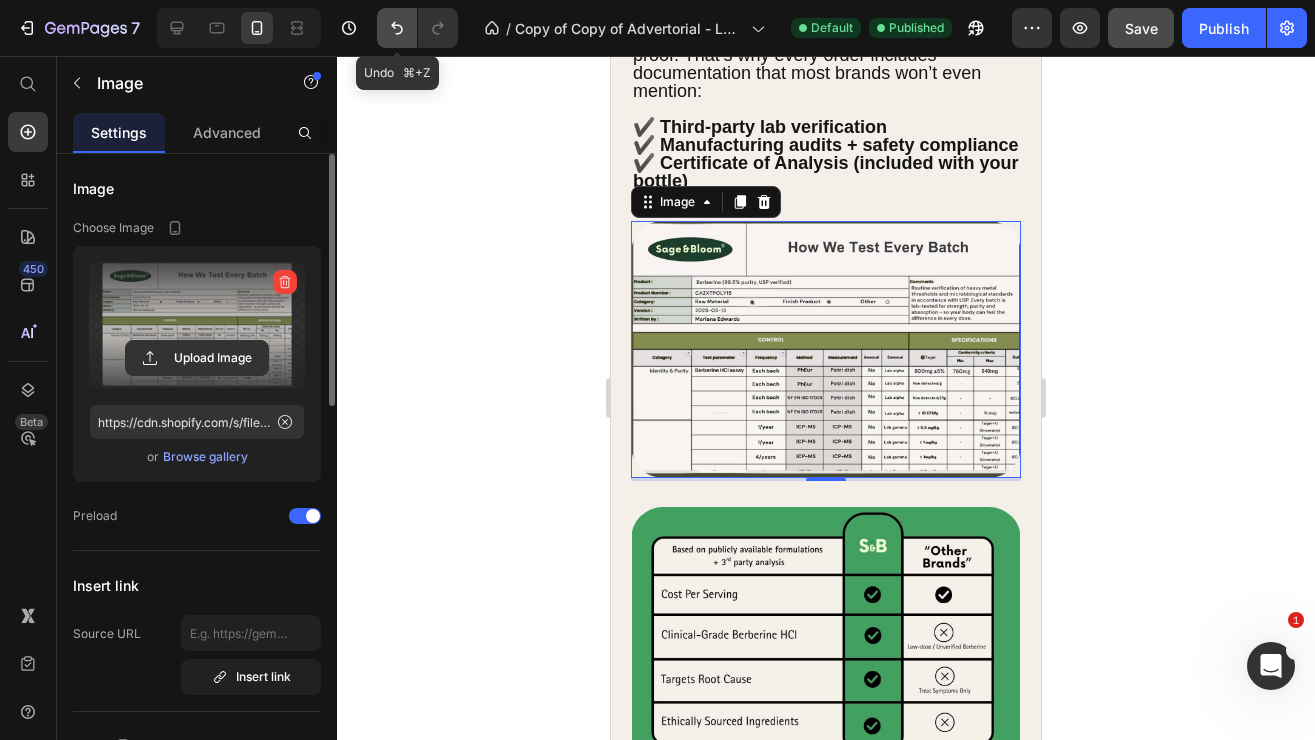 click 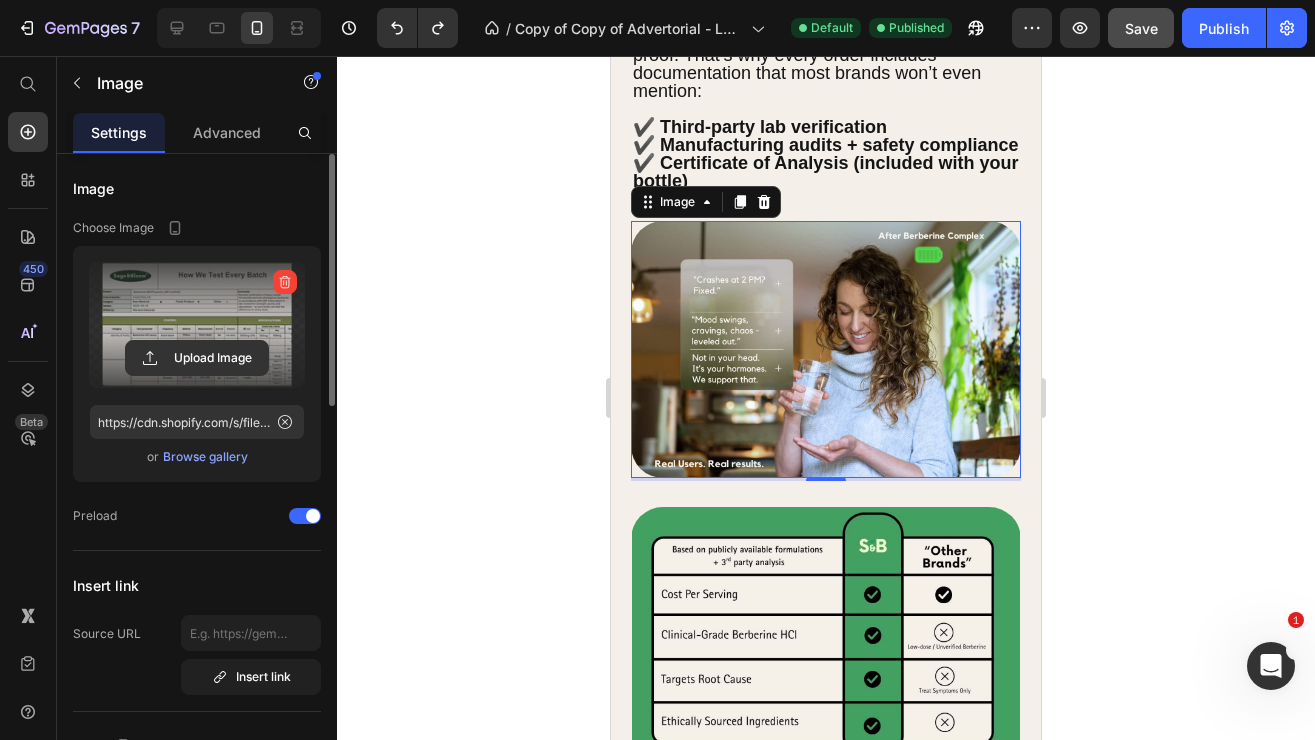click at bounding box center [197, 325] 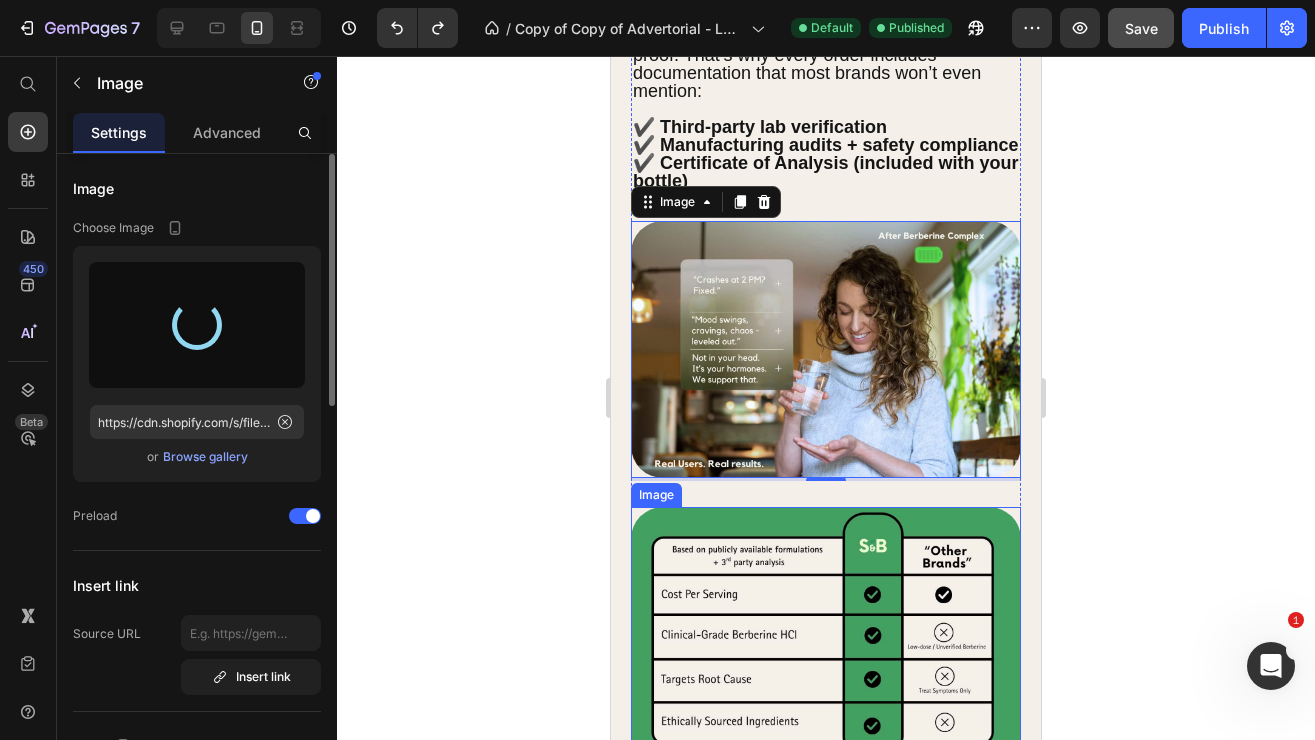 type on "https://cdn.shopify.com/s/files/1/0741/9232/2799/files/gempages_552806832960177130-322dd235-848e-4937-a82f-87a86318cfb4.jpg" 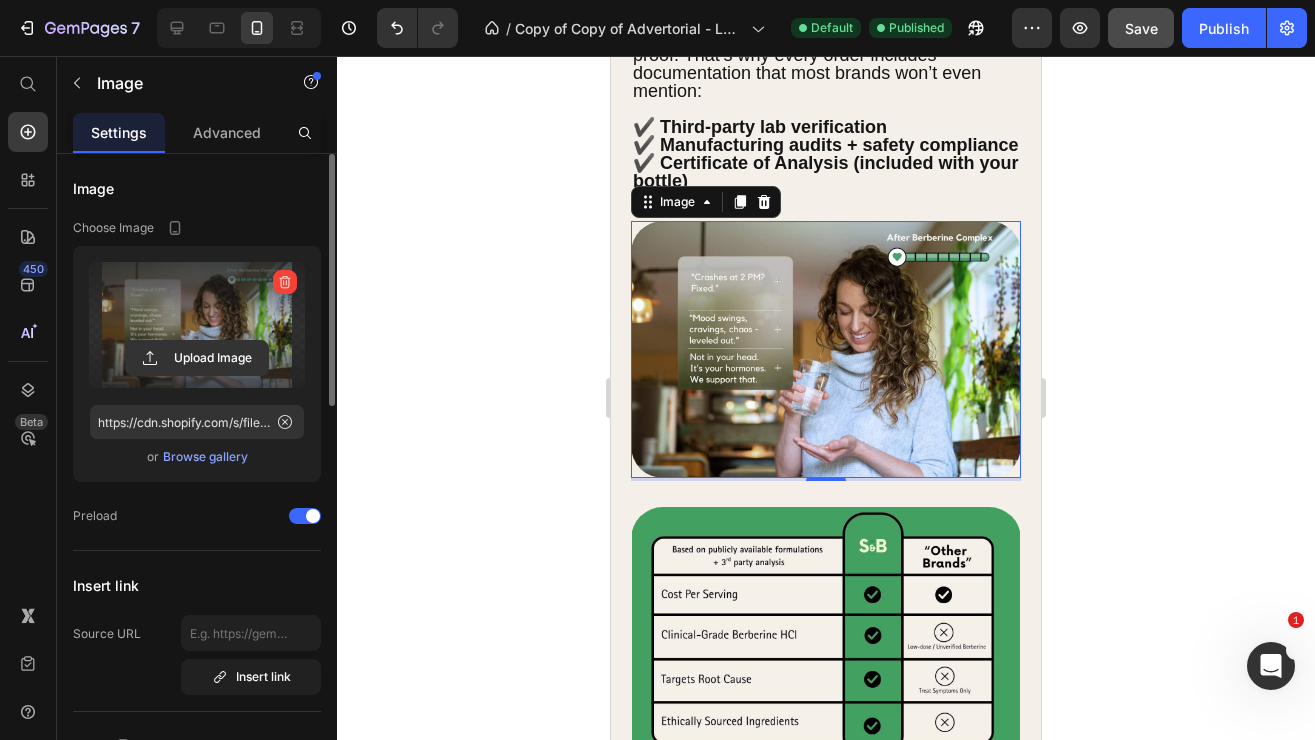 click 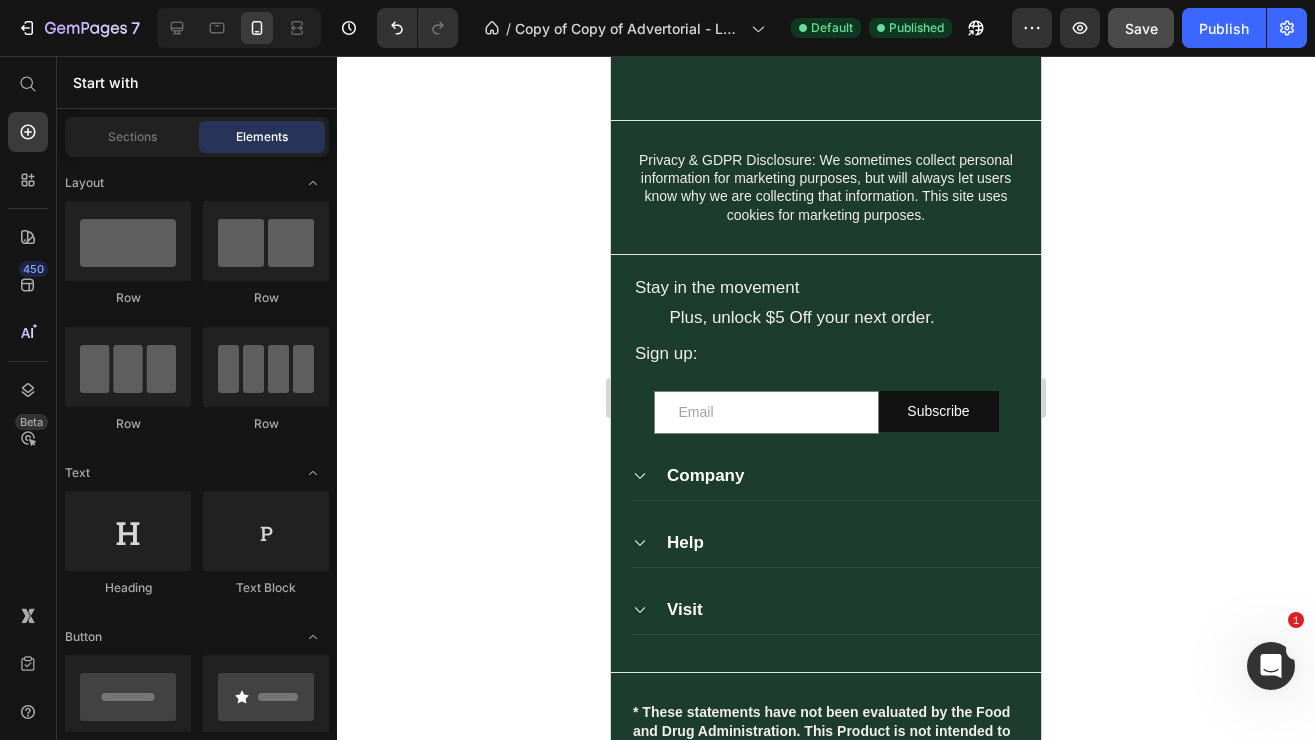 scroll, scrollTop: 6289, scrollLeft: 0, axis: vertical 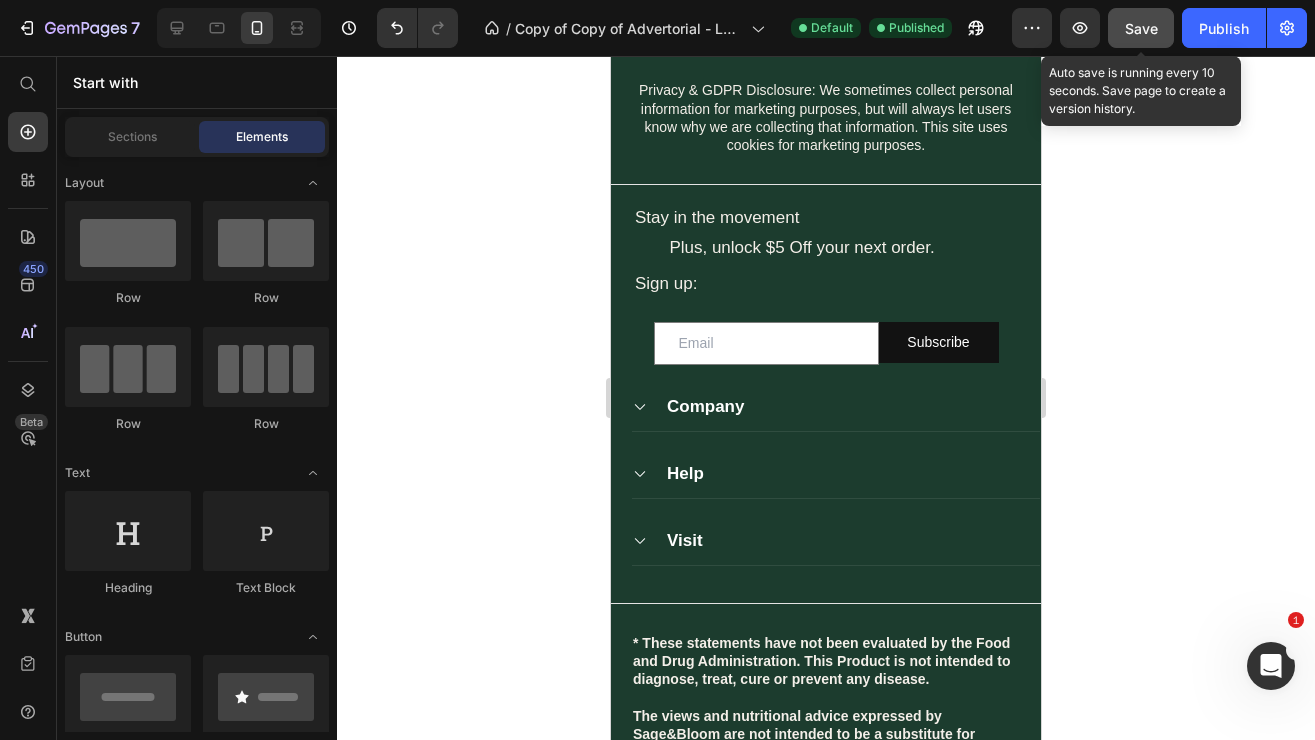 click on "Save" at bounding box center [1141, 28] 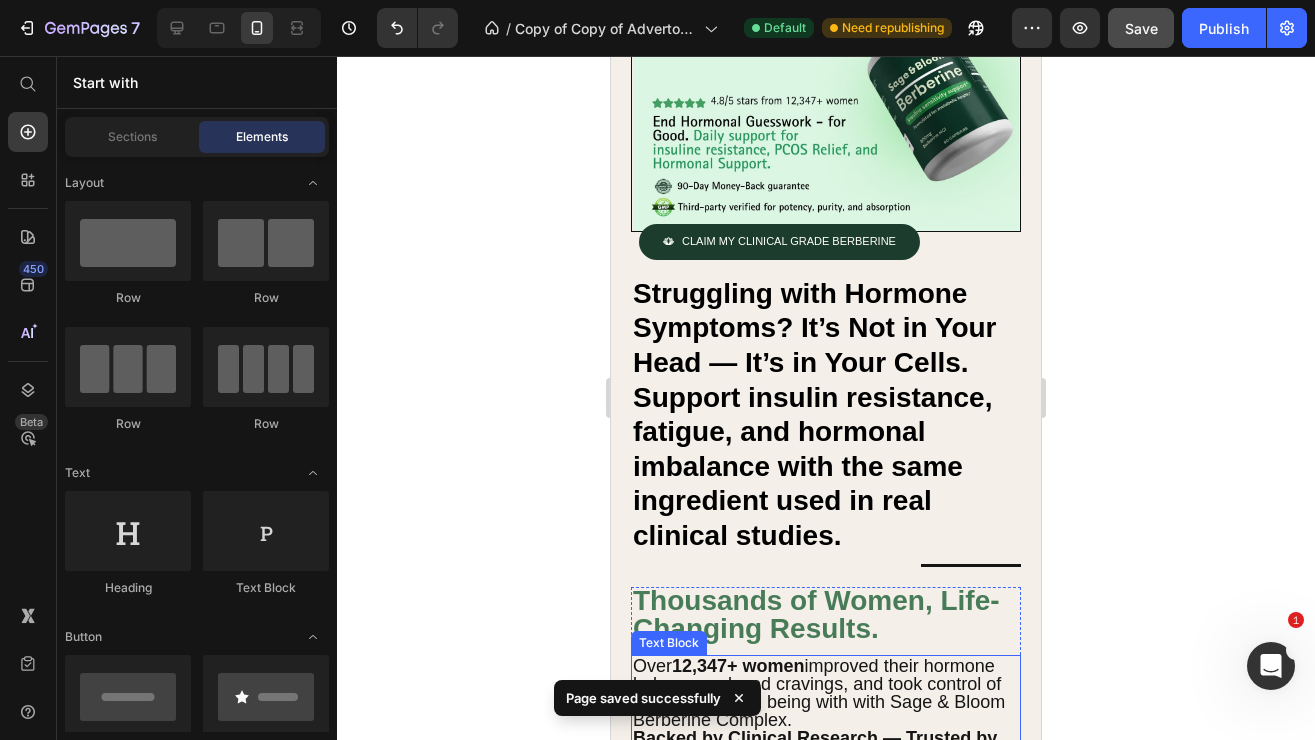 scroll, scrollTop: 0, scrollLeft: 0, axis: both 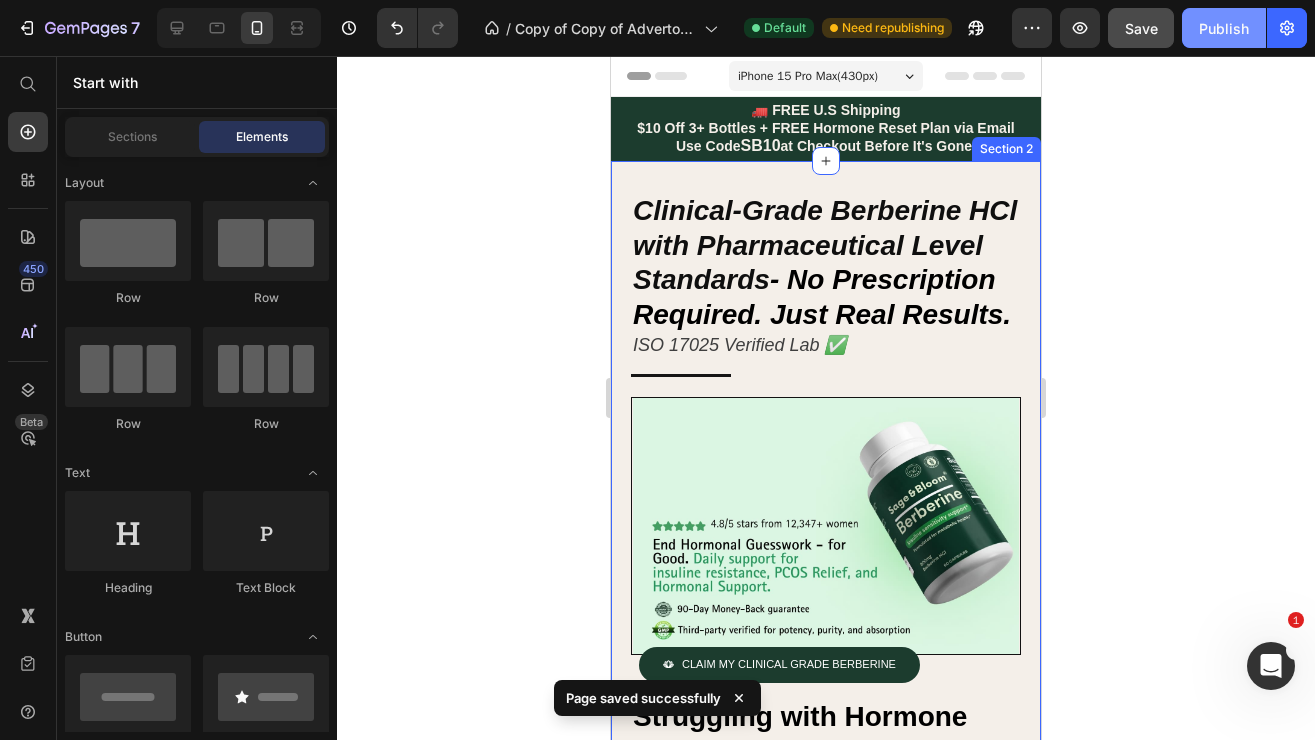 click on "Publish" at bounding box center [1224, 28] 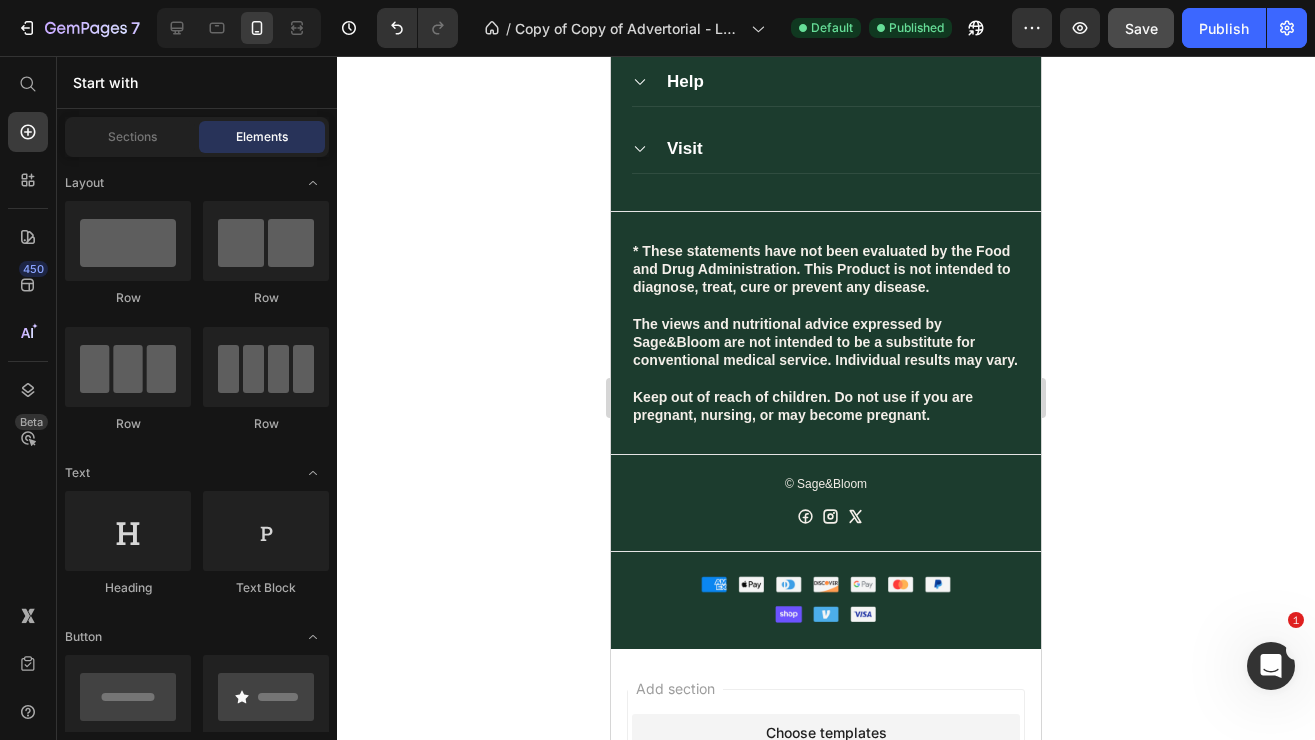 scroll, scrollTop: 6782, scrollLeft: 0, axis: vertical 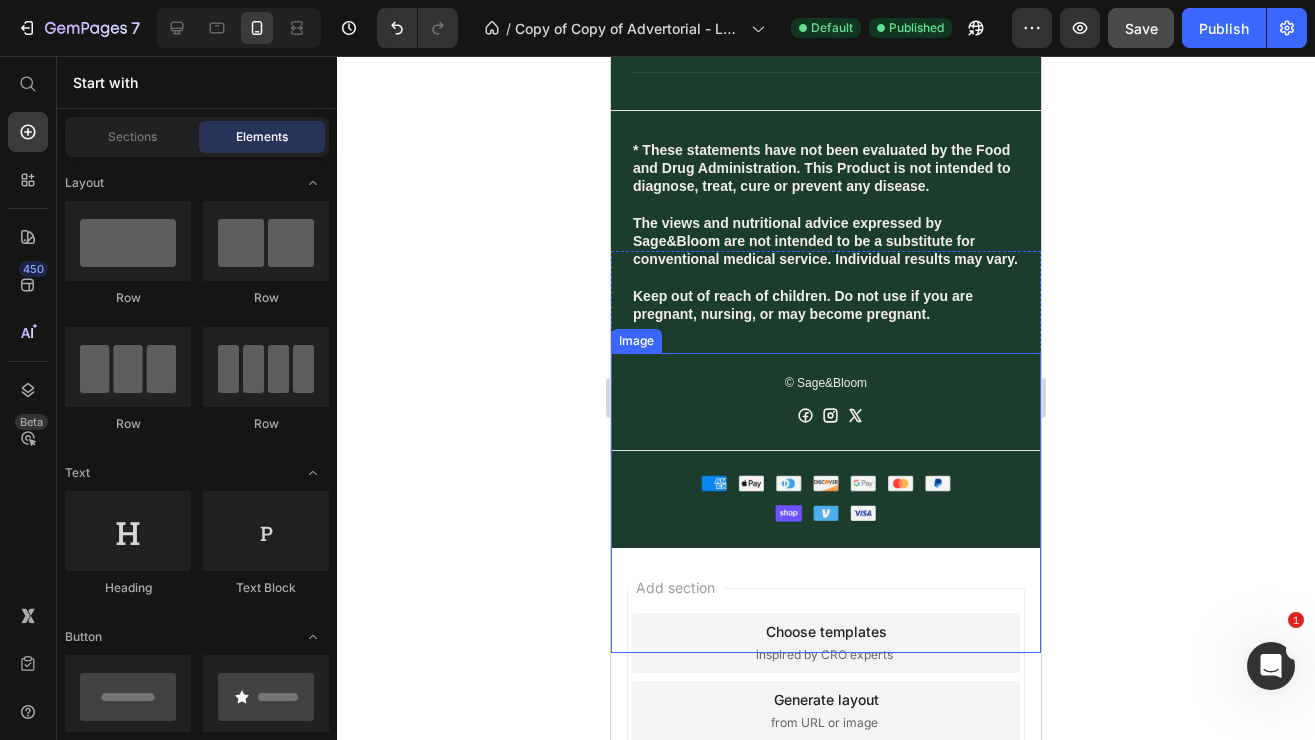 click at bounding box center [826, 503] 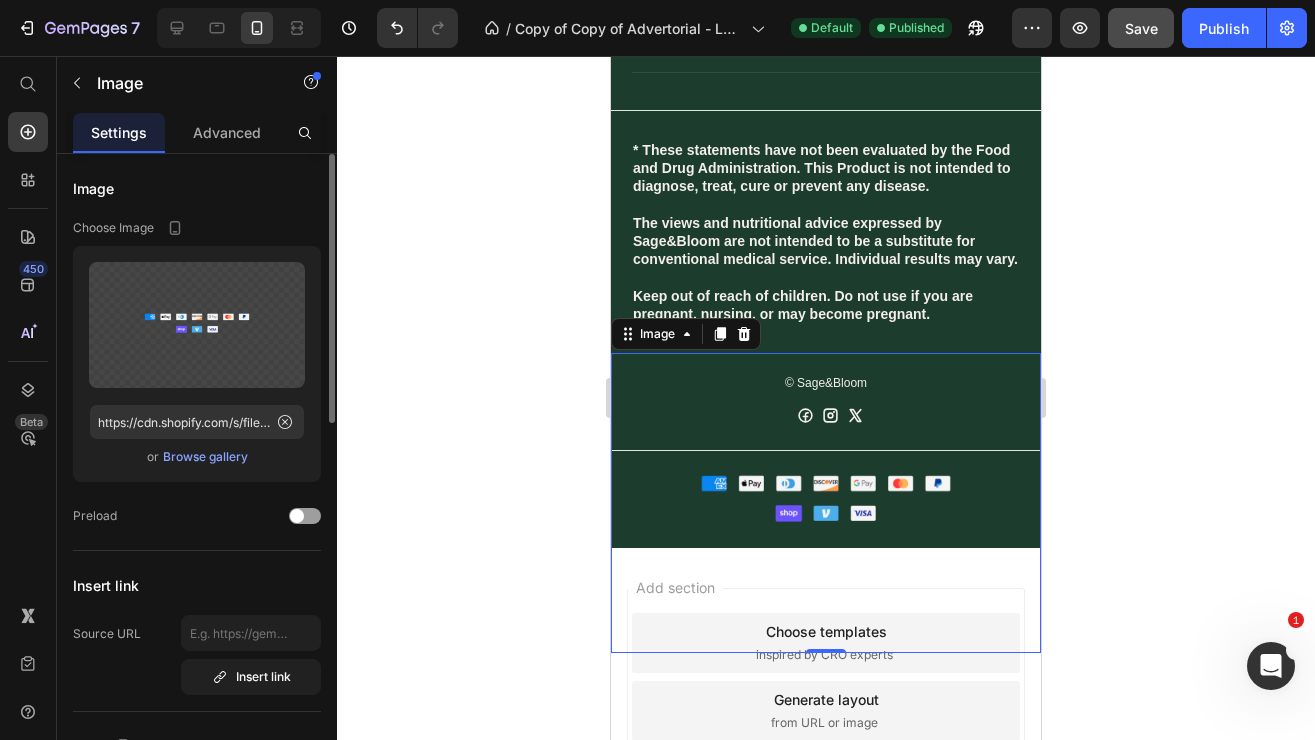 scroll, scrollTop: 6792, scrollLeft: 0, axis: vertical 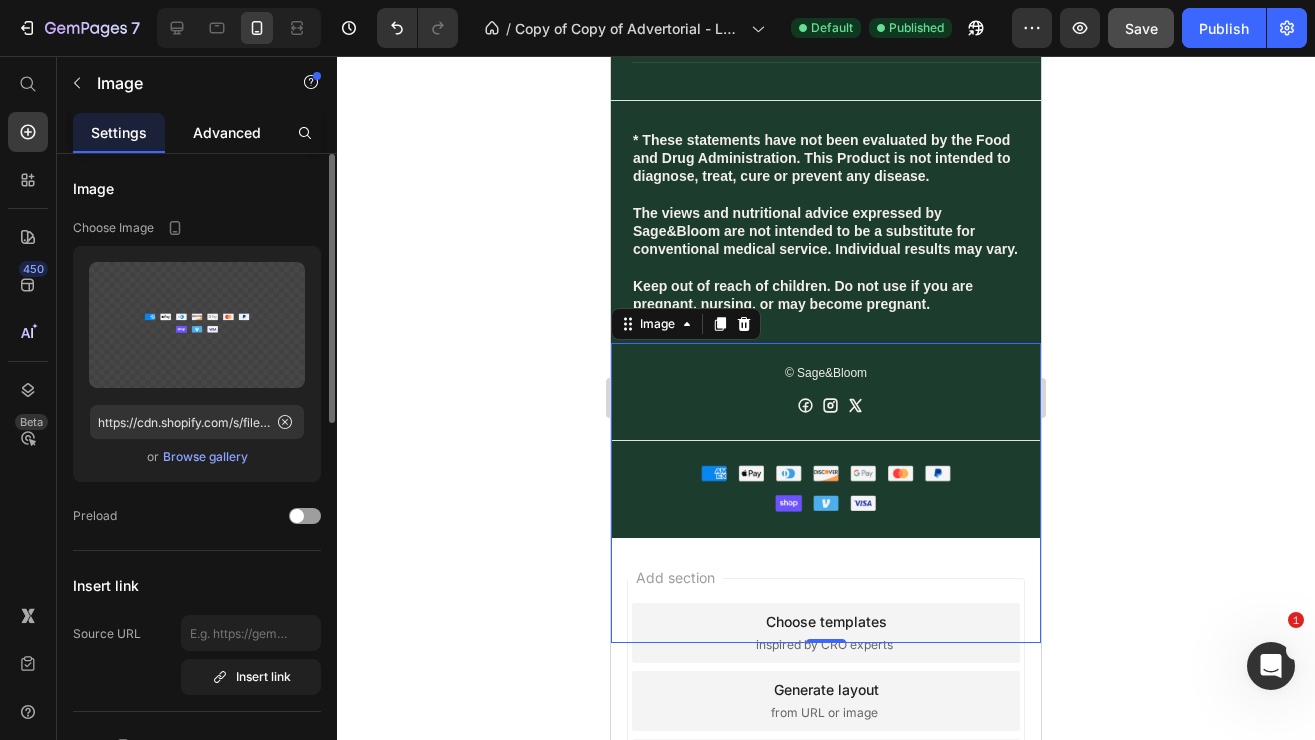 click on "Advanced" at bounding box center (227, 132) 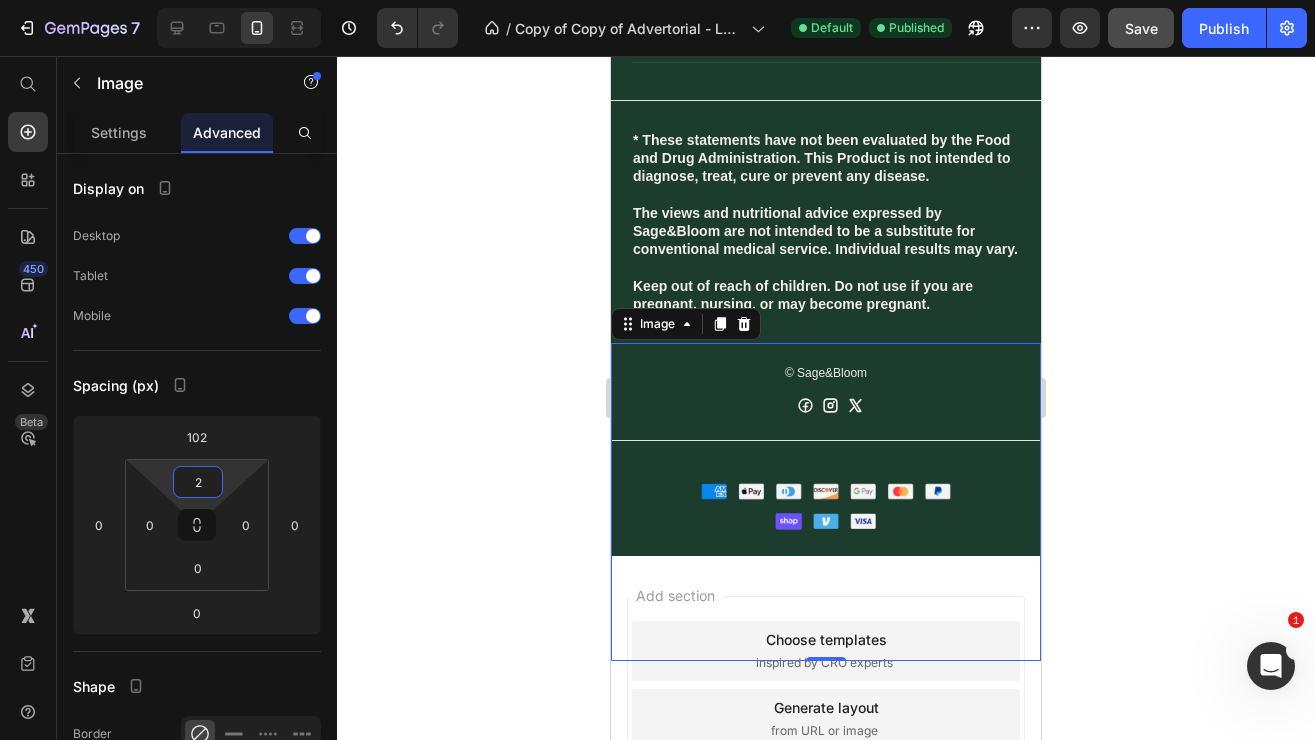 type on "0" 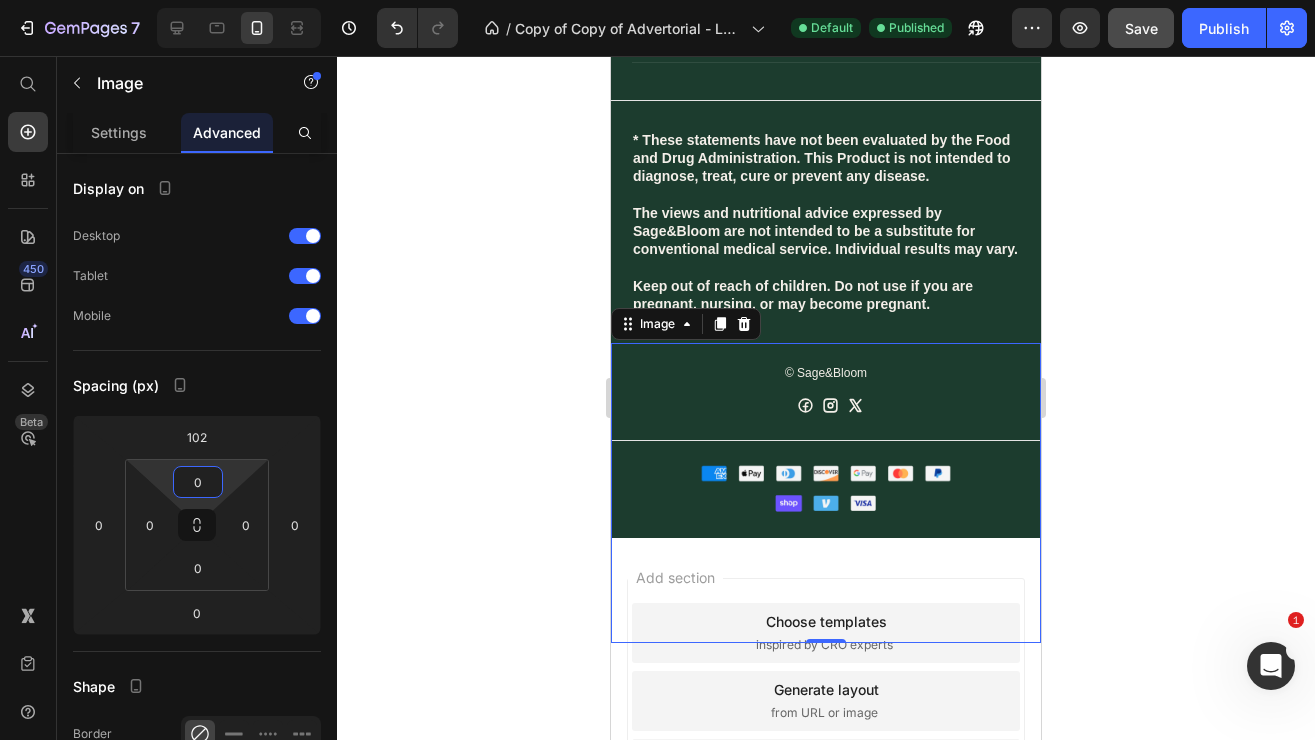 drag, startPoint x: 226, startPoint y: 467, endPoint x: 214, endPoint y: 548, distance: 81.88406 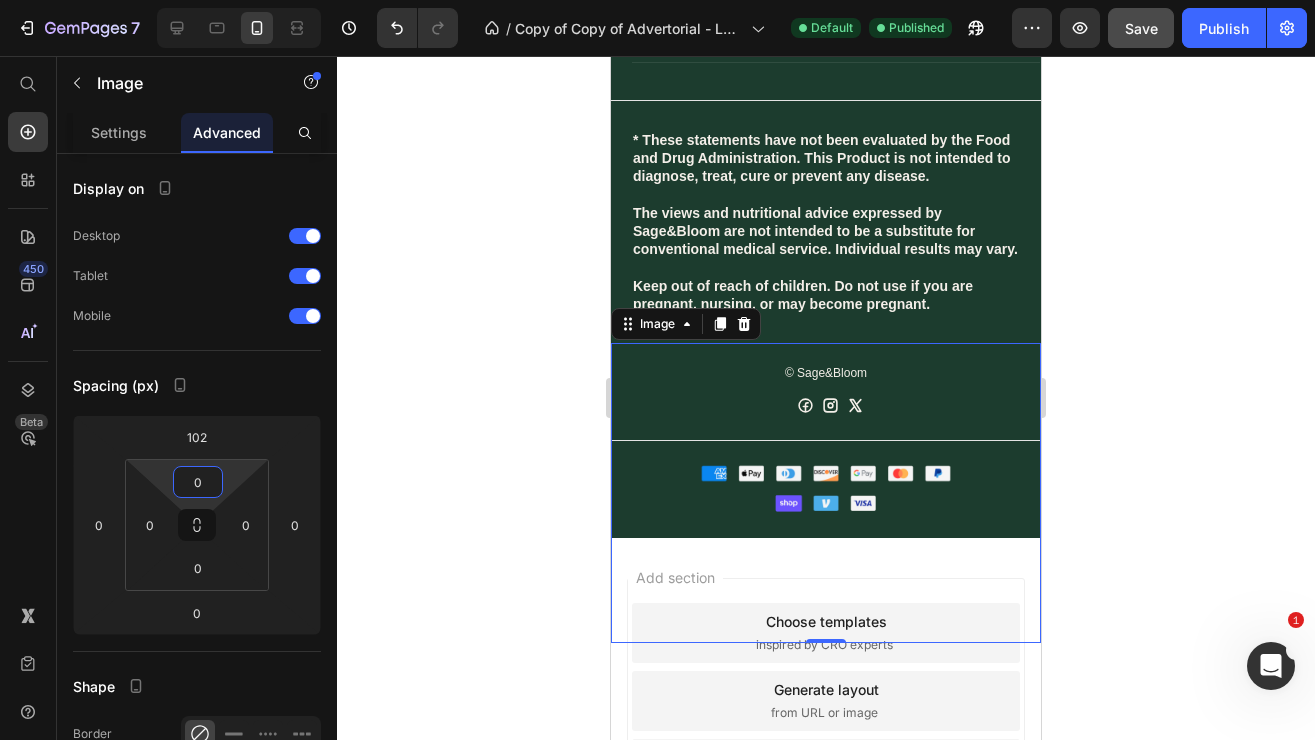 click on "7  Version history  /  Copy of Copy of Advertorial - LP 3 - Hot Traffic 🔥 - Jun 24, 09:42:29 Default Published Preview  Save   Publish  450 Beta Start with Sections Elements Hero Section Product Detail Brands Trusted Badges Guarantee Product Breakdown How to use Testimonials Compare Bundle FAQs Social Proof Brand Story Product List Collection Blog List Contact Sticky Add to Cart Custom Footer Browse Library 450 Layout
Row
Row
Row
Row Text
Heading
Text Block Button
Button
Button
Sticky Back to top Media" at bounding box center [657, 0] 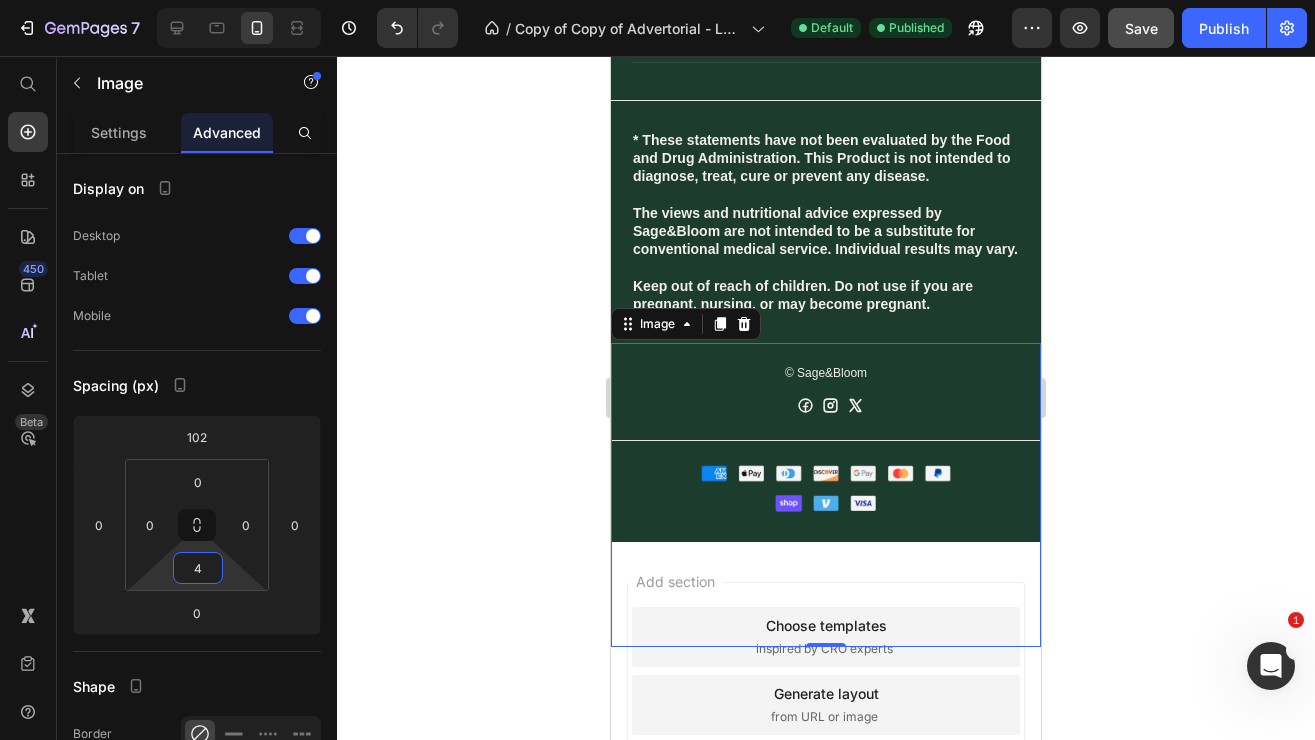 type on "0" 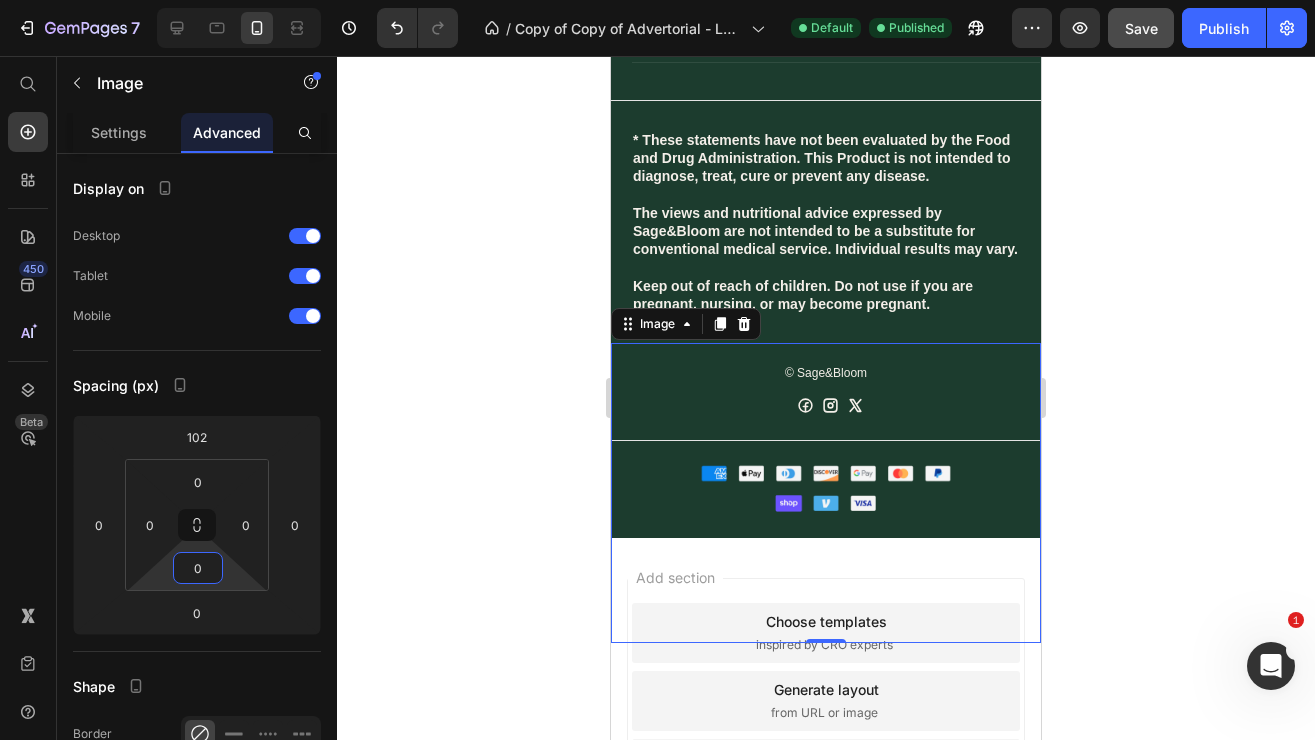 drag, startPoint x: 225, startPoint y: 565, endPoint x: 211, endPoint y: 593, distance: 31.304953 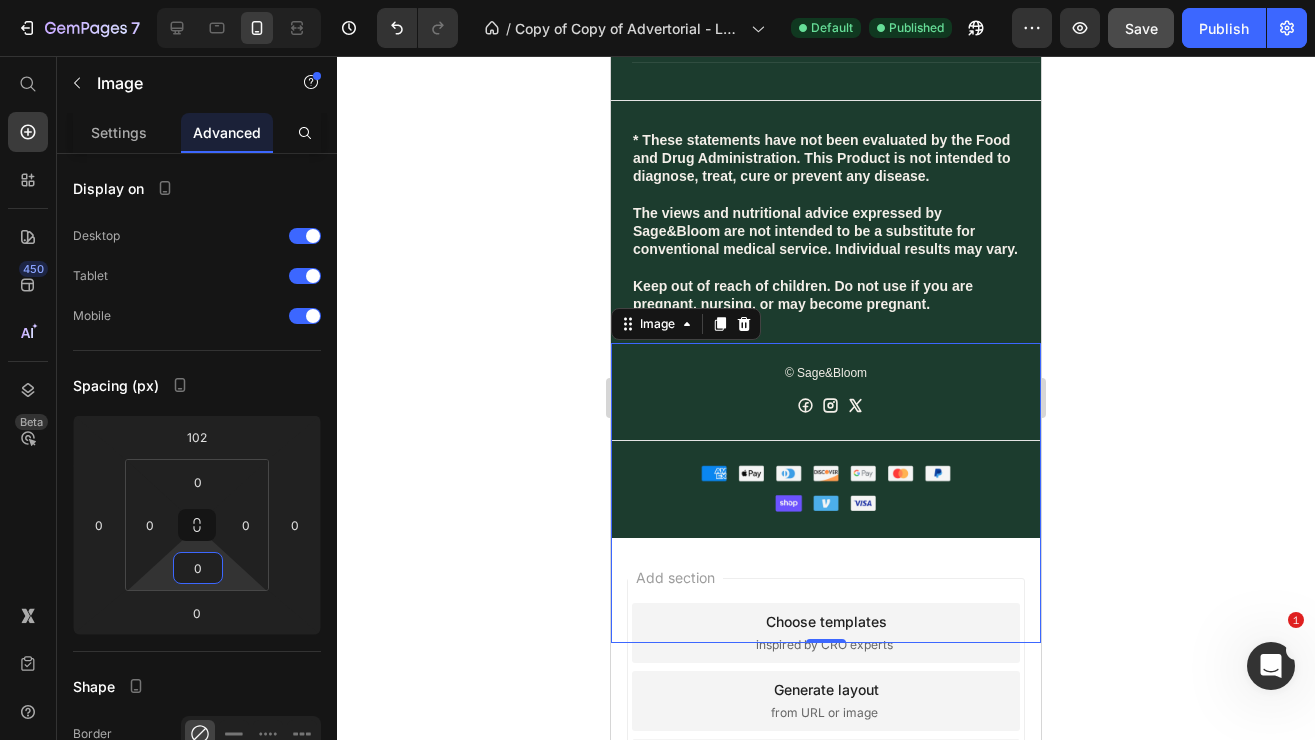 click 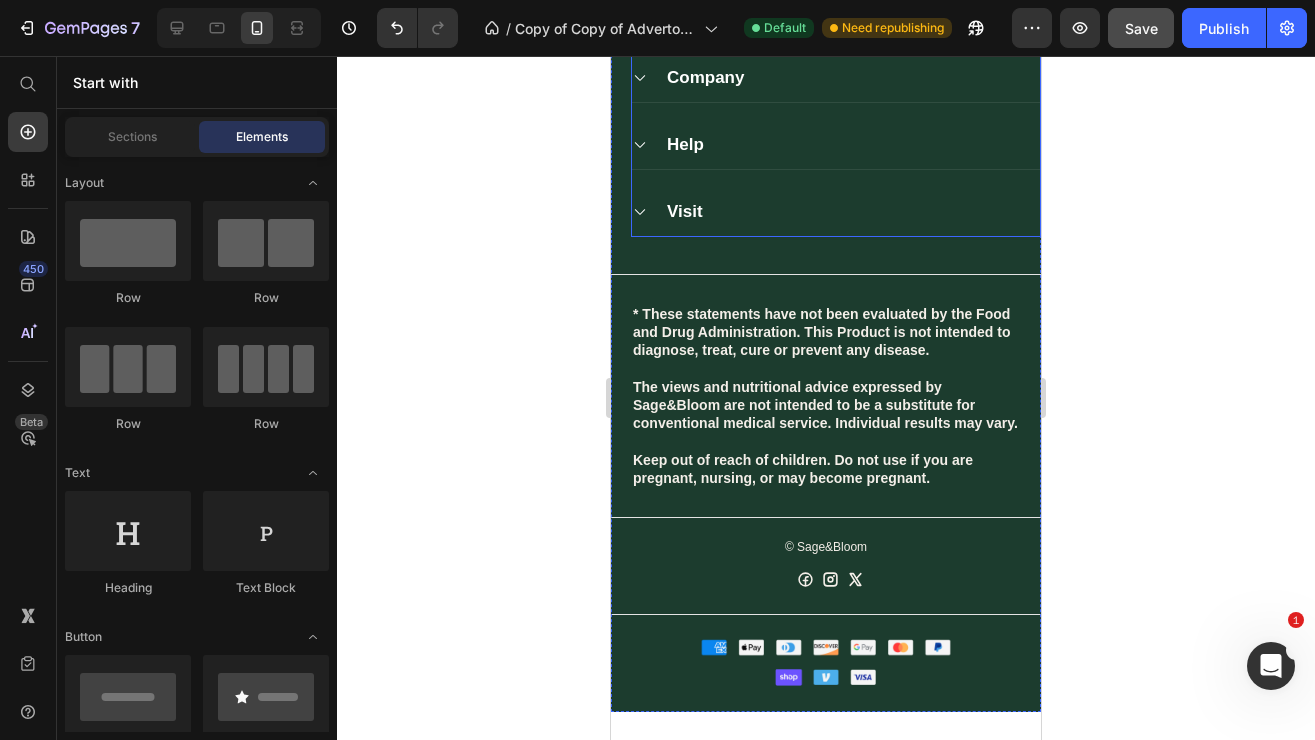 scroll, scrollTop: 6620, scrollLeft: 0, axis: vertical 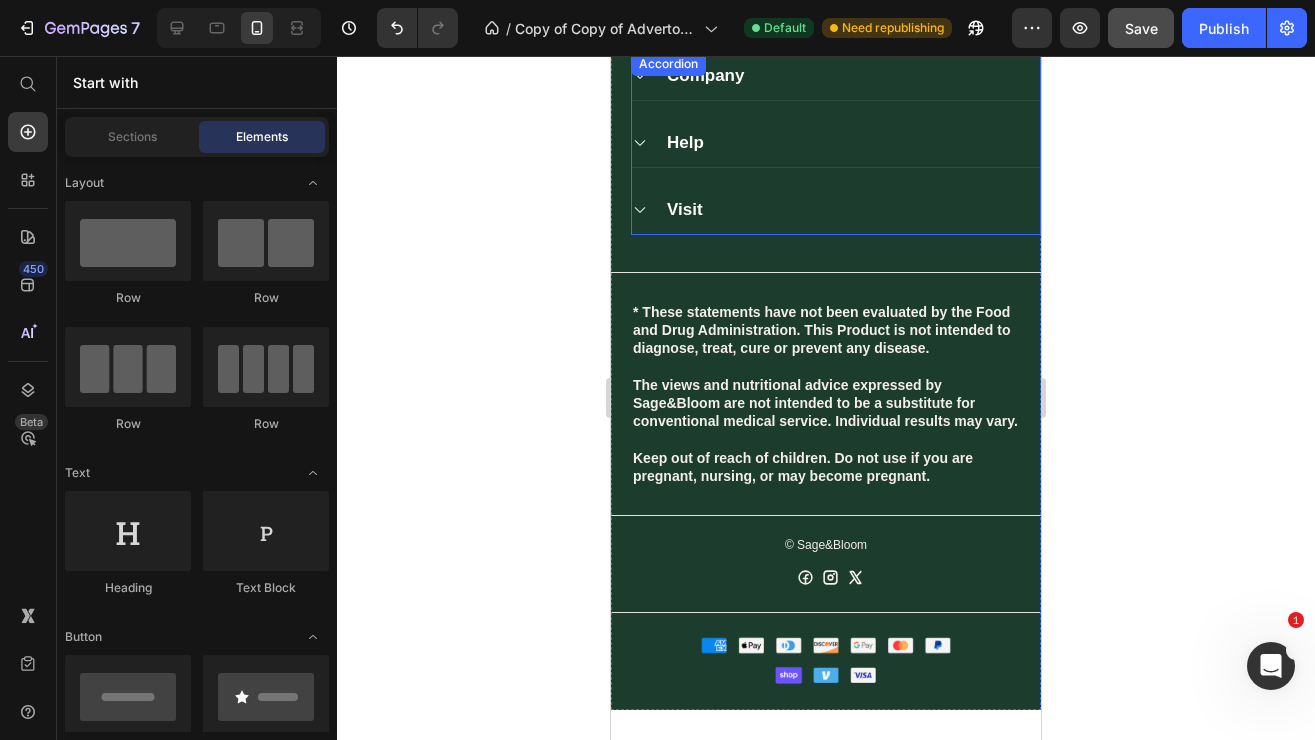 click 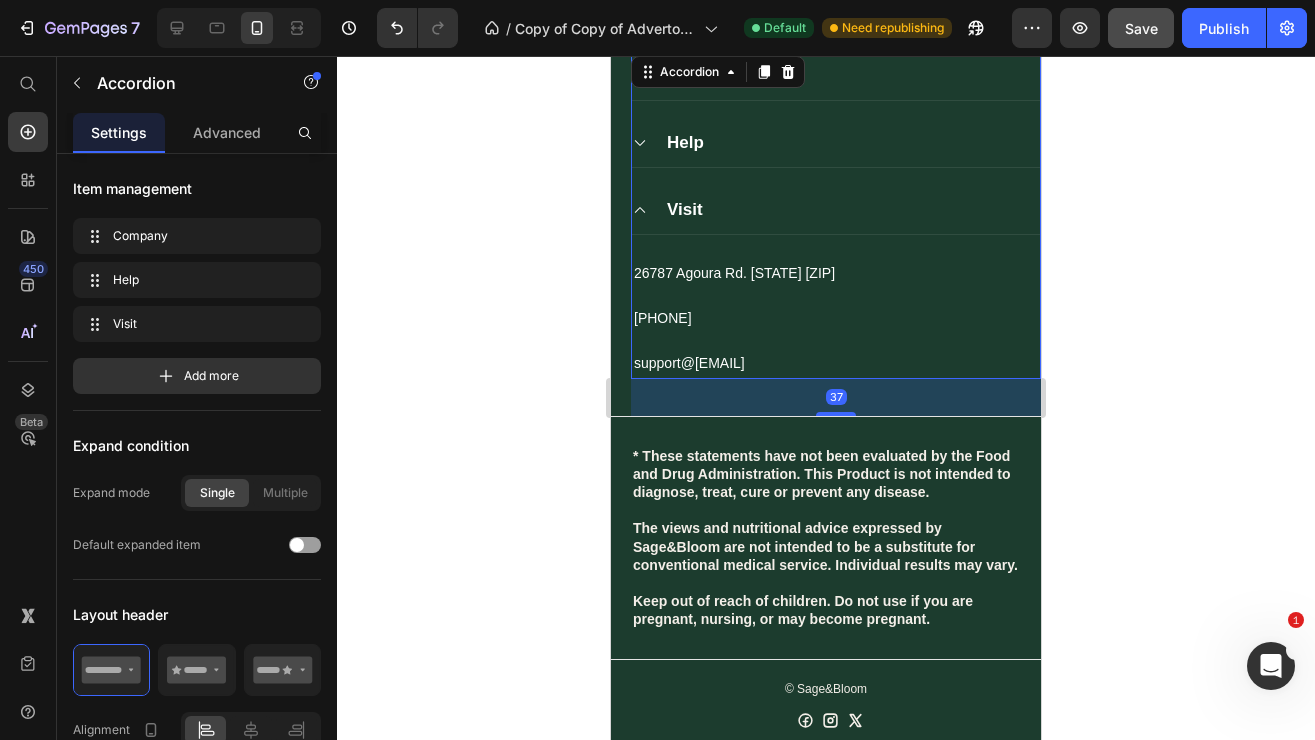 scroll, scrollTop: 6622, scrollLeft: 0, axis: vertical 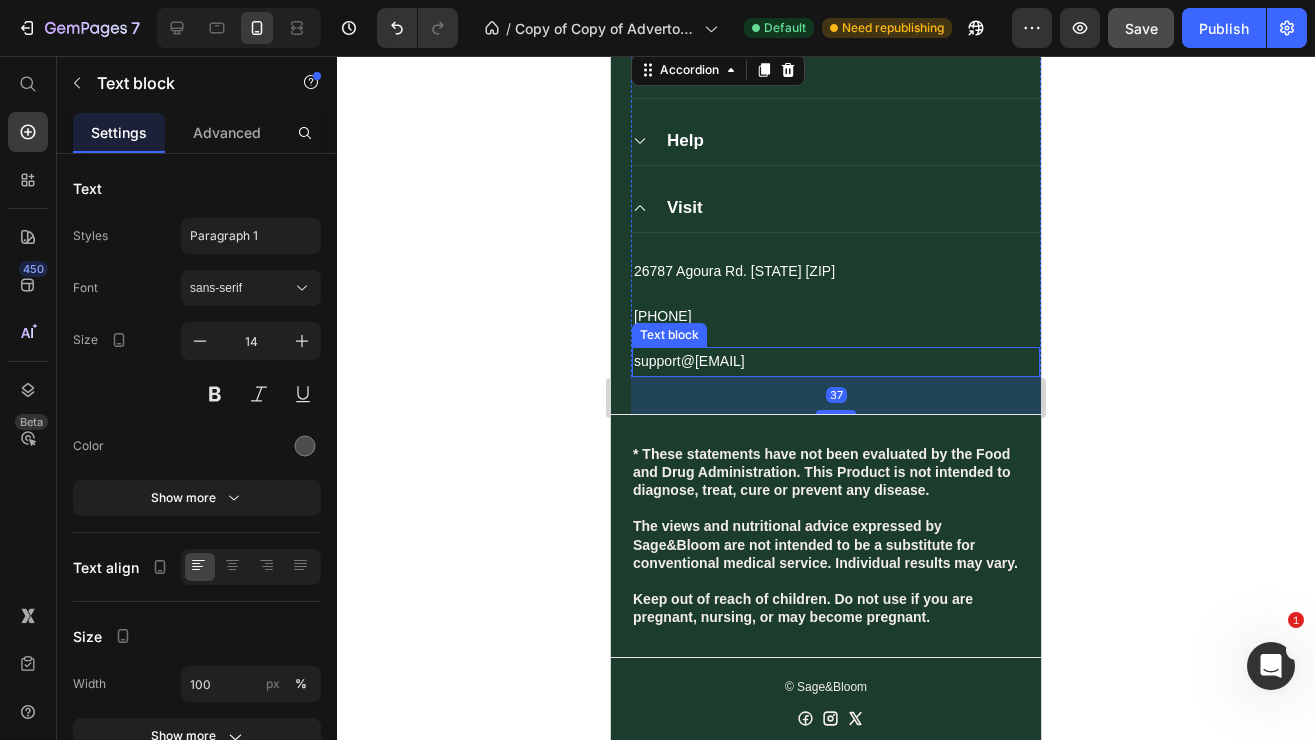 click on "support@[EMAIL]" at bounding box center [836, 361] 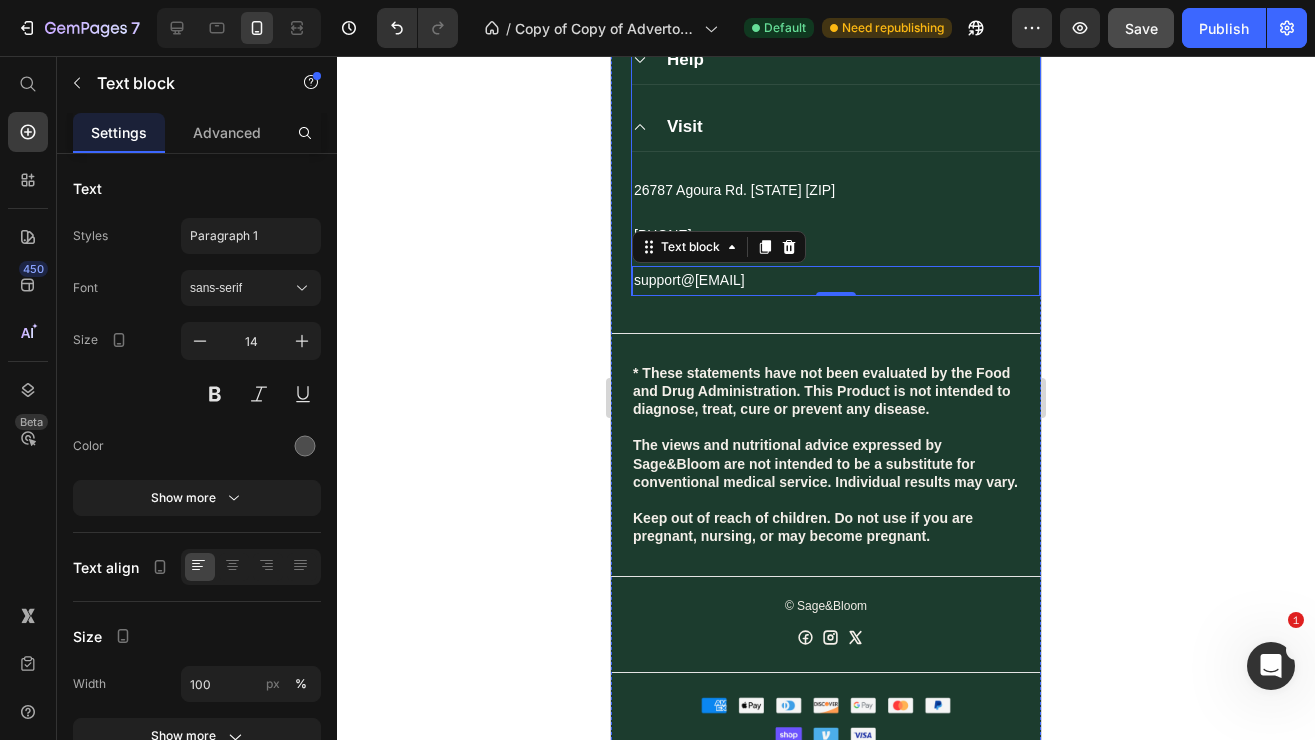 scroll, scrollTop: 6706, scrollLeft: 0, axis: vertical 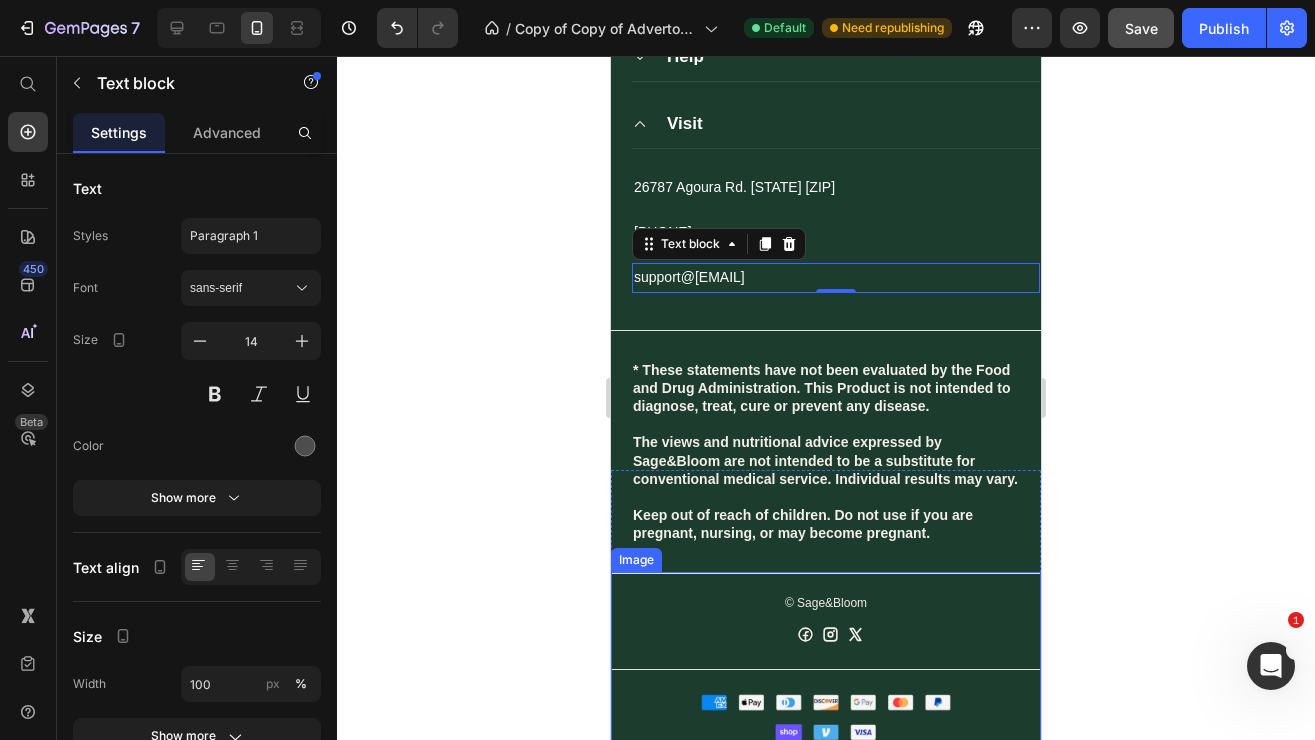 click at bounding box center [826, 722] 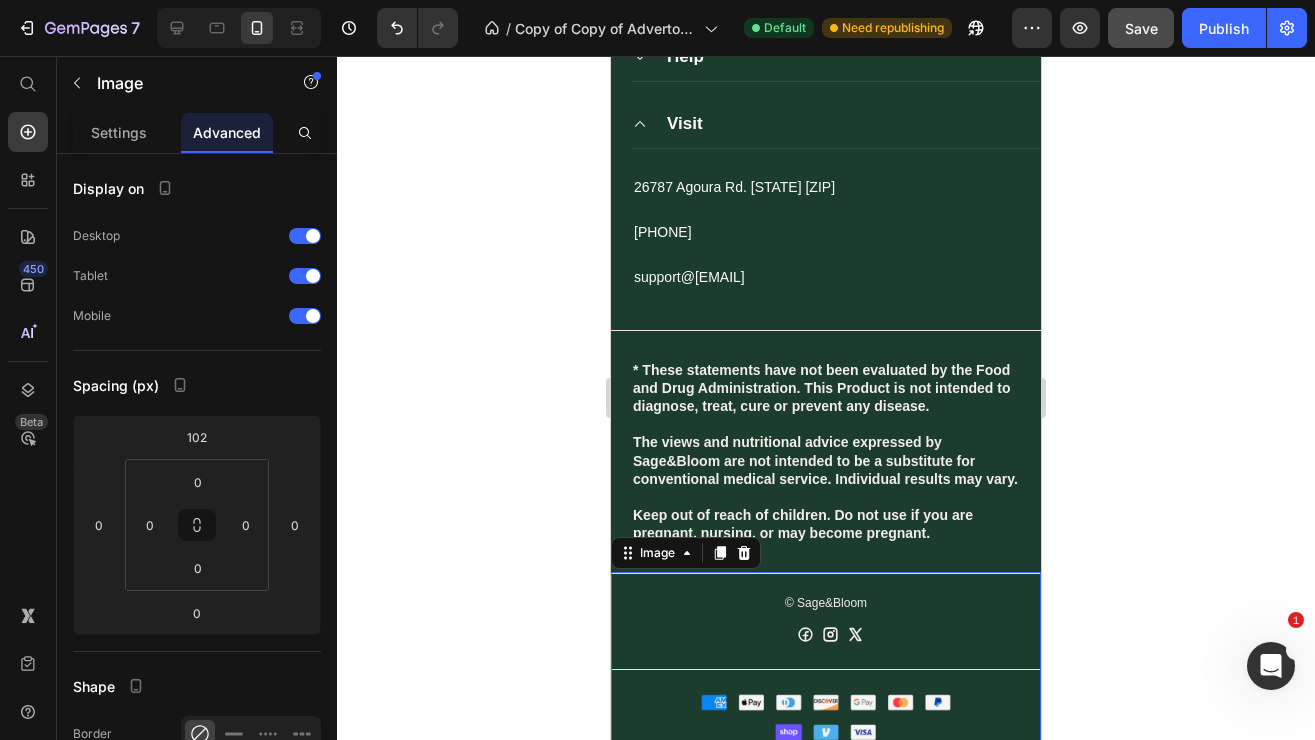 scroll, scrollTop: 6709, scrollLeft: 0, axis: vertical 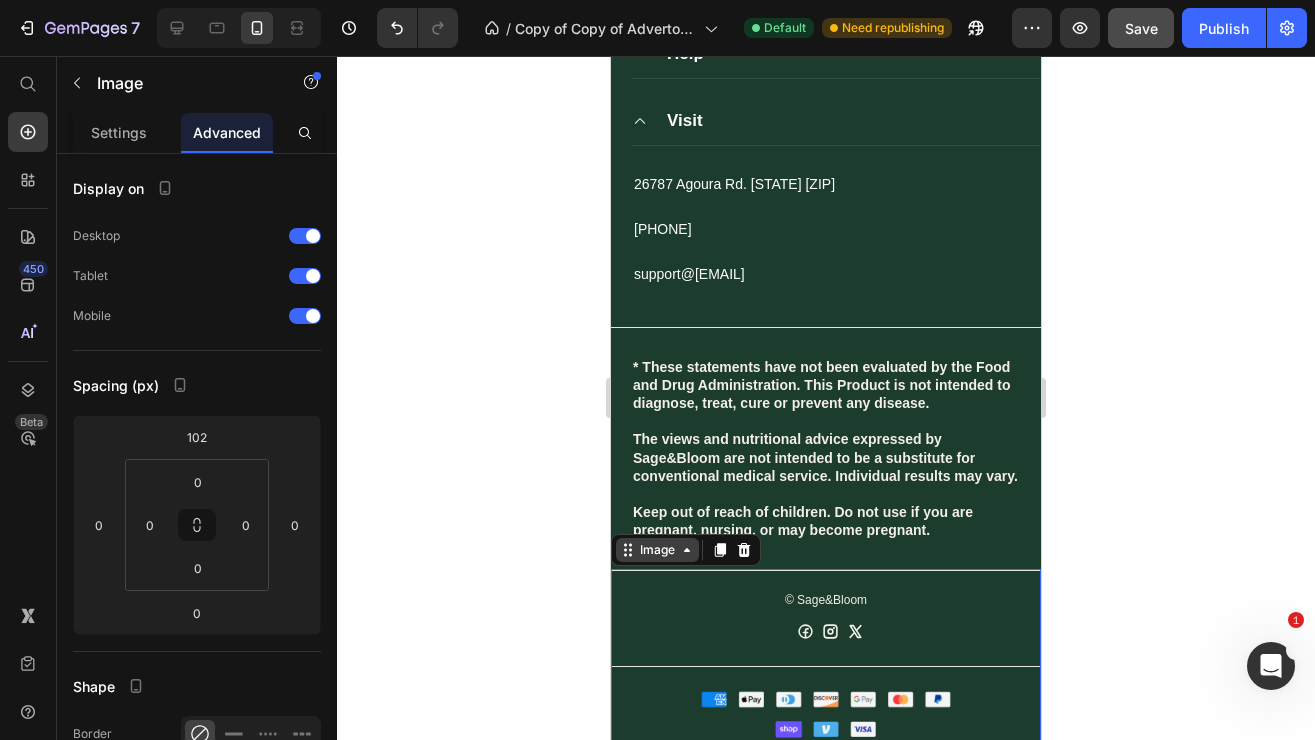 click 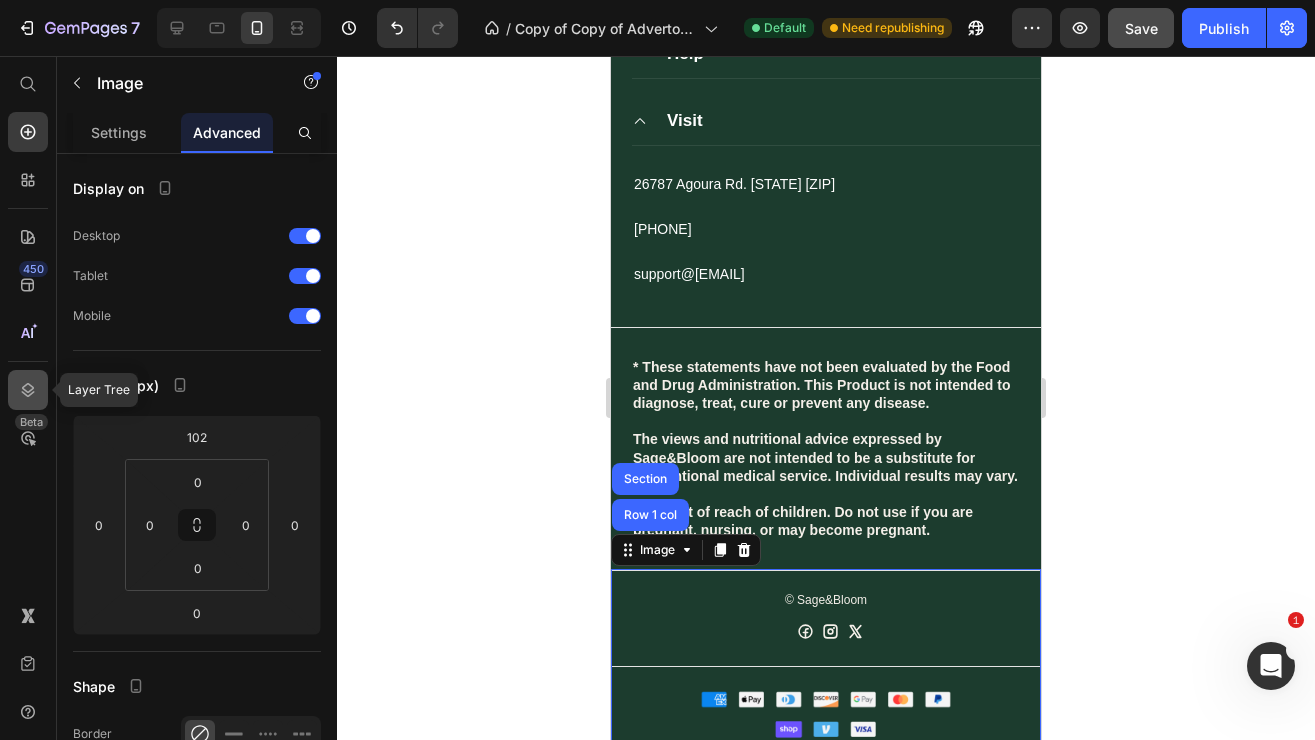click 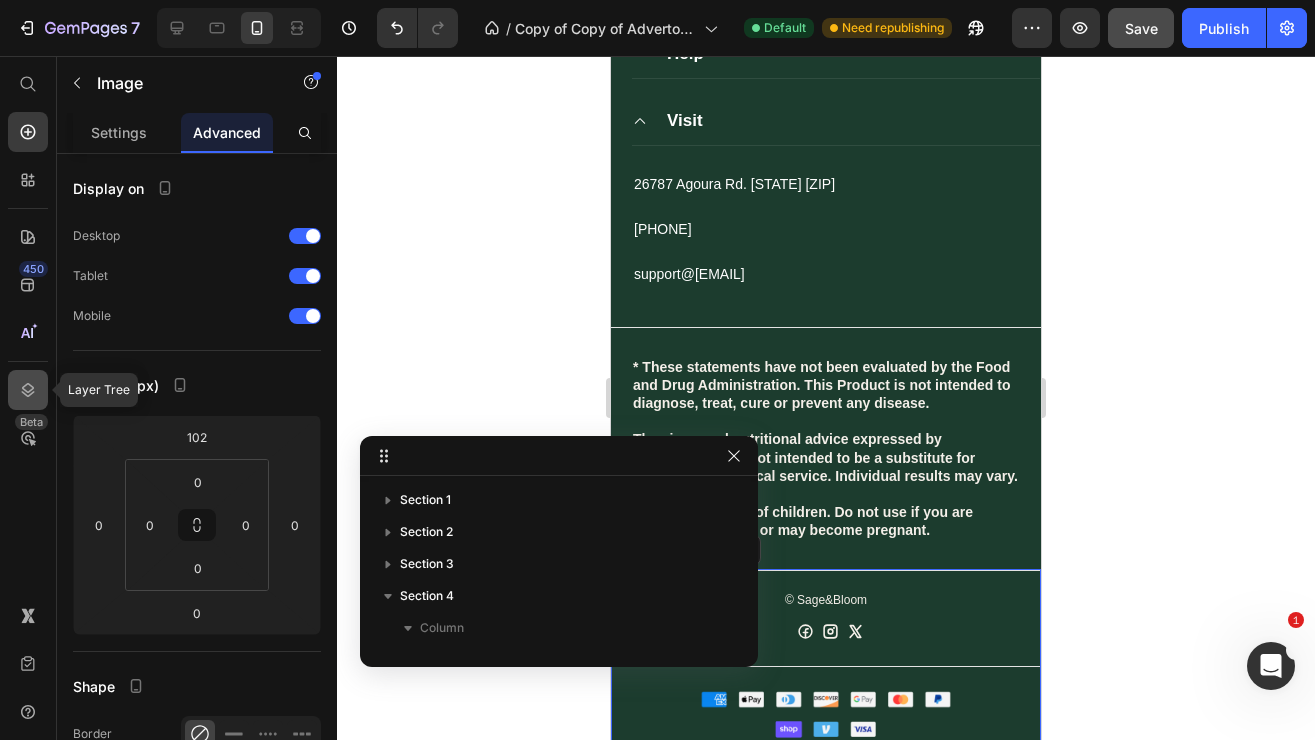 scroll, scrollTop: 415, scrollLeft: 0, axis: vertical 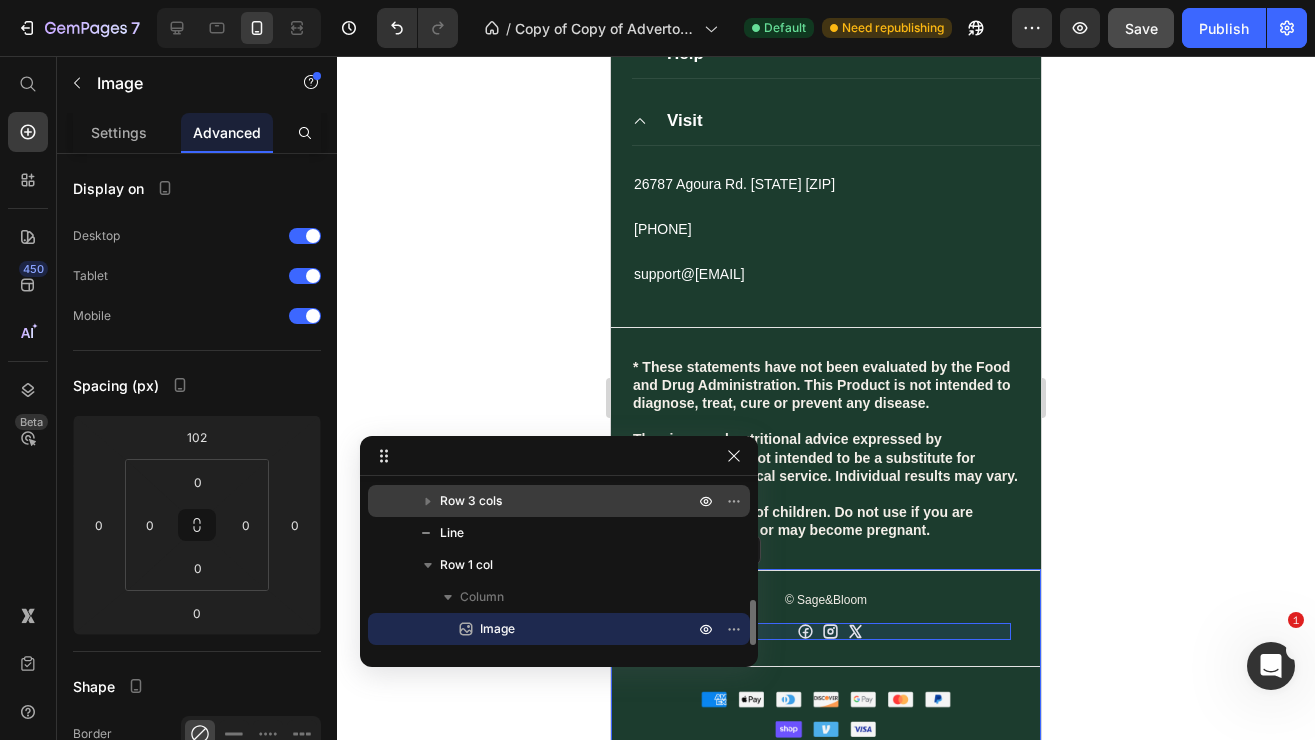 click on "Row 3 cols" at bounding box center [471, 501] 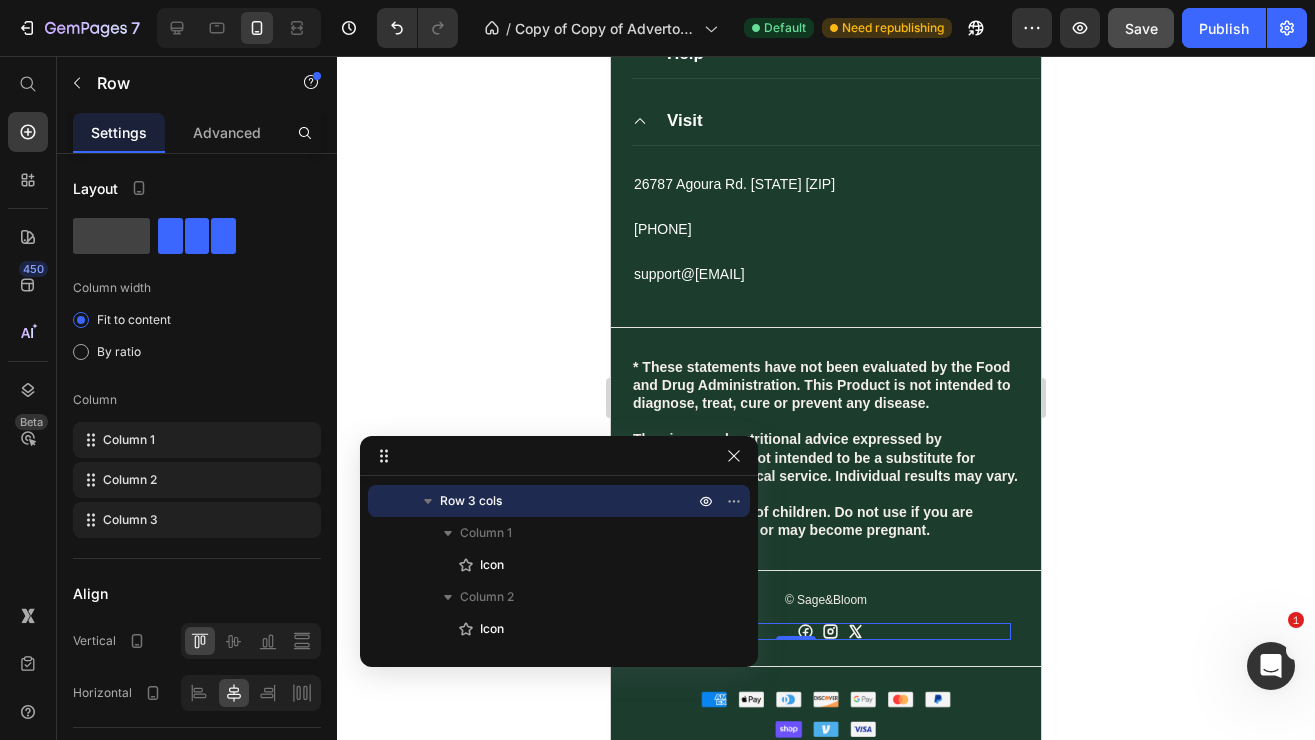drag, startPoint x: 464, startPoint y: 502, endPoint x: 470, endPoint y: 460, distance: 42.426407 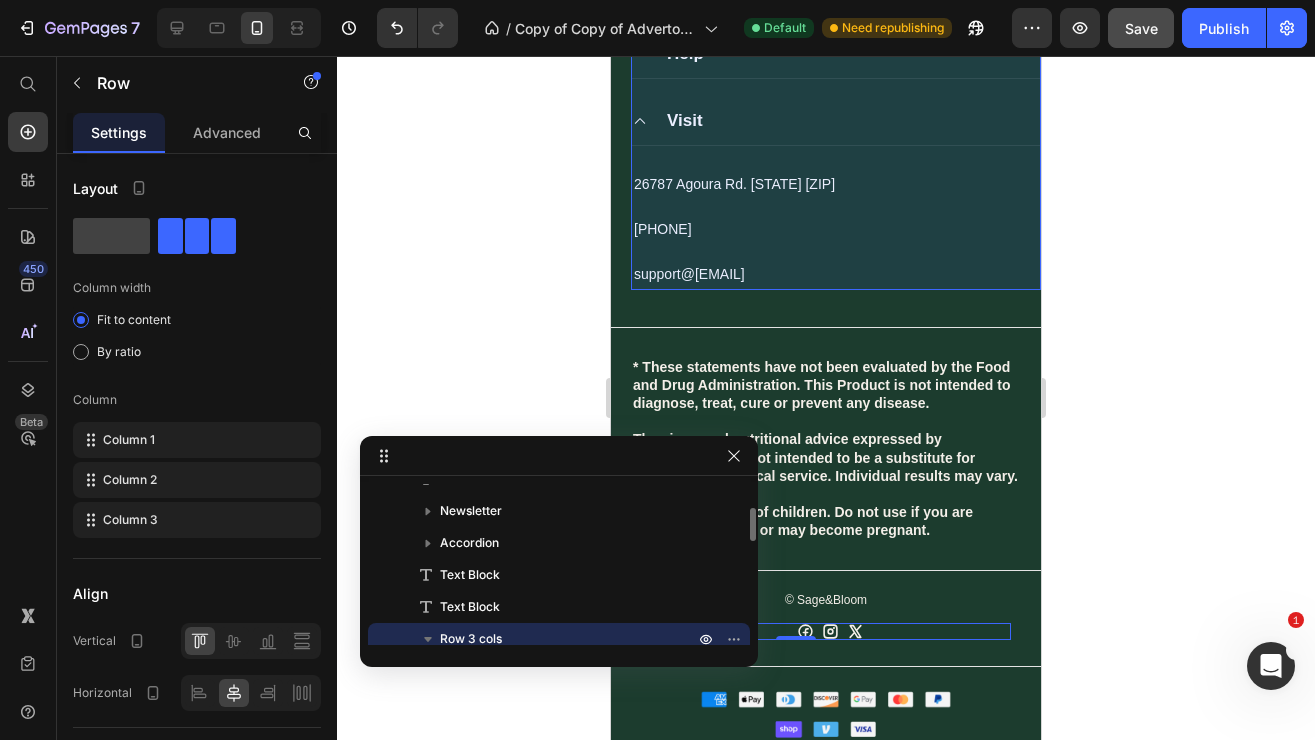 scroll, scrollTop: 309, scrollLeft: 0, axis: vertical 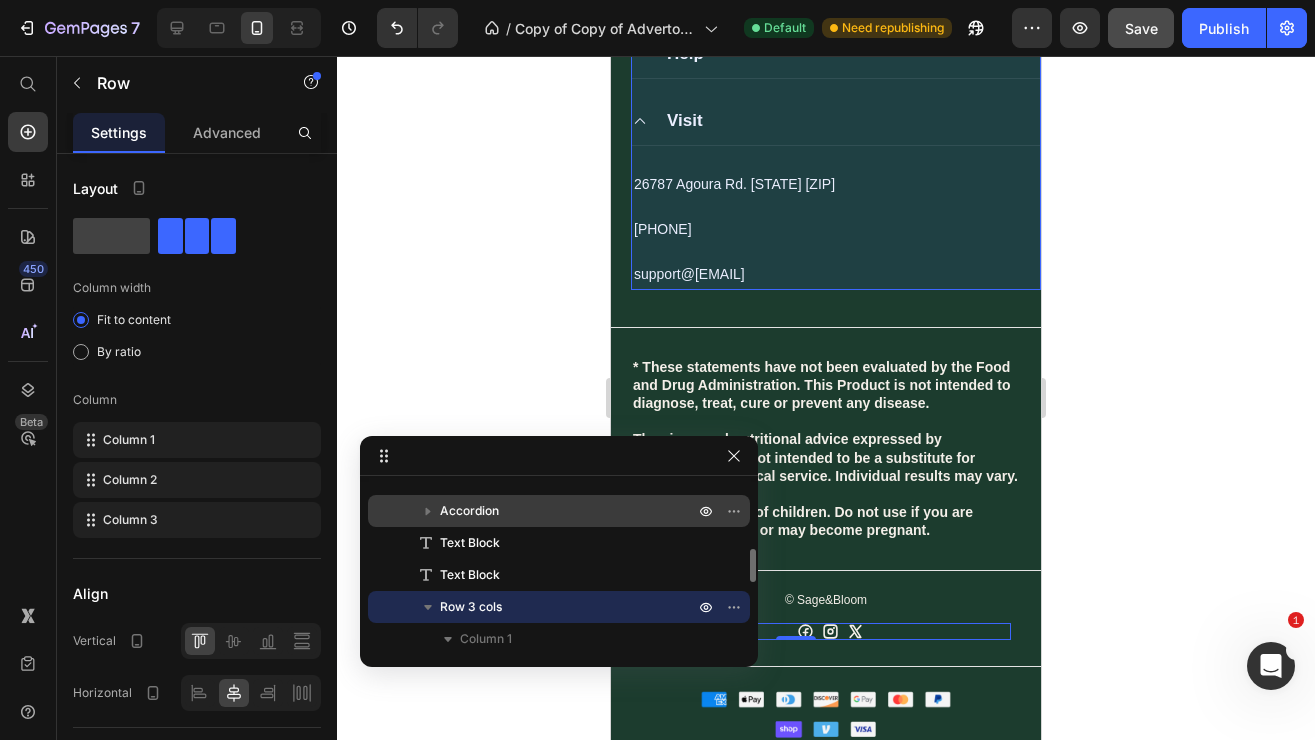 drag, startPoint x: 498, startPoint y: 605, endPoint x: 501, endPoint y: 513, distance: 92.0489 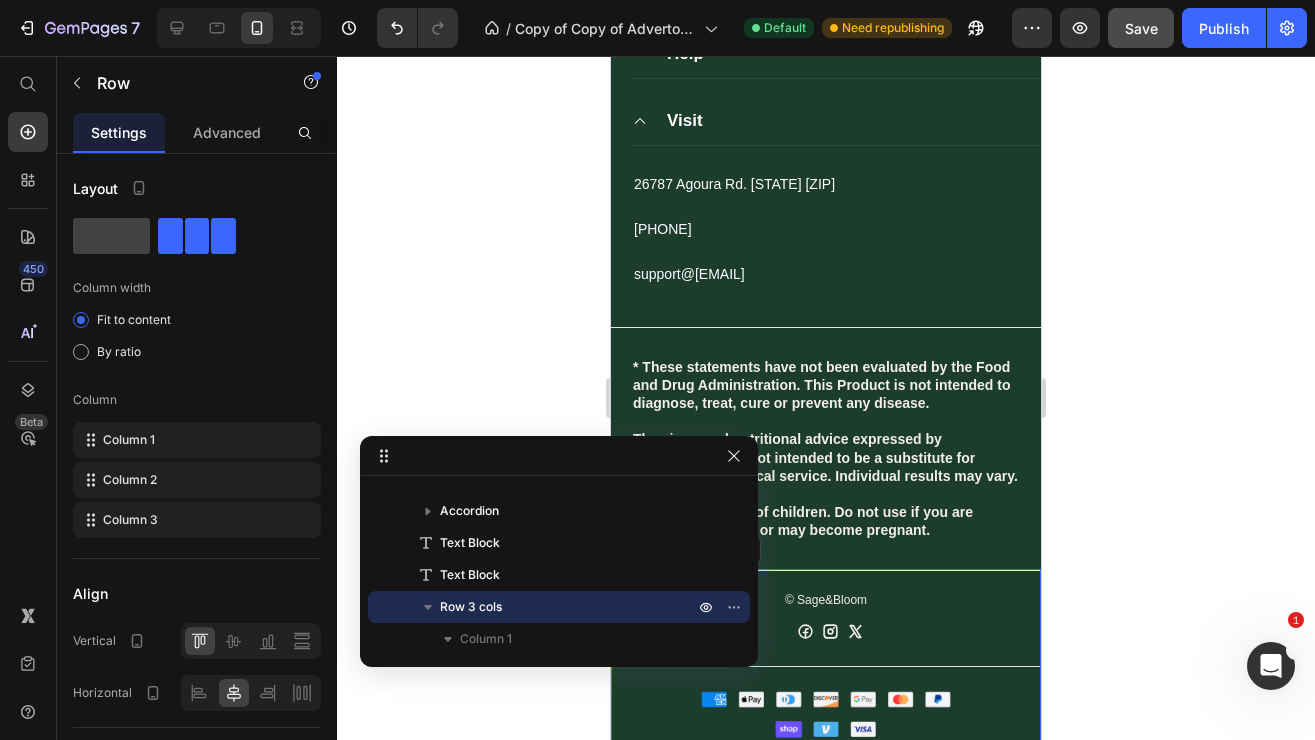 click at bounding box center (826, 719) 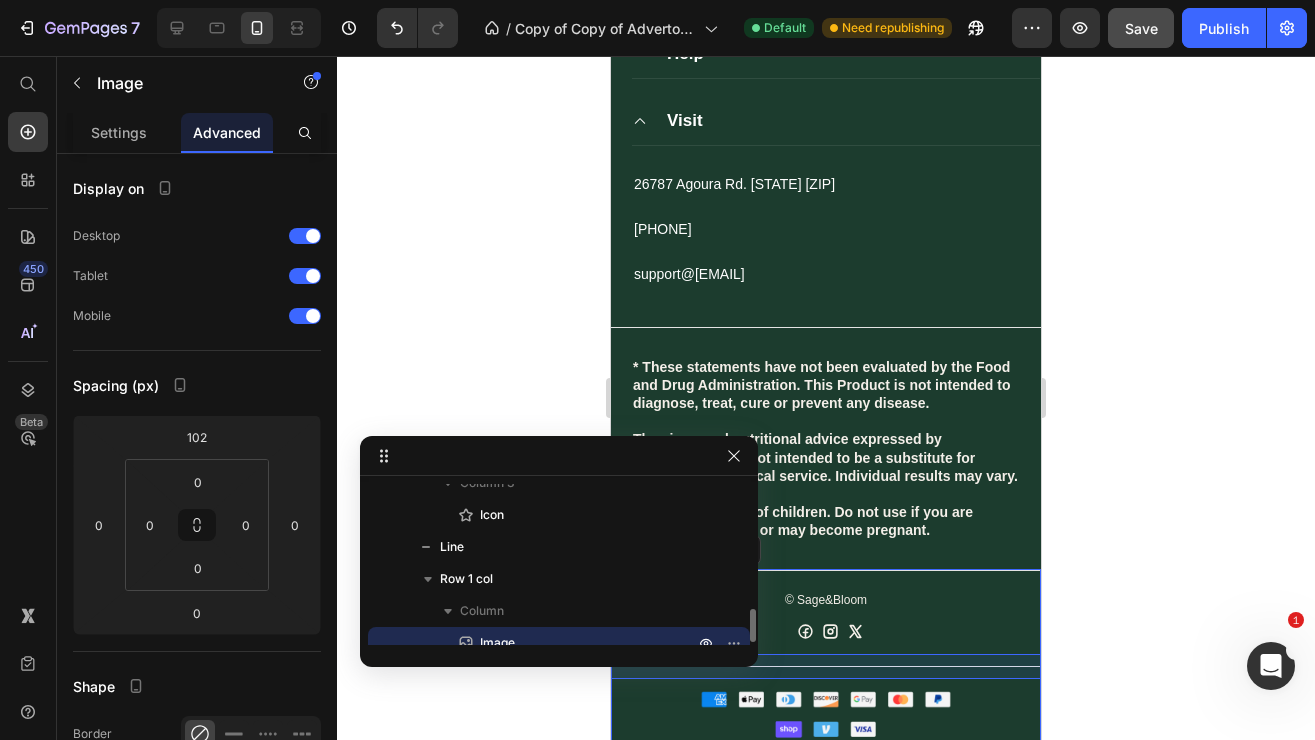 scroll, scrollTop: 607, scrollLeft: 0, axis: vertical 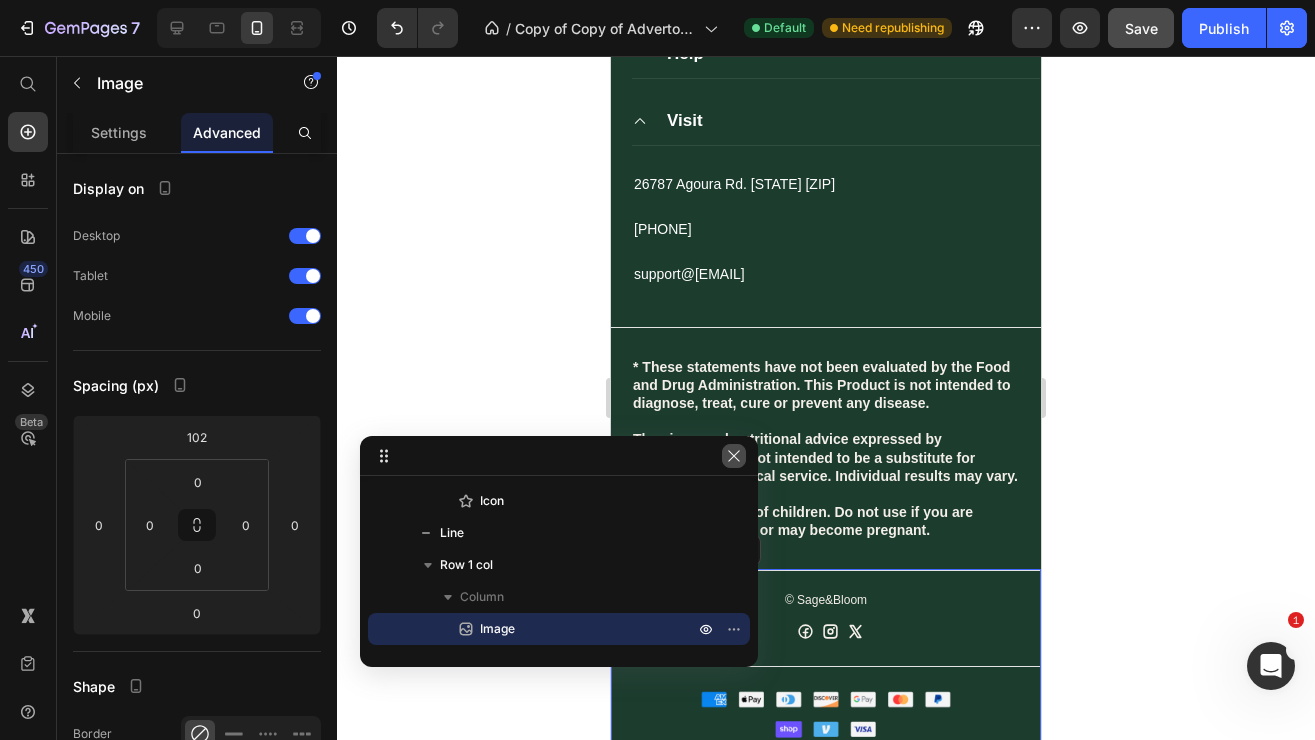 click 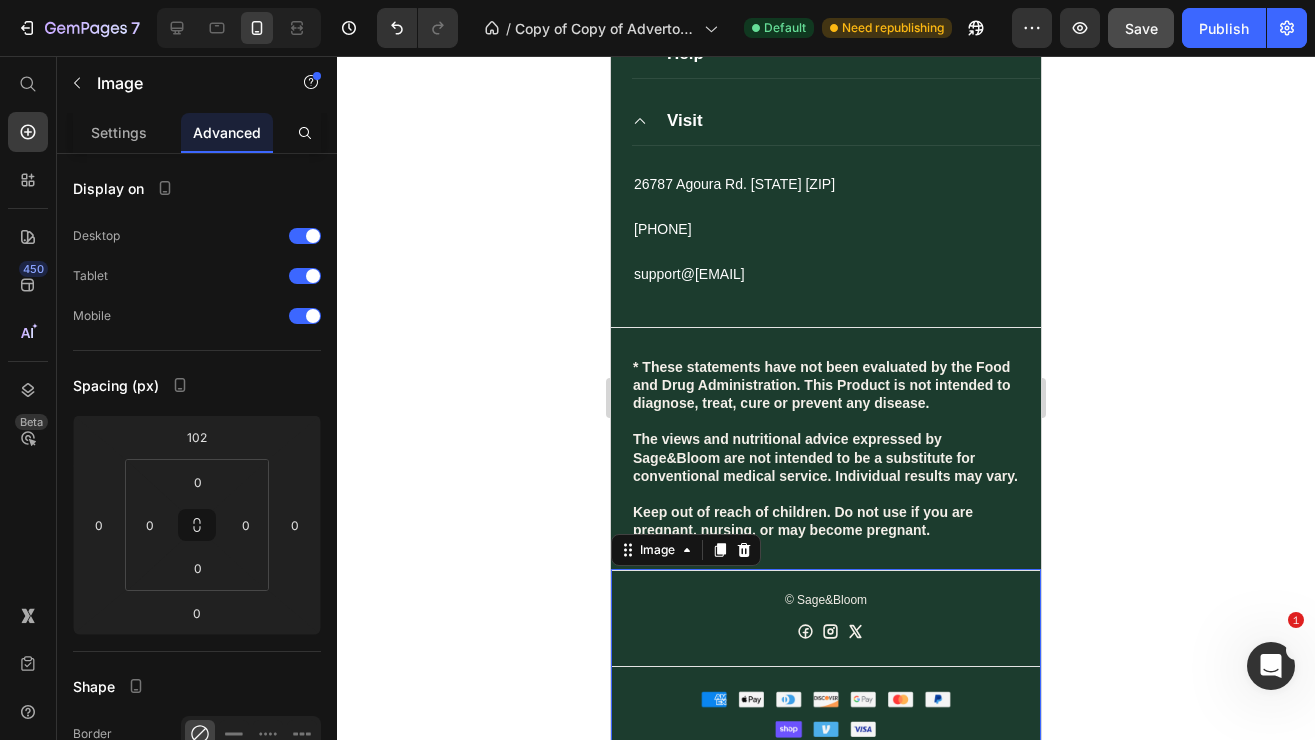 click at bounding box center [826, 719] 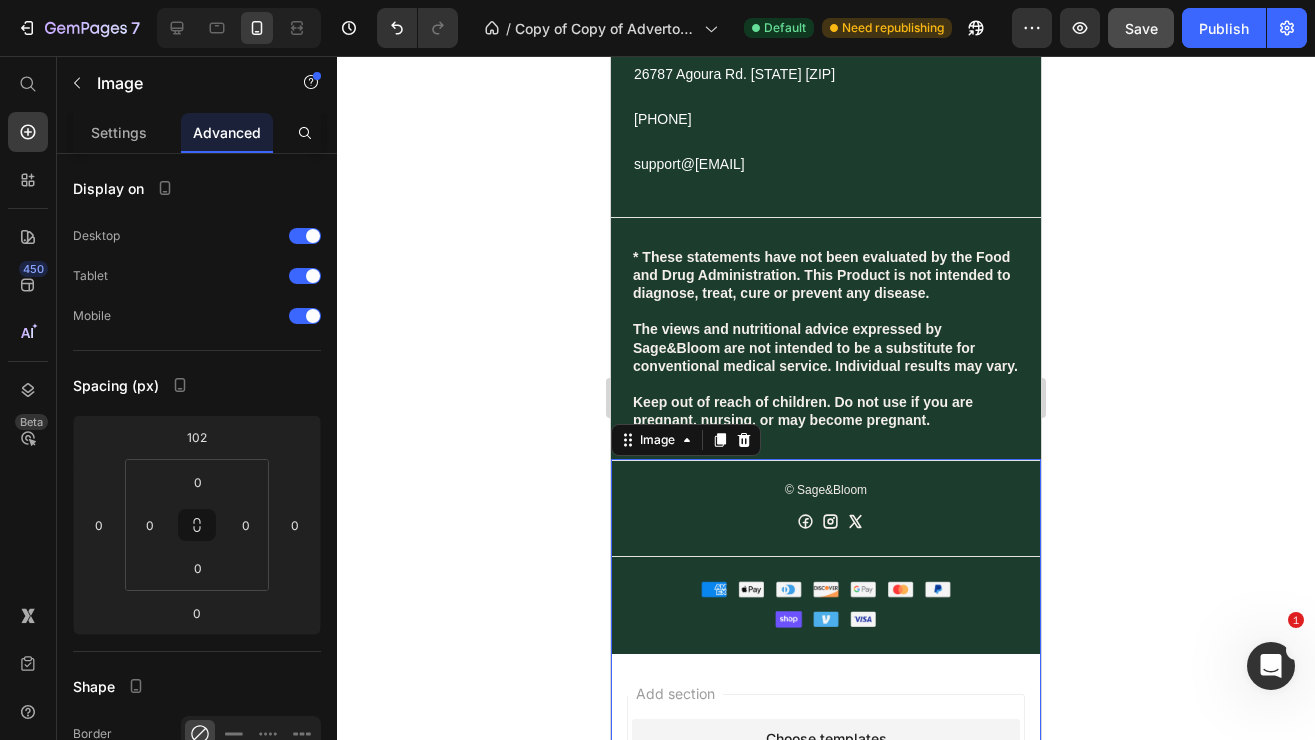 scroll, scrollTop: 6877, scrollLeft: 0, axis: vertical 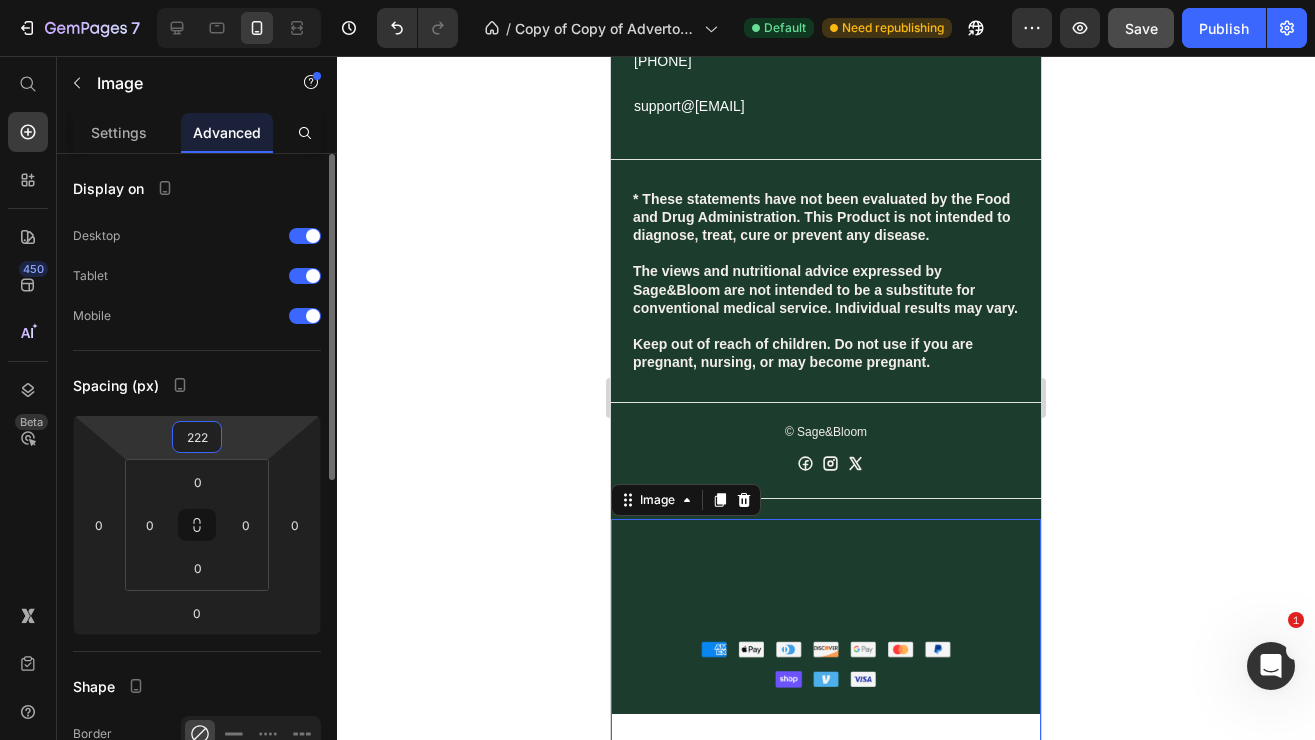 drag, startPoint x: 248, startPoint y: 440, endPoint x: 246, endPoint y: 382, distance: 58.034473 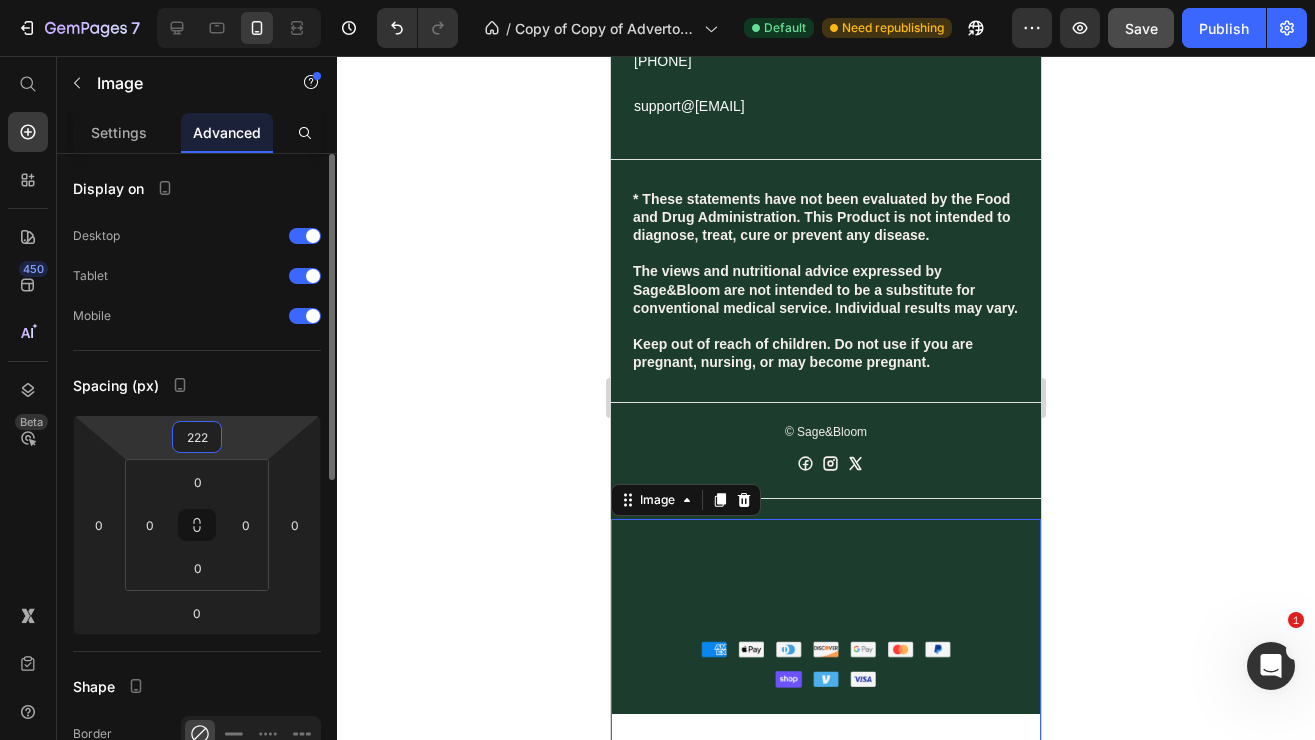 click on "7 Version history / Copy of Copy of Advertorial - LP 3 - Hot Traffic 🔥 - Jun 24, 09:42:29 Default Need republishing Preview Save Publish 450 Beta Start with Sections Elements Hero Section Product Detail Brands Trusted Badges Guarantee Product Breakdown How to use Testimonials Compare Bundle FAQs Social Proof Brand Story Product List Collection Blog List Contact Sticky Add to Cart Custom Footer Browse Library 450 Layout Row Row Row Row Text Heading Text Block Button Button Sticky Back to top Media Image" at bounding box center [657, 0] 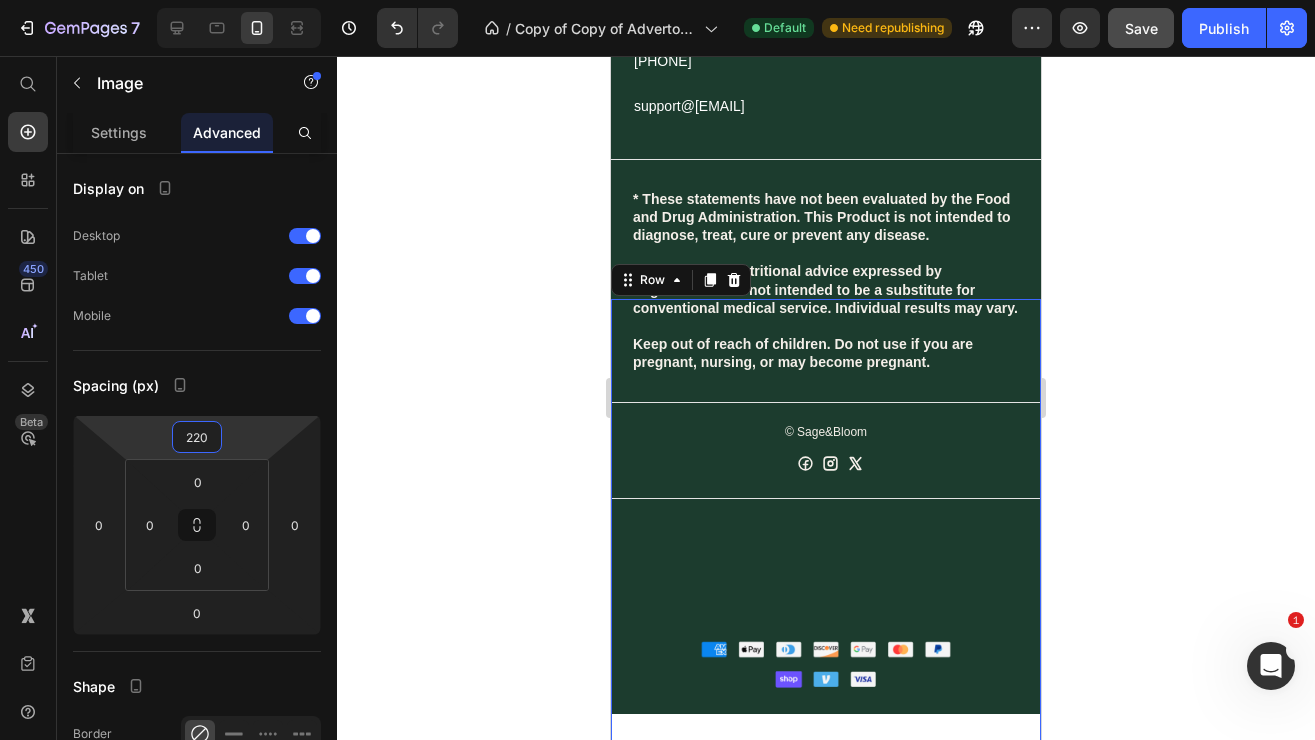 click on "Image" at bounding box center [826, 559] 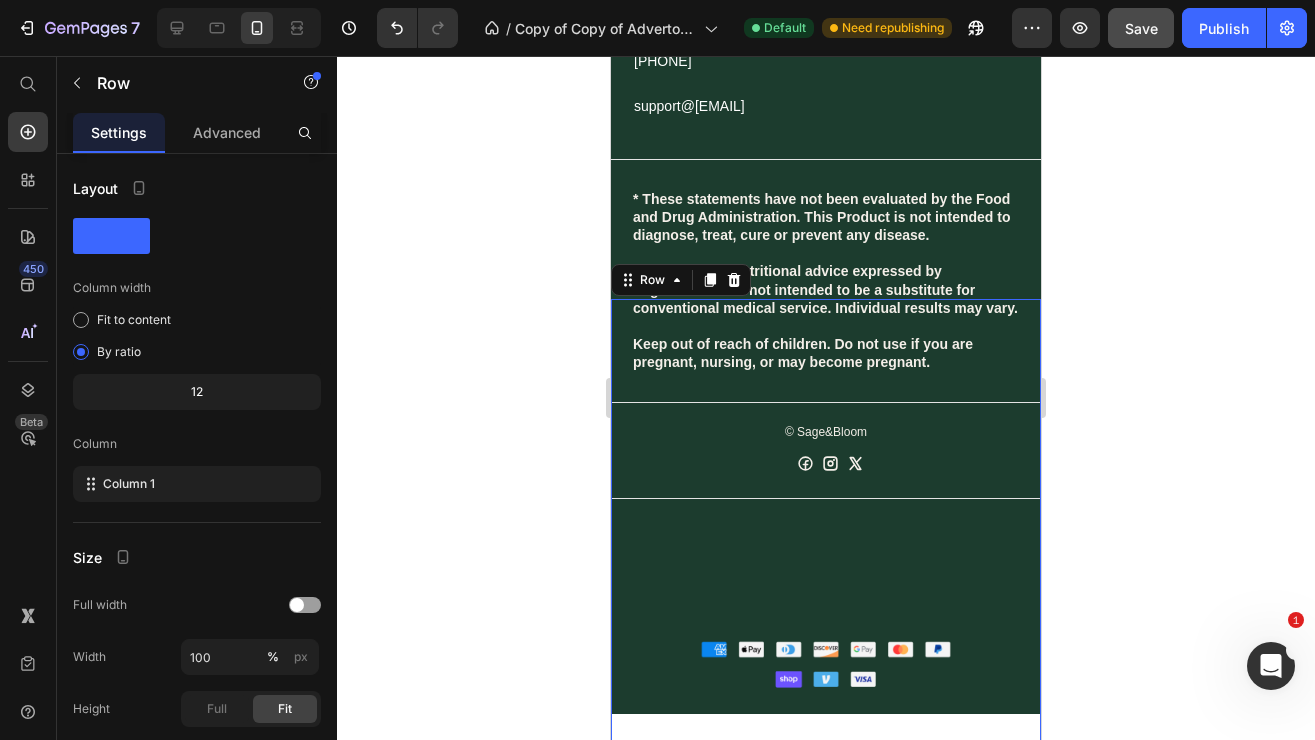 click on "Image" at bounding box center (826, 559) 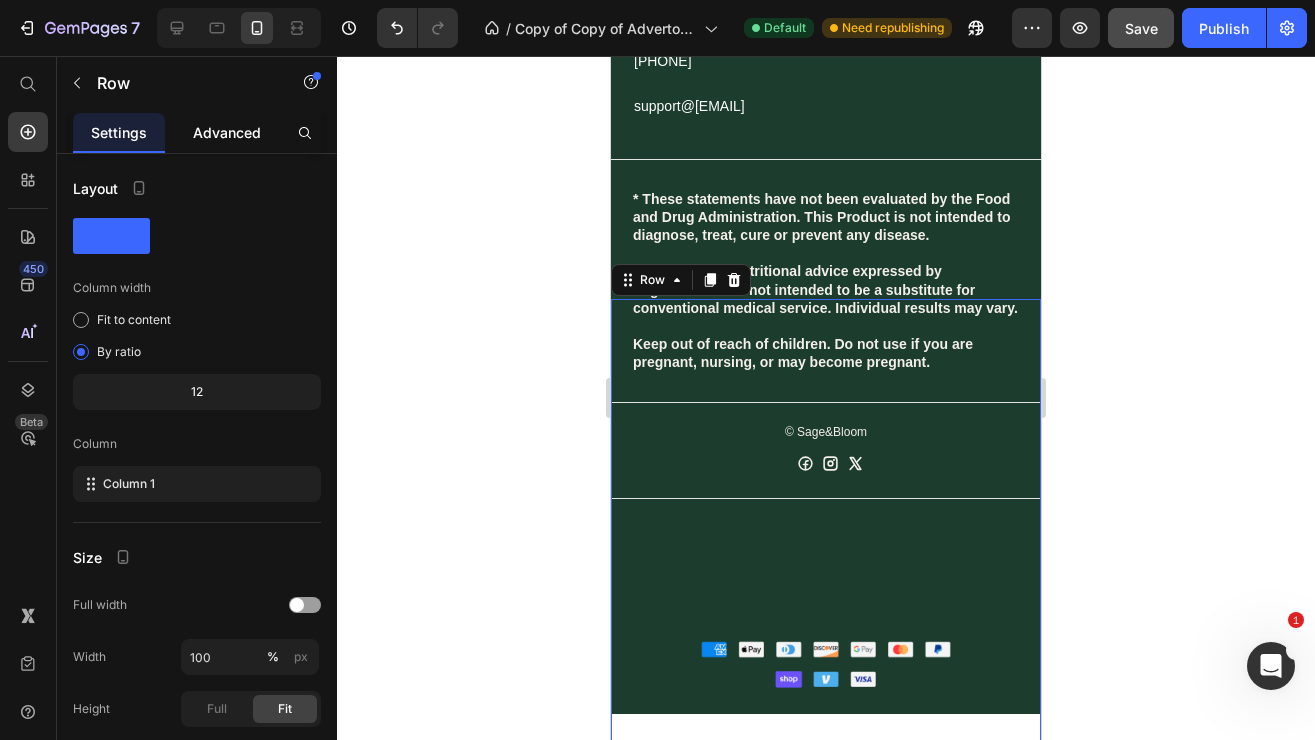 click on "Advanced" 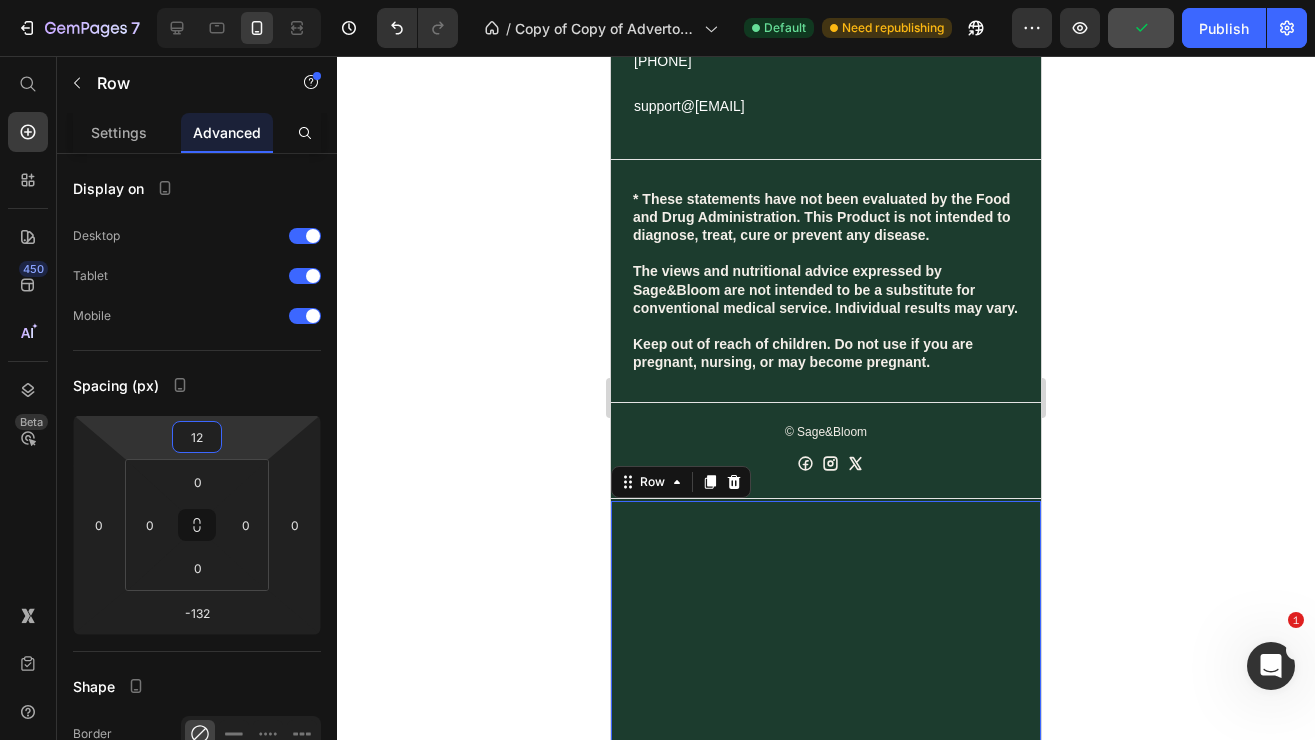 type on "14" 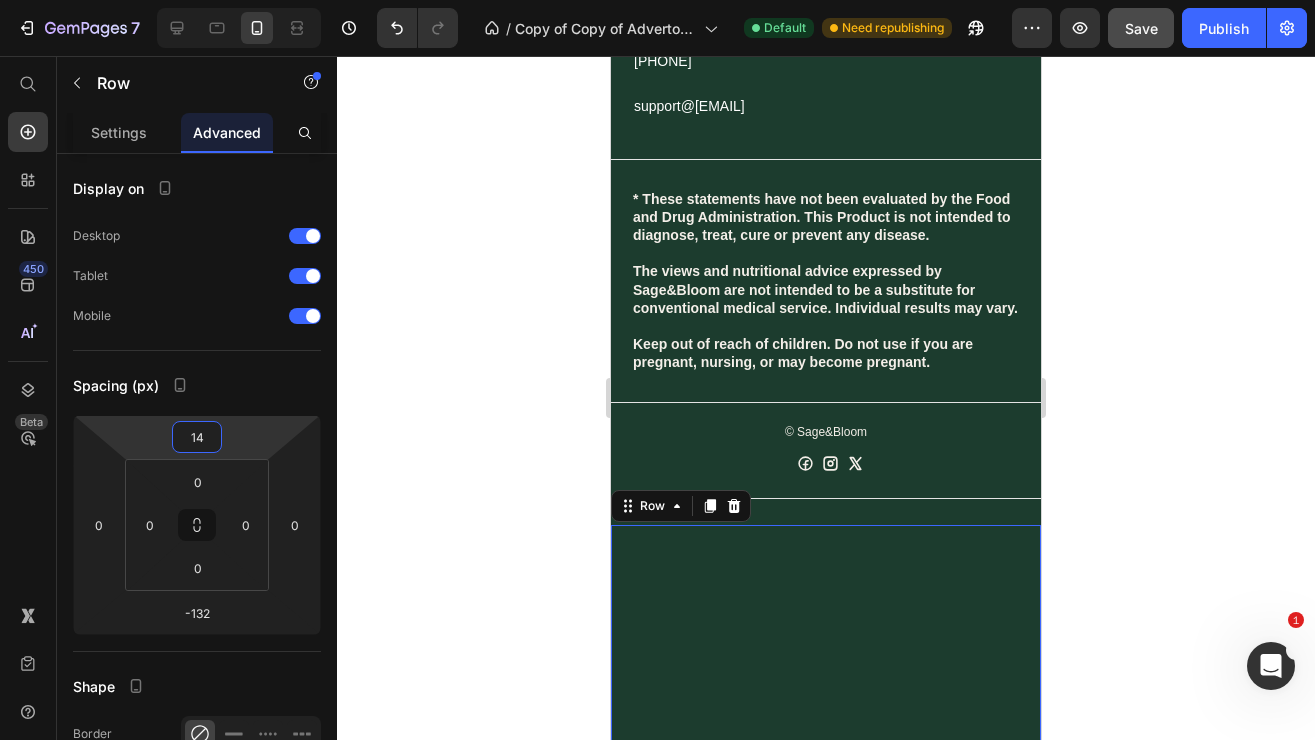 drag, startPoint x: 287, startPoint y: 429, endPoint x: 287, endPoint y: 316, distance: 113 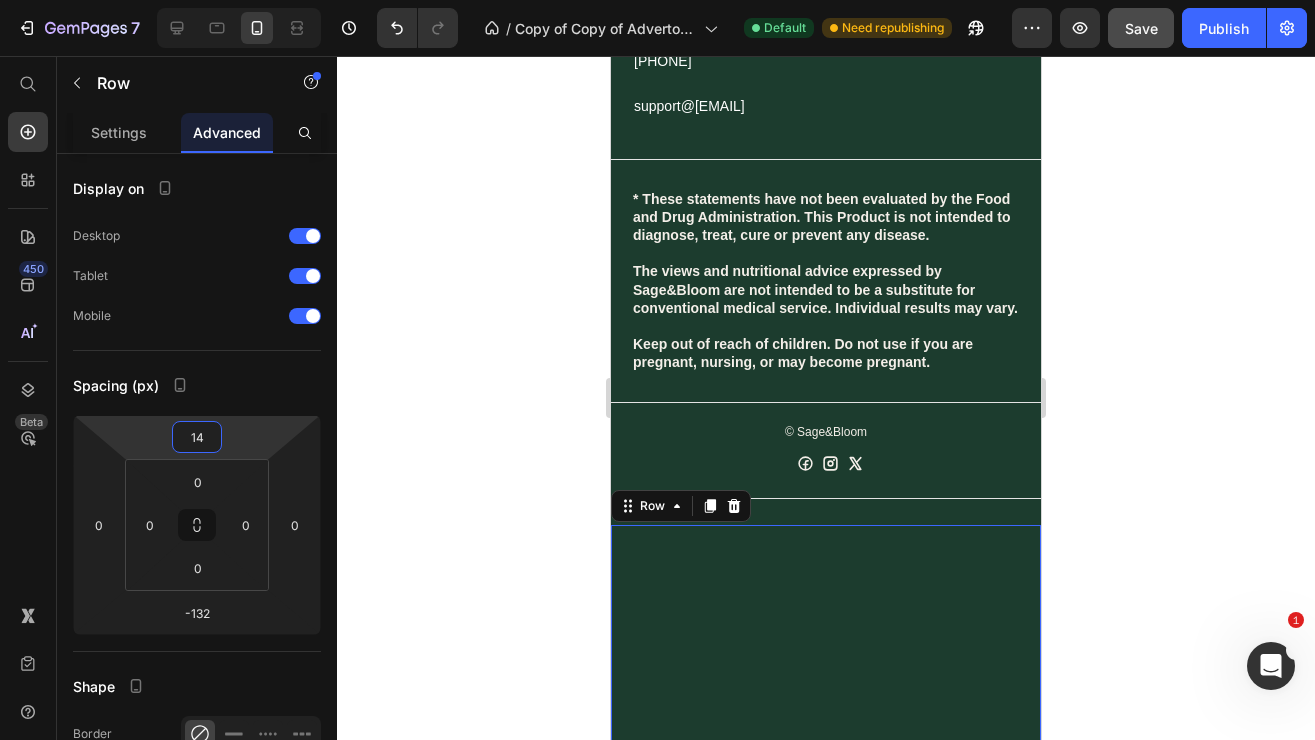 click on "7 Version history / Copy of Copy of Advertorial - LP 3 - Hot Traffic 🔥 - Jun 24, 09:42:29 Default Need republishing Preview Save Publish 450 Beta Start with Sections Elements Hero Section Product Detail Brands Trusted Badges Guarantee Product Breakdown How to use Testimonials Compare Bundle FAQs Social Proof Brand Story Product List Collection Blog List Contact Sticky Add to Cart Custom Footer Browse Library 450 Layout Row Row Row Row Text Heading Text Block Button Button Sticky Back to top Media Image" at bounding box center (657, 0) 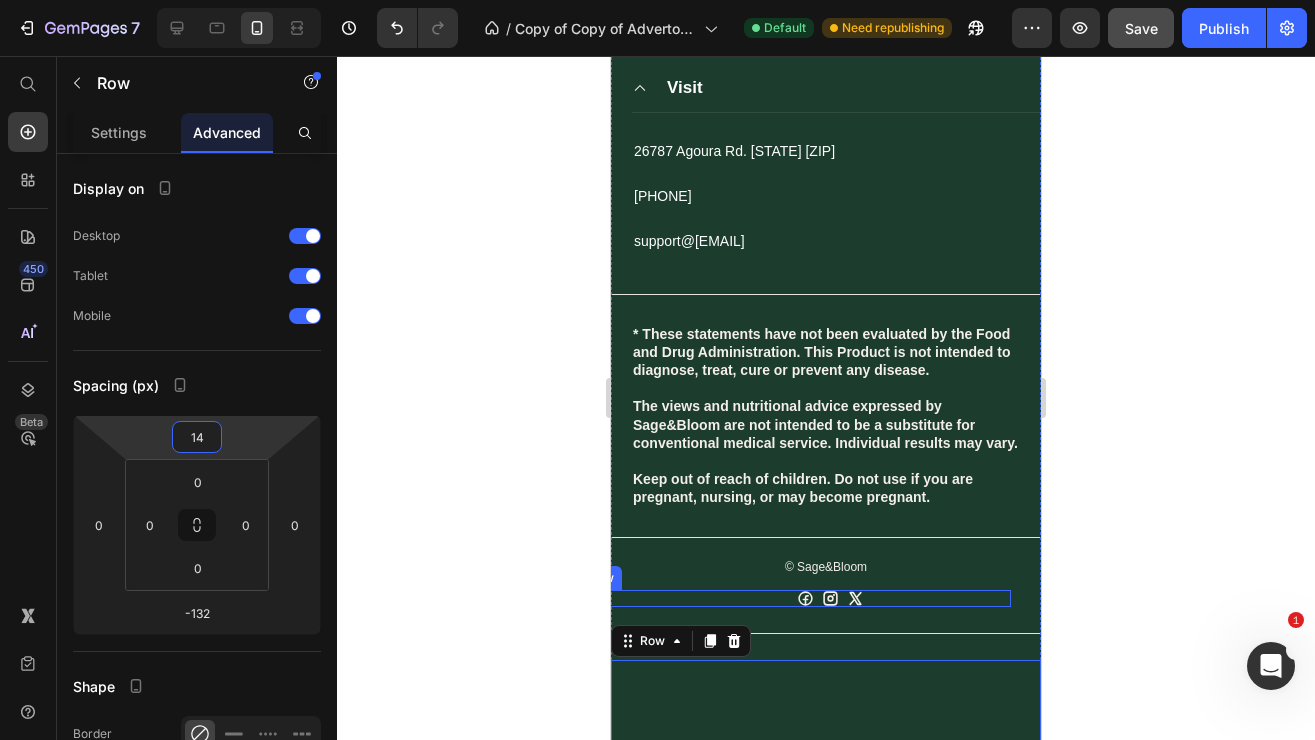 scroll, scrollTop: 6732, scrollLeft: 0, axis: vertical 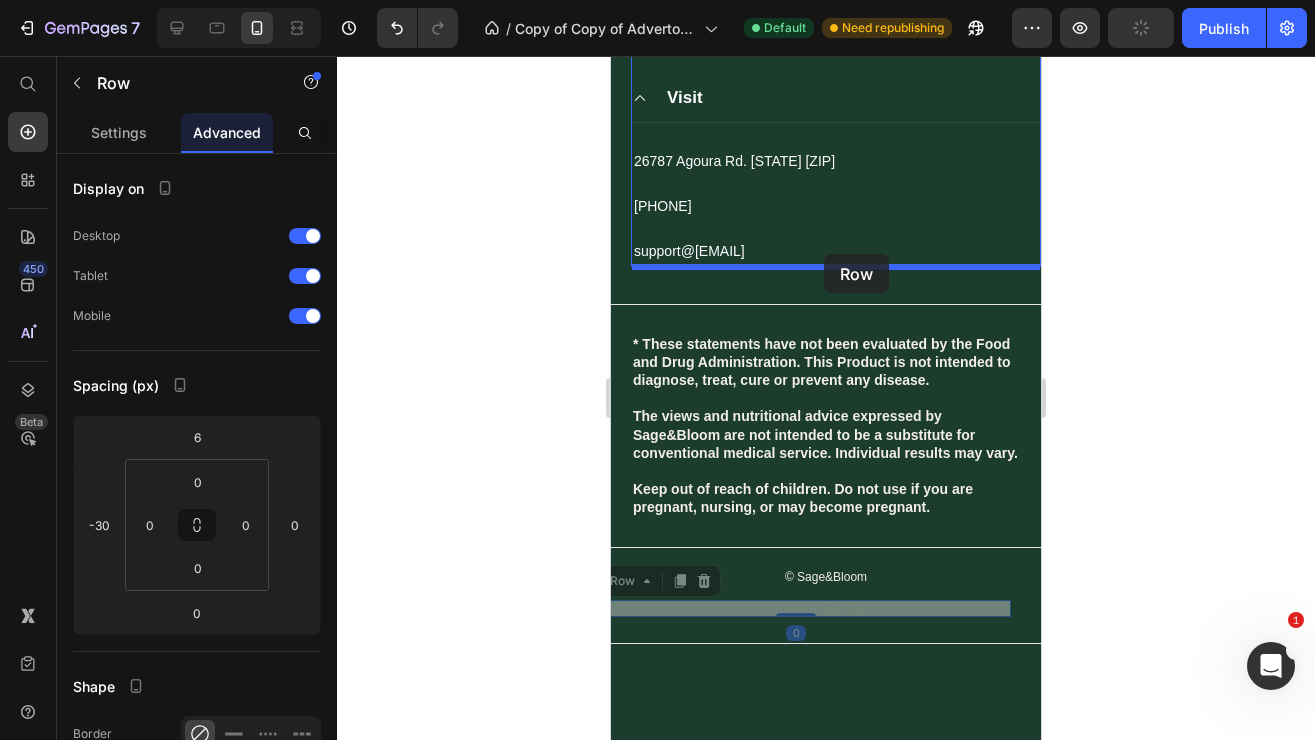 drag, startPoint x: 887, startPoint y: 621, endPoint x: 824, endPoint y: 254, distance: 372.3681 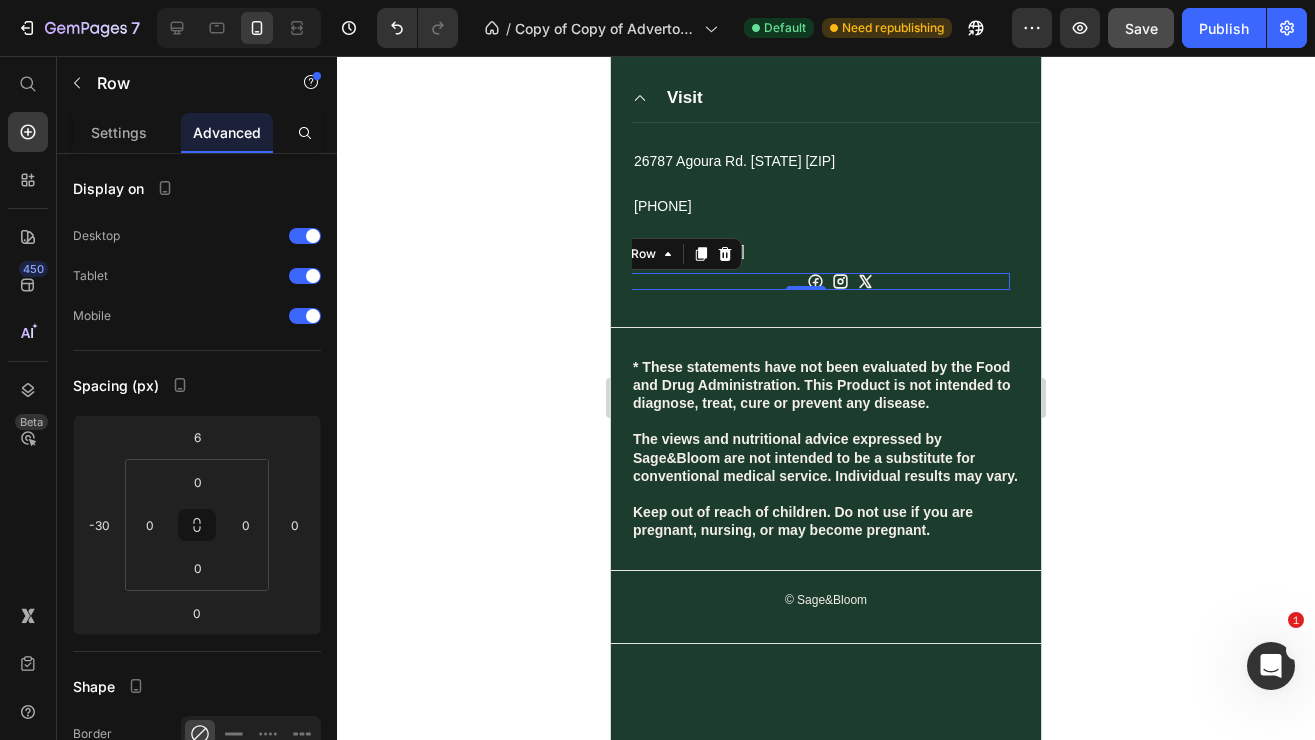 click 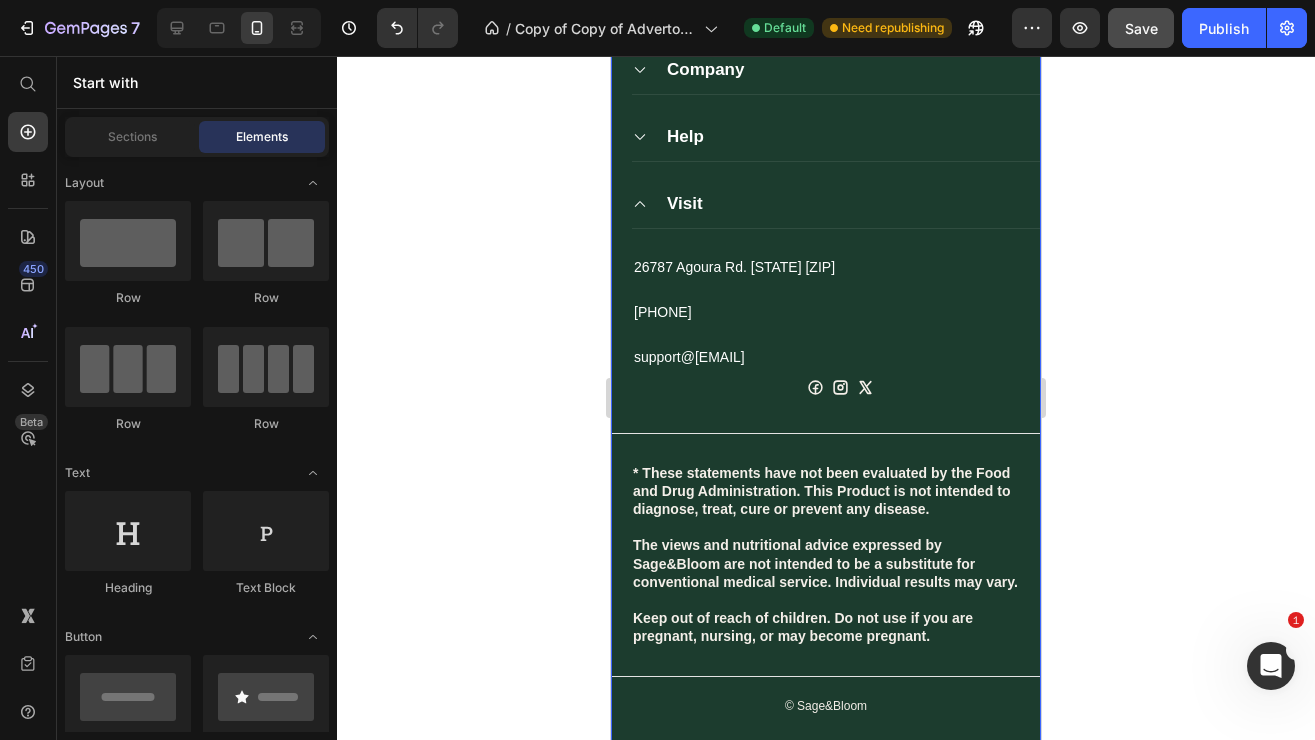 scroll, scrollTop: 6621, scrollLeft: 0, axis: vertical 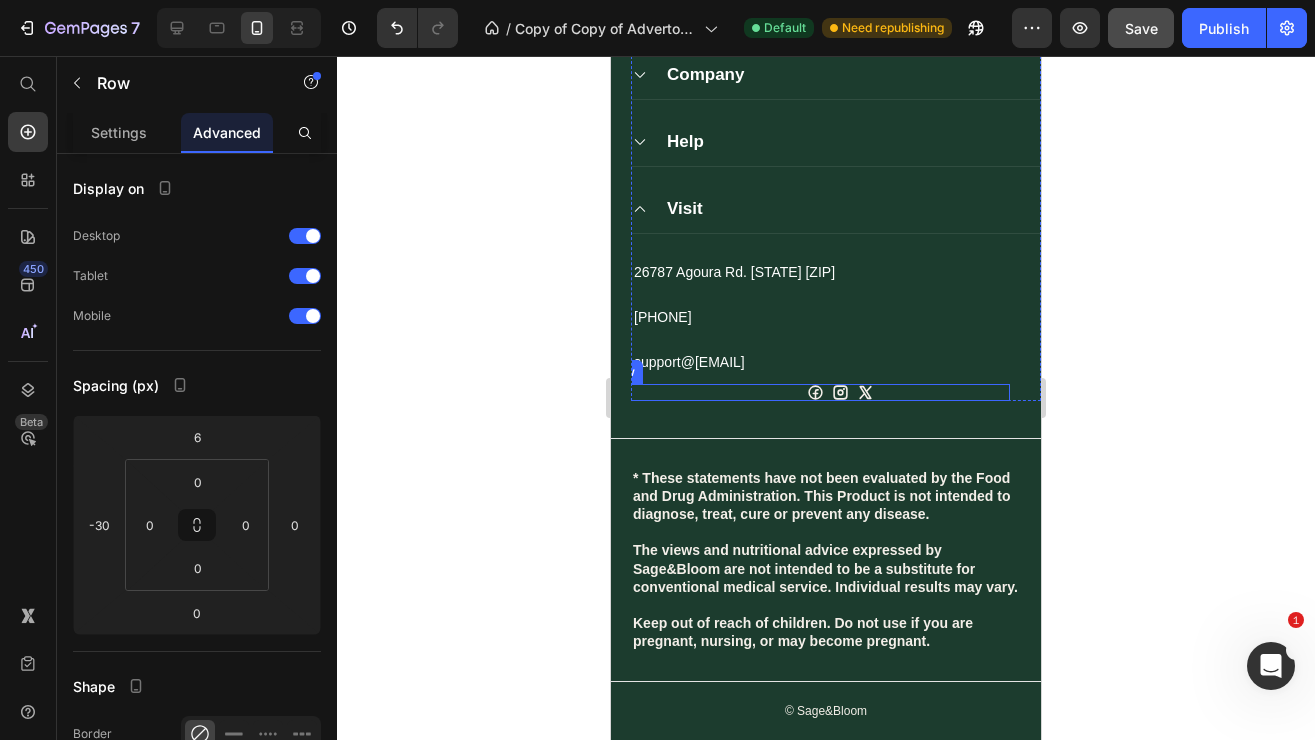 click on "Icon" at bounding box center [781, 392] 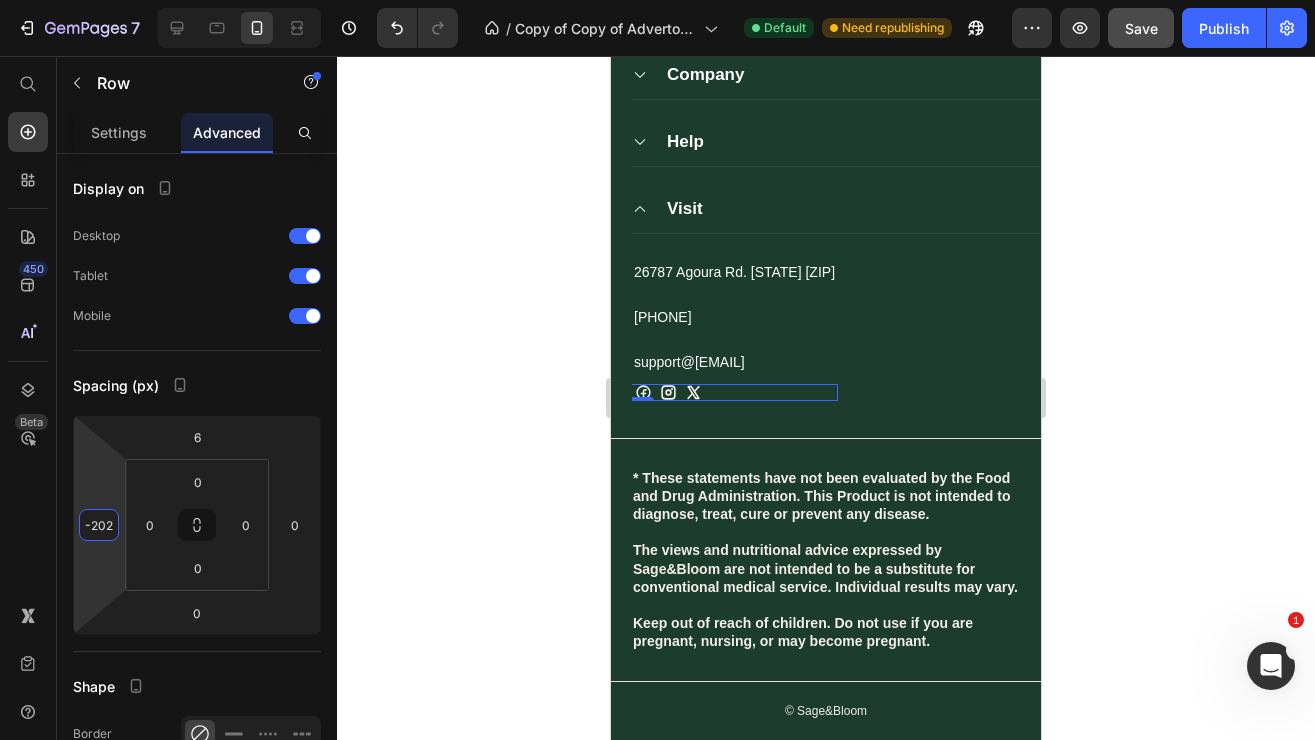 type on "-204" 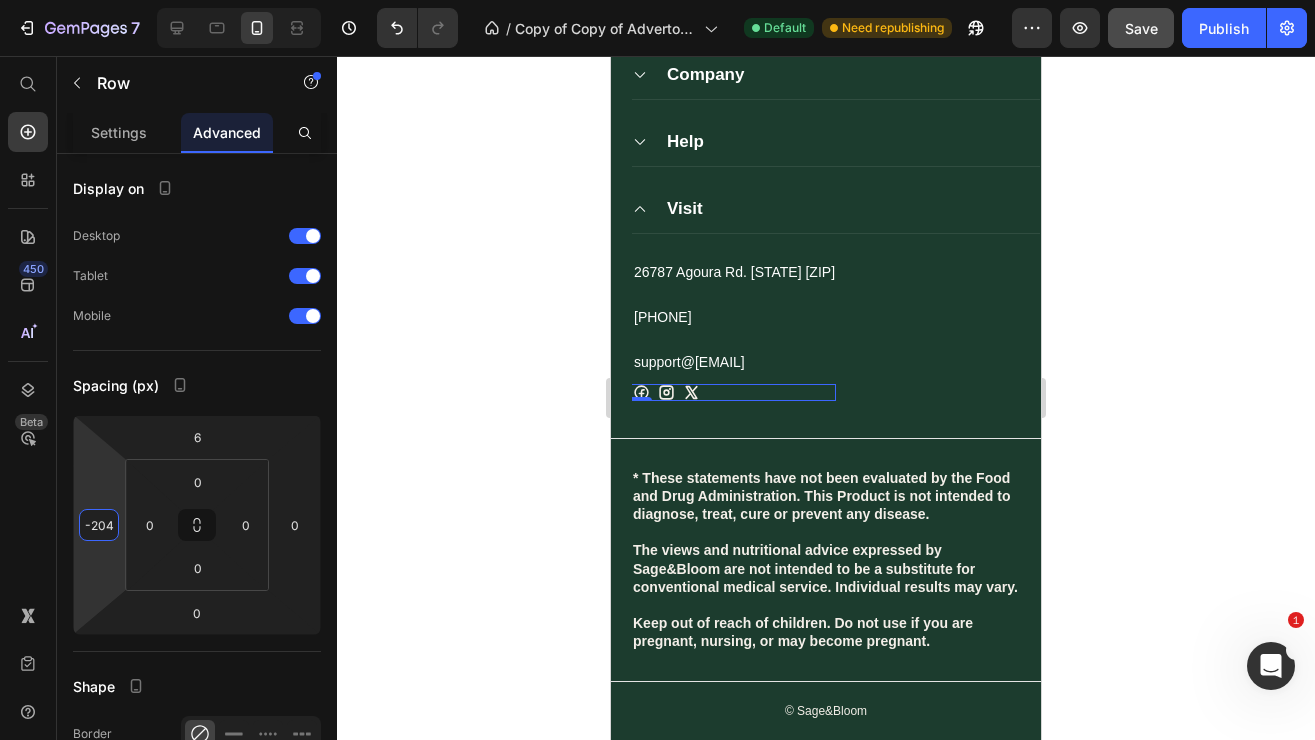 drag, startPoint x: 108, startPoint y: 494, endPoint x: 86, endPoint y: 581, distance: 89.73851 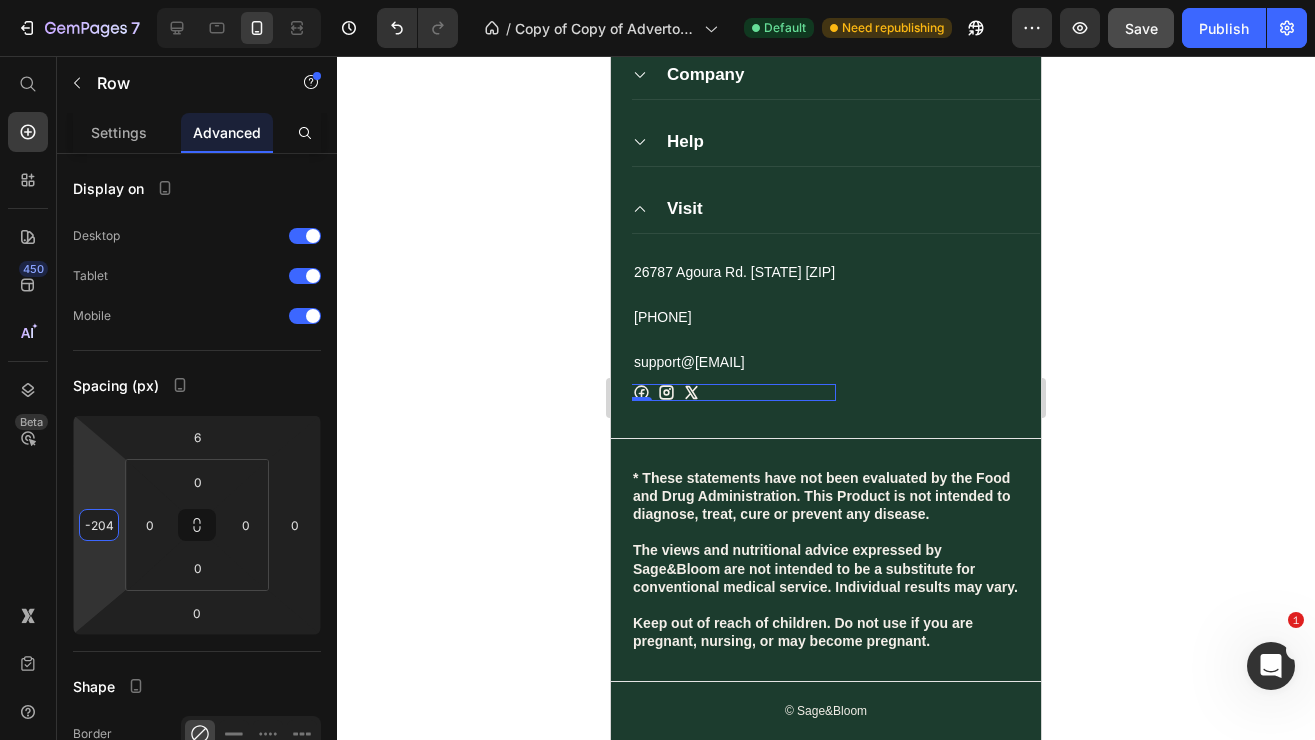 click on "7 Version history / Copy of Copy of Advertorial - LP 3 - Hot Traffic 🔥 - Jun 24, 09:42:29 Default Need republishing Preview Save Publish 450 Beta Start with Sections Elements Hero Section Product Detail Brands Trusted Badges Guarantee Product Breakdown How to use Testimonials Compare Bundle FAQs Social Proof Brand Story Product List Collection Blog List Contact Sticky Add to Cart Custom Footer Browse Library 450 Layout Row Row Row Row Text Heading Text Block Button Button Sticky Back to top Media Image" at bounding box center [657, 0] 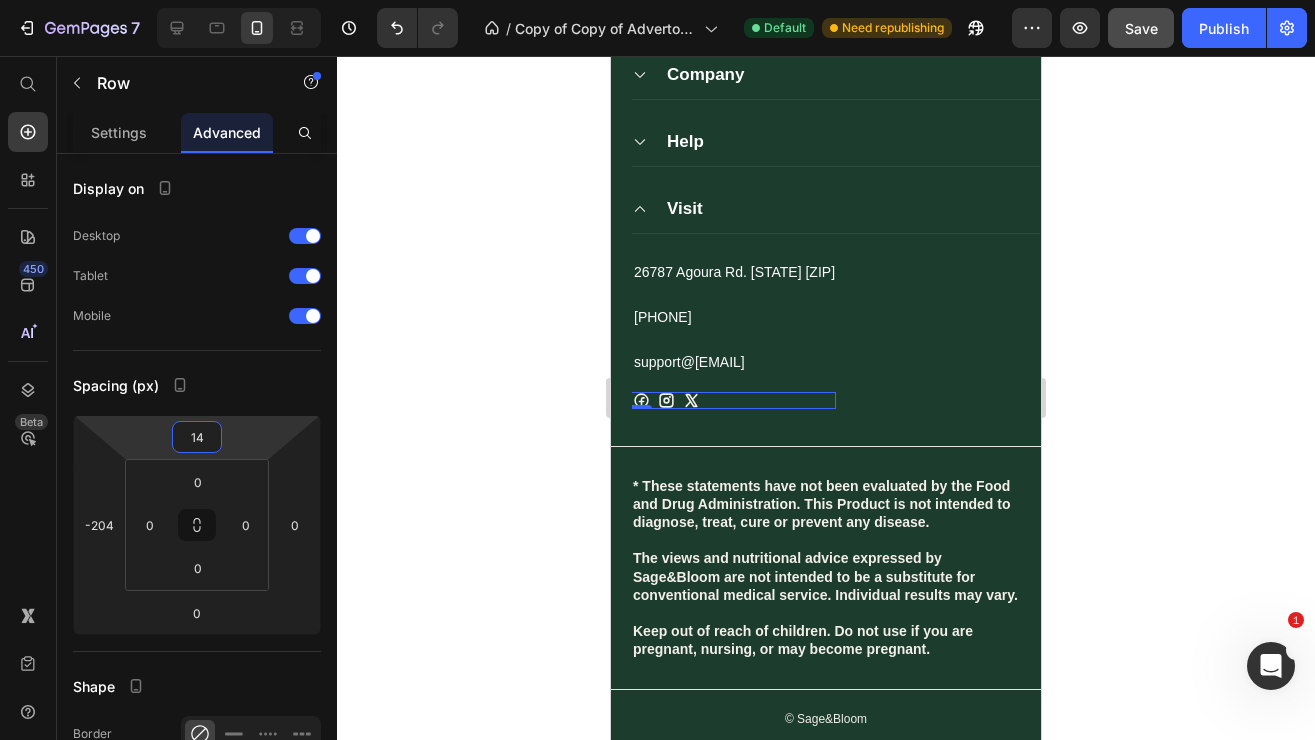 click on "7 Version history / Copy of Copy of Advertorial - LP 3 - Hot Traffic 🔥 - Jun 24, 09:42:29 Default Need republishing Preview Save Publish 450 Beta Start with Sections Elements Hero Section Product Detail Brands Trusted Badges Guarantee Product Breakdown How to use Testimonials Compare Bundle FAQs Social Proof Brand Story Product List Collection Blog List Contact Sticky Add to Cart Custom Footer Browse Library 450 Layout Row Row Row Row Text Heading Text Block Button Button Sticky Back to top Media Image" at bounding box center [657, 0] 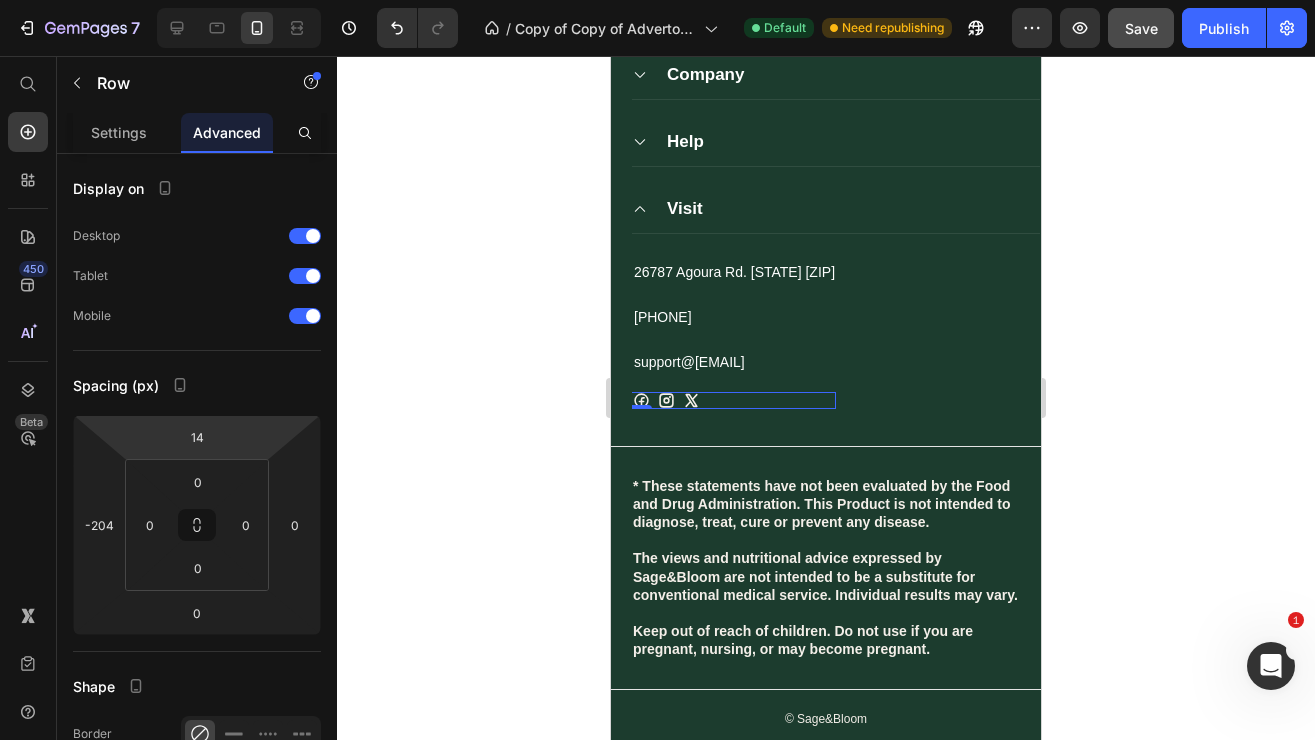 click 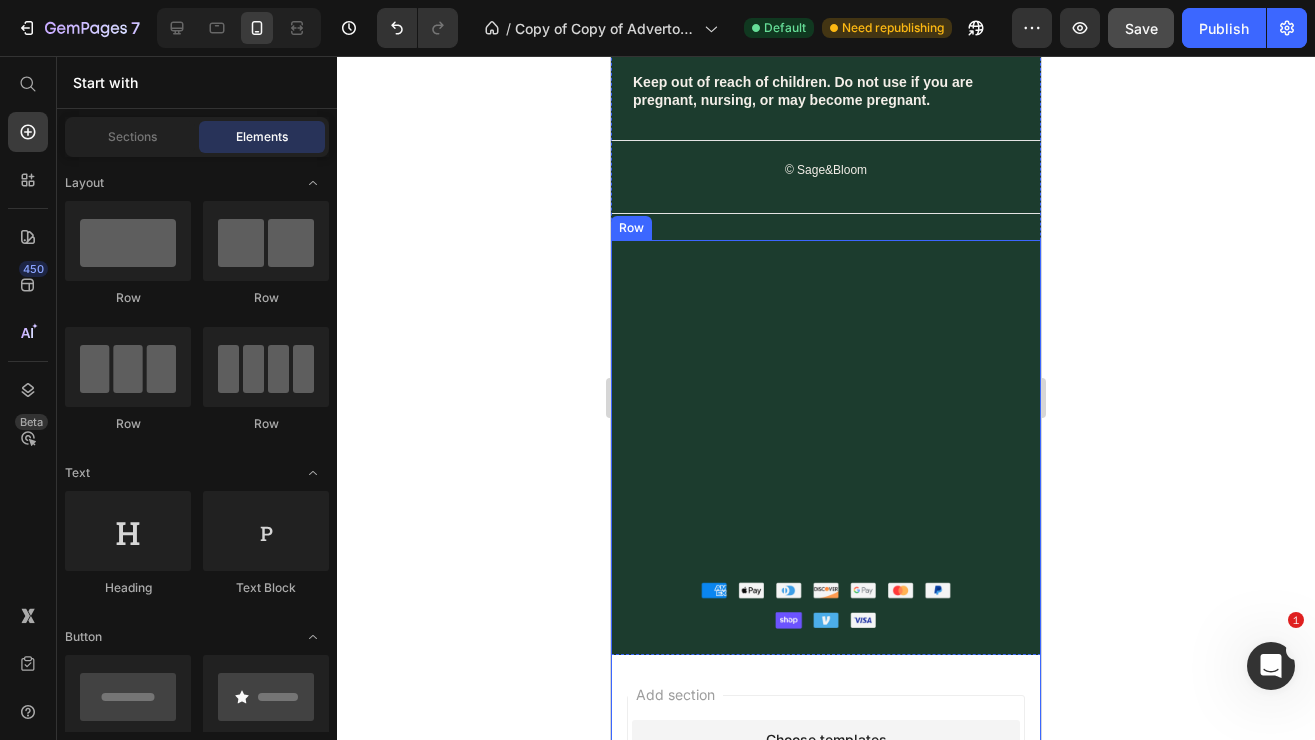 scroll, scrollTop: 7192, scrollLeft: 0, axis: vertical 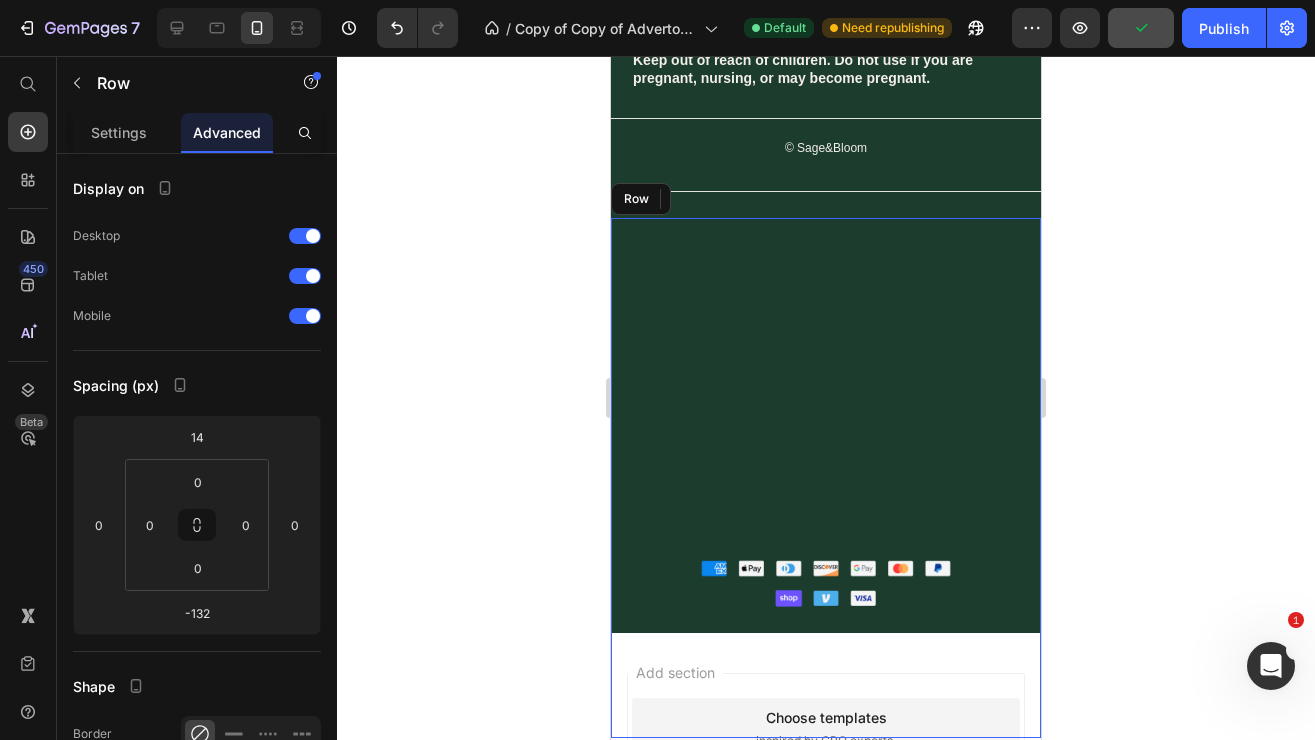 click on "Image" at bounding box center [826, 478] 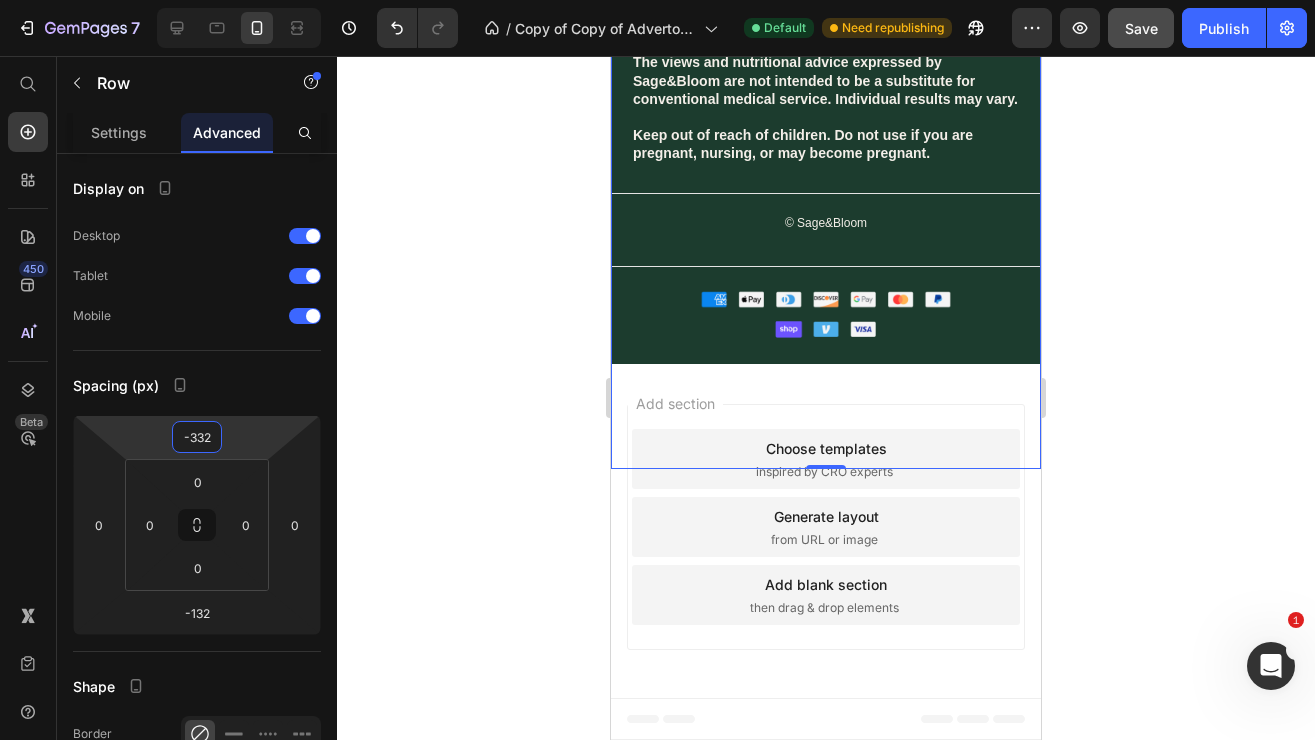 scroll, scrollTop: 7133, scrollLeft: 0, axis: vertical 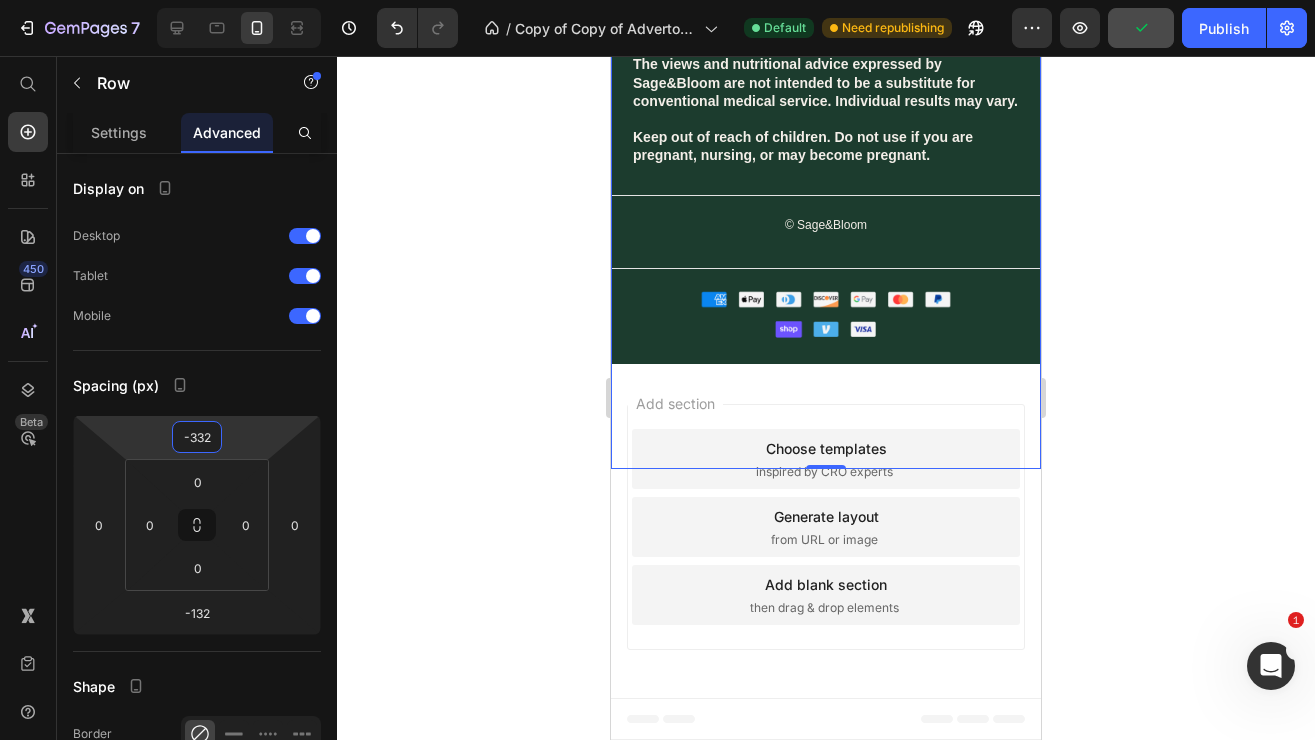 drag, startPoint x: 256, startPoint y: 436, endPoint x: 234, endPoint y: 609, distance: 174.39323 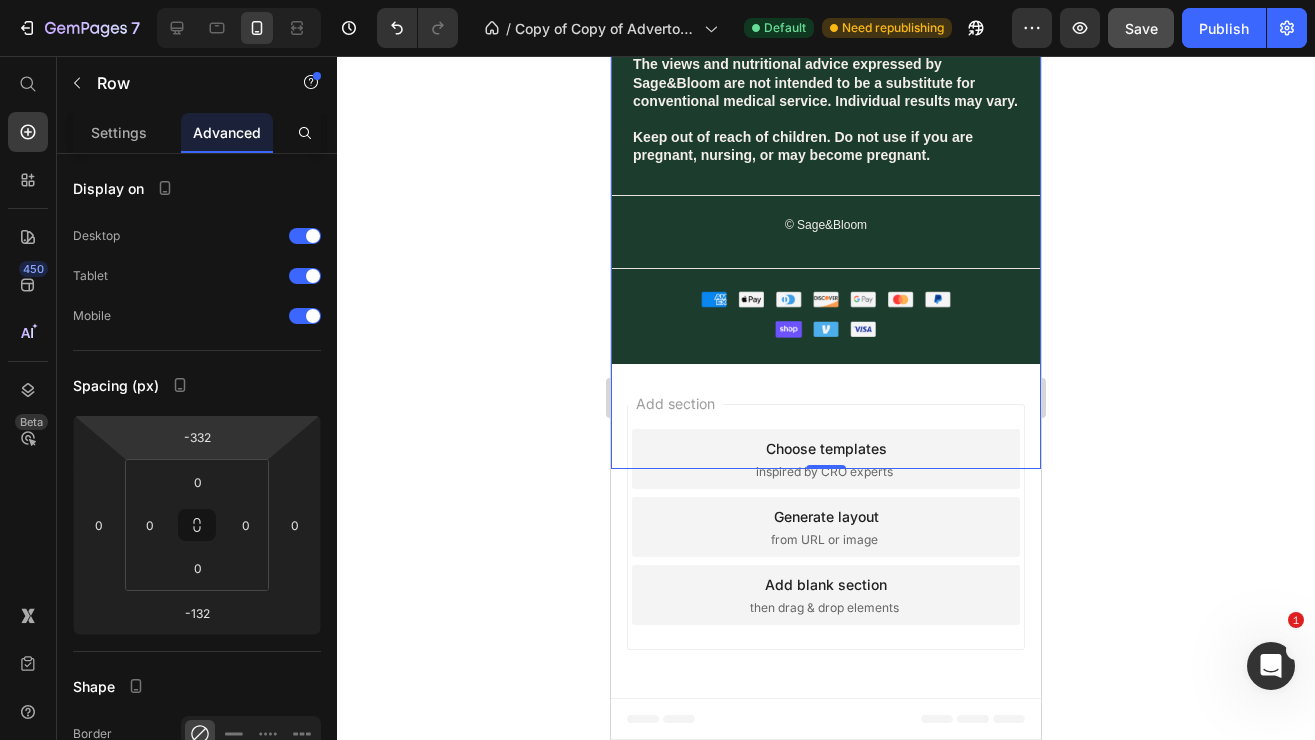 scroll, scrollTop: 7192, scrollLeft: 0, axis: vertical 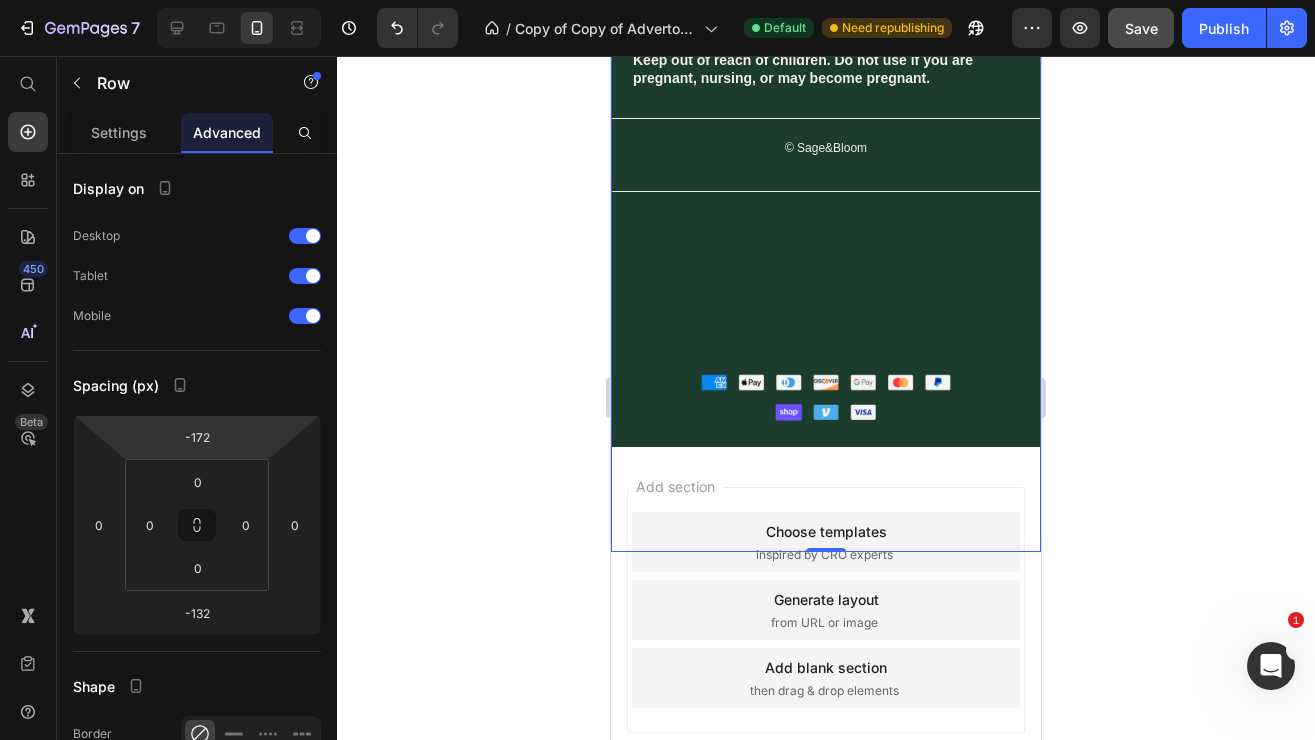drag, startPoint x: 251, startPoint y: 448, endPoint x: 239, endPoint y: 368, distance: 80.895 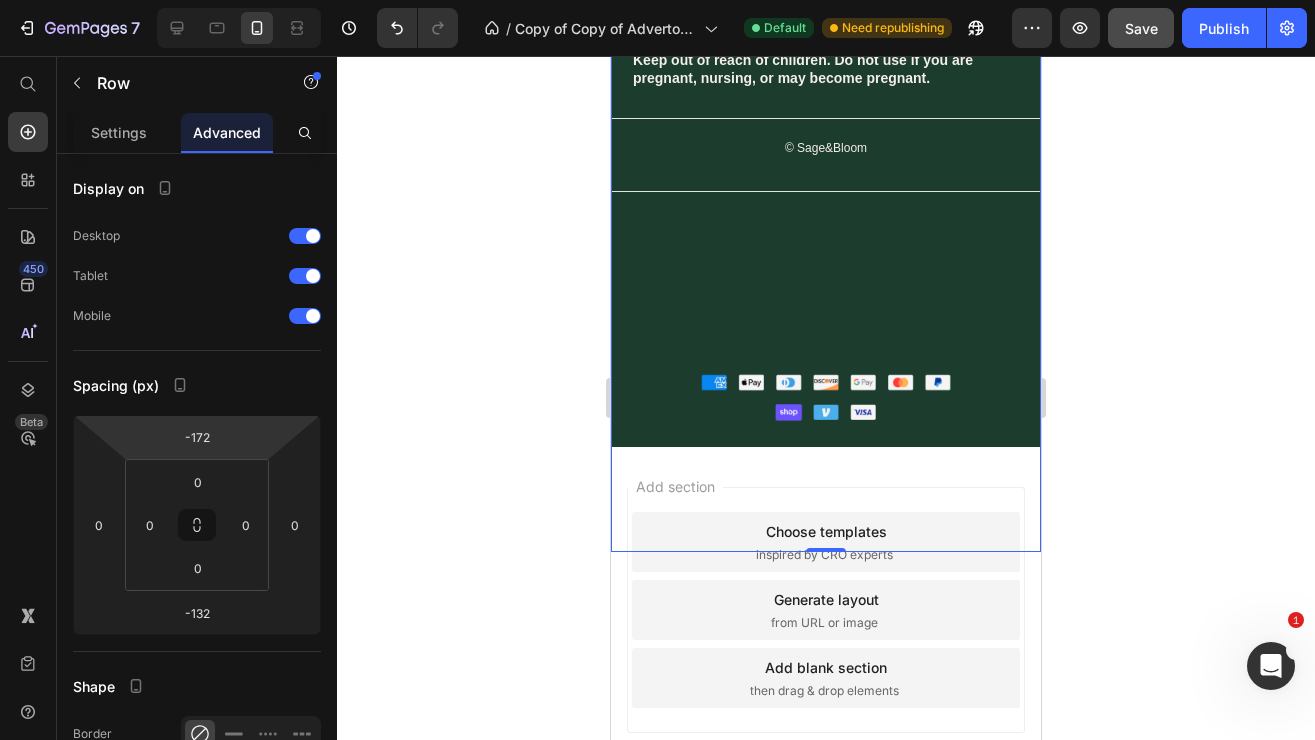 click on "Image" at bounding box center [826, 292] 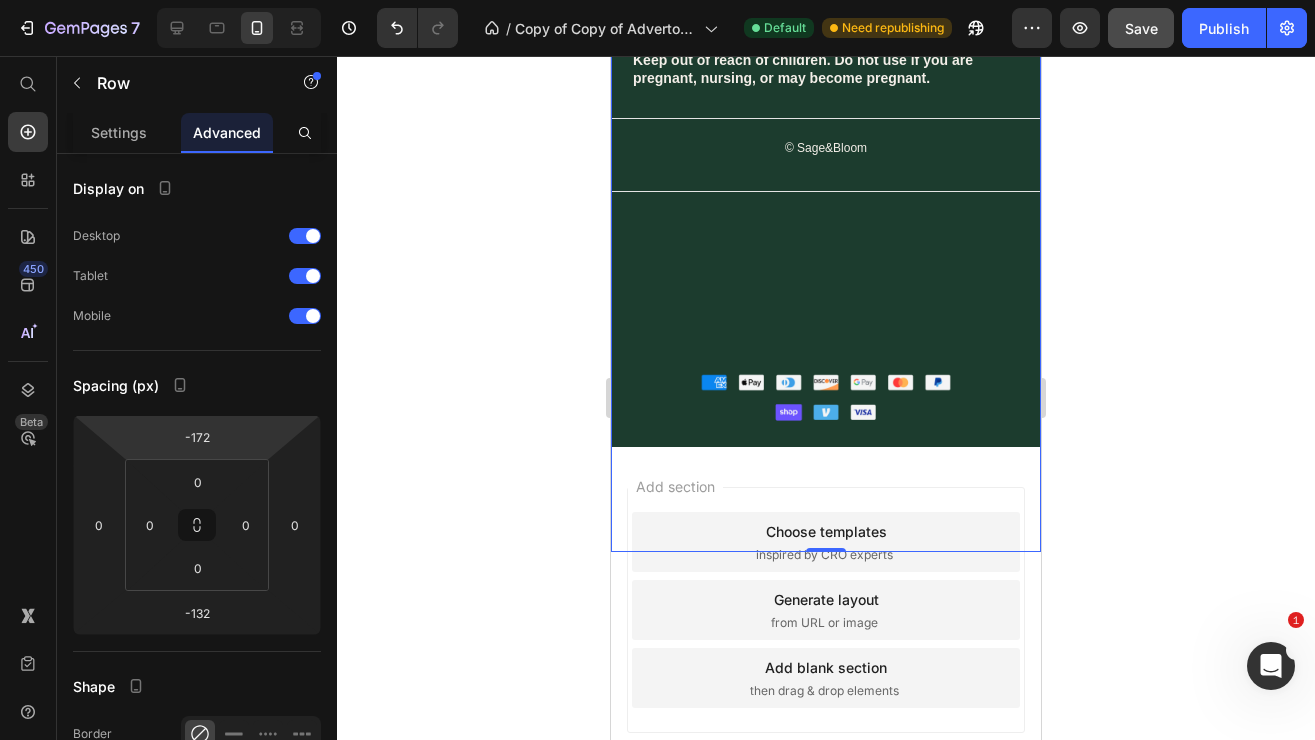 scroll, scrollTop: 7122, scrollLeft: 0, axis: vertical 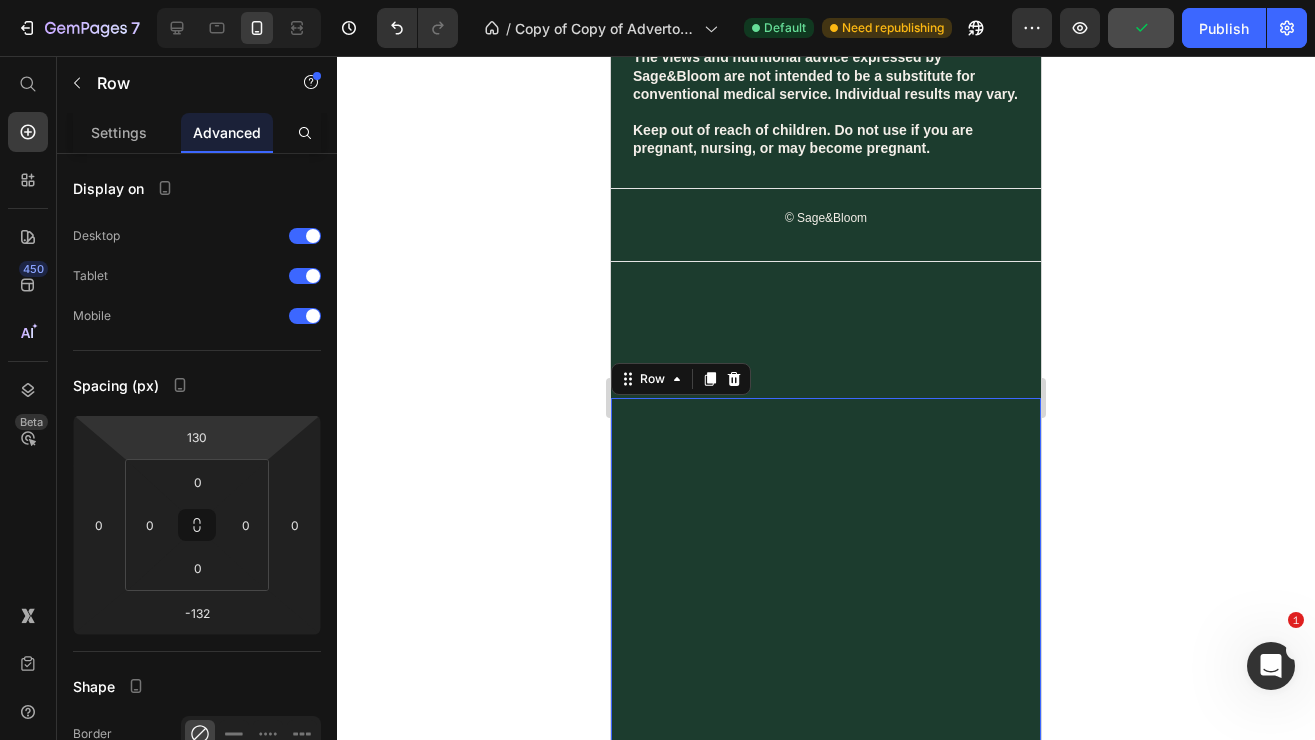type on "132" 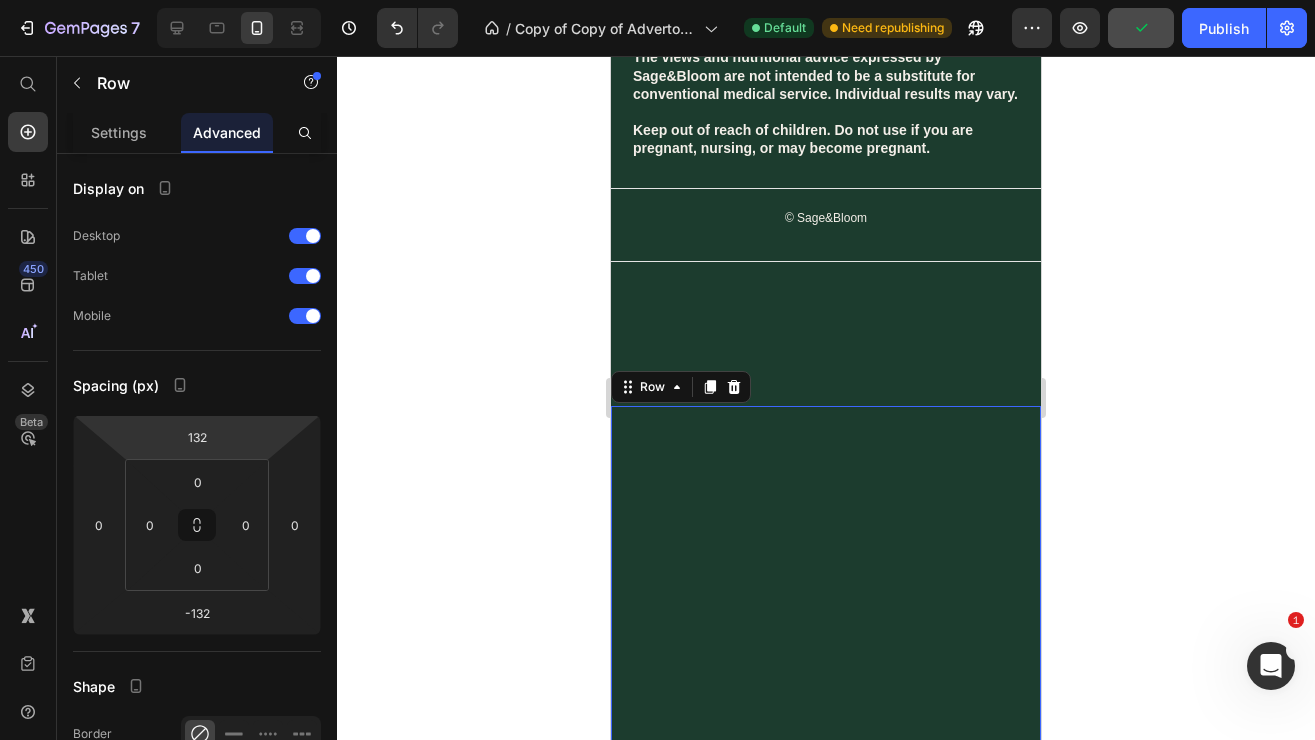 drag, startPoint x: 231, startPoint y: 435, endPoint x: 230, endPoint y: 283, distance: 152.0033 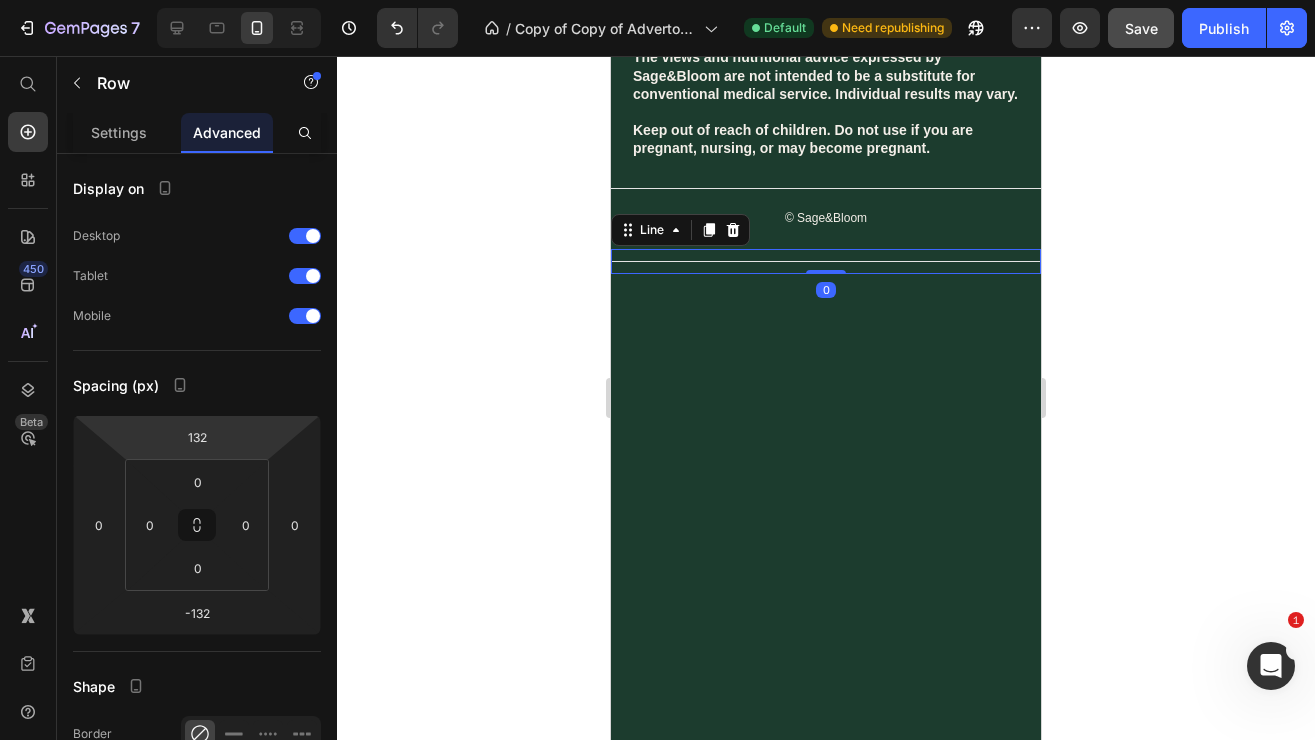 click on "Title Line   0" at bounding box center [826, 261] 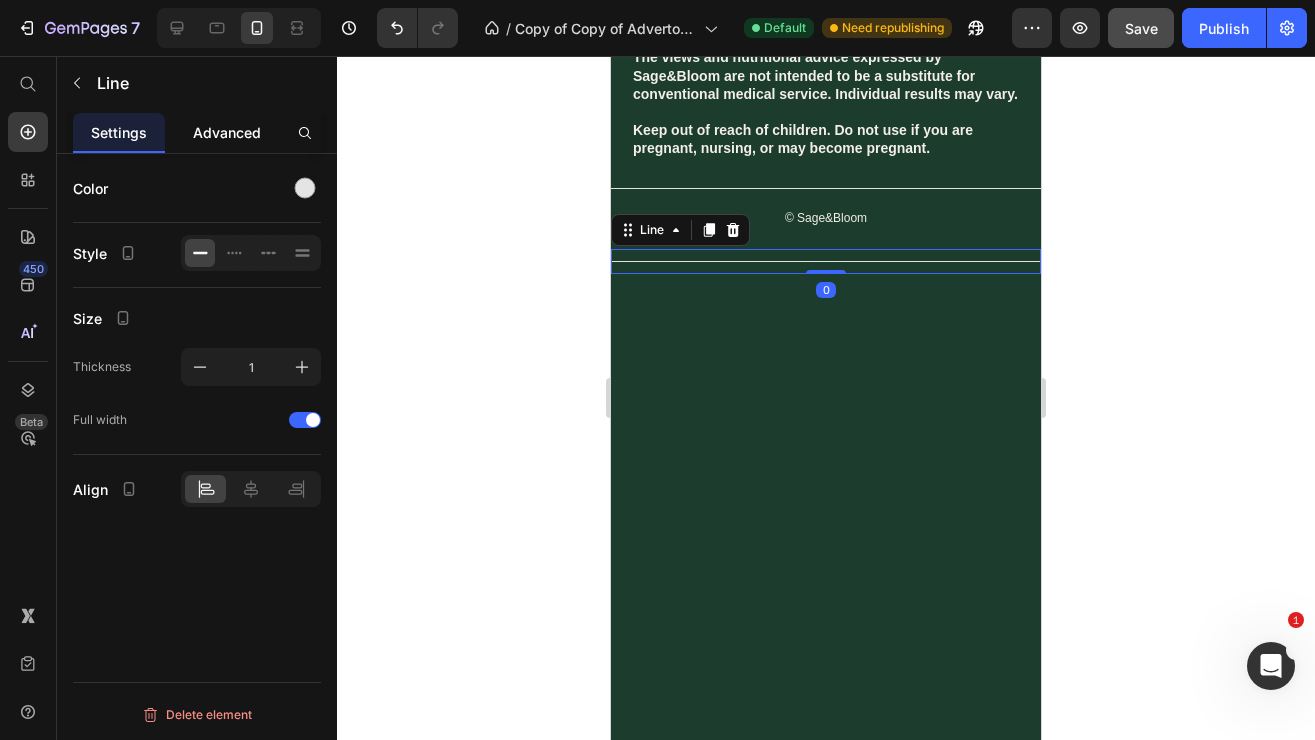 click on "Advanced" at bounding box center (227, 132) 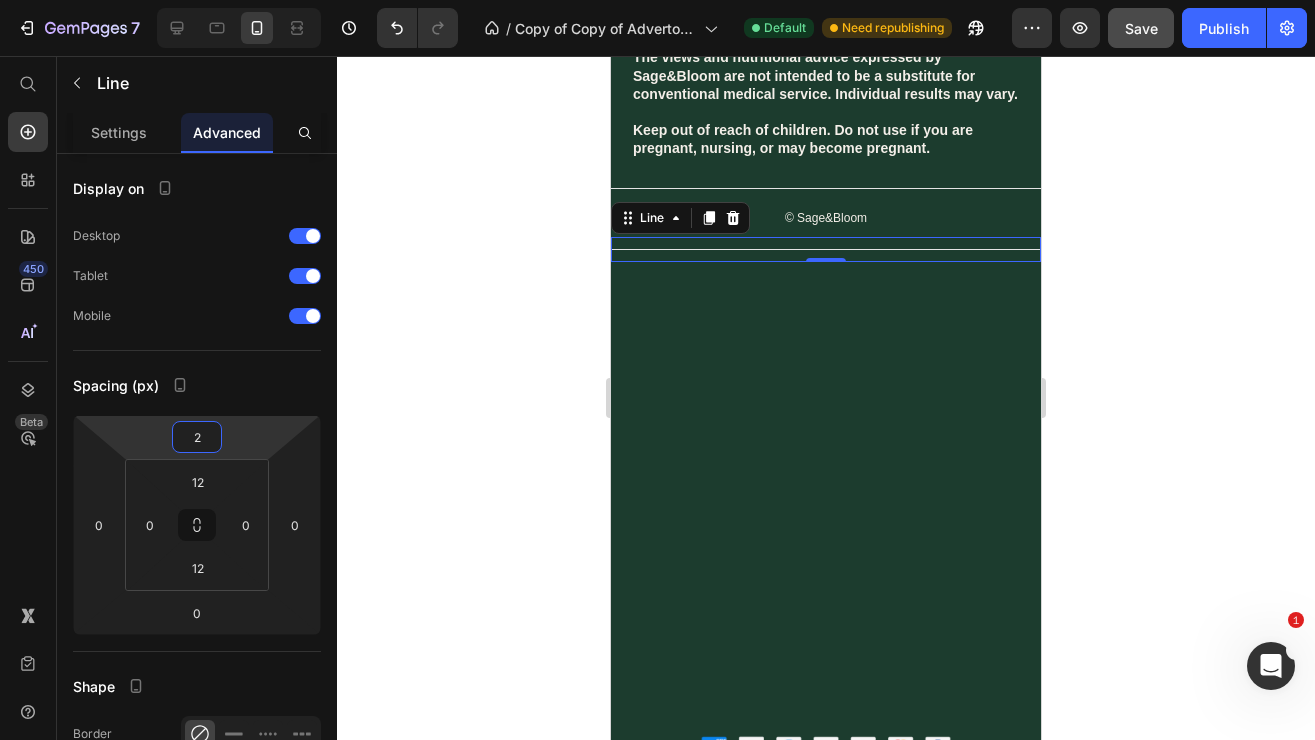 type on "0" 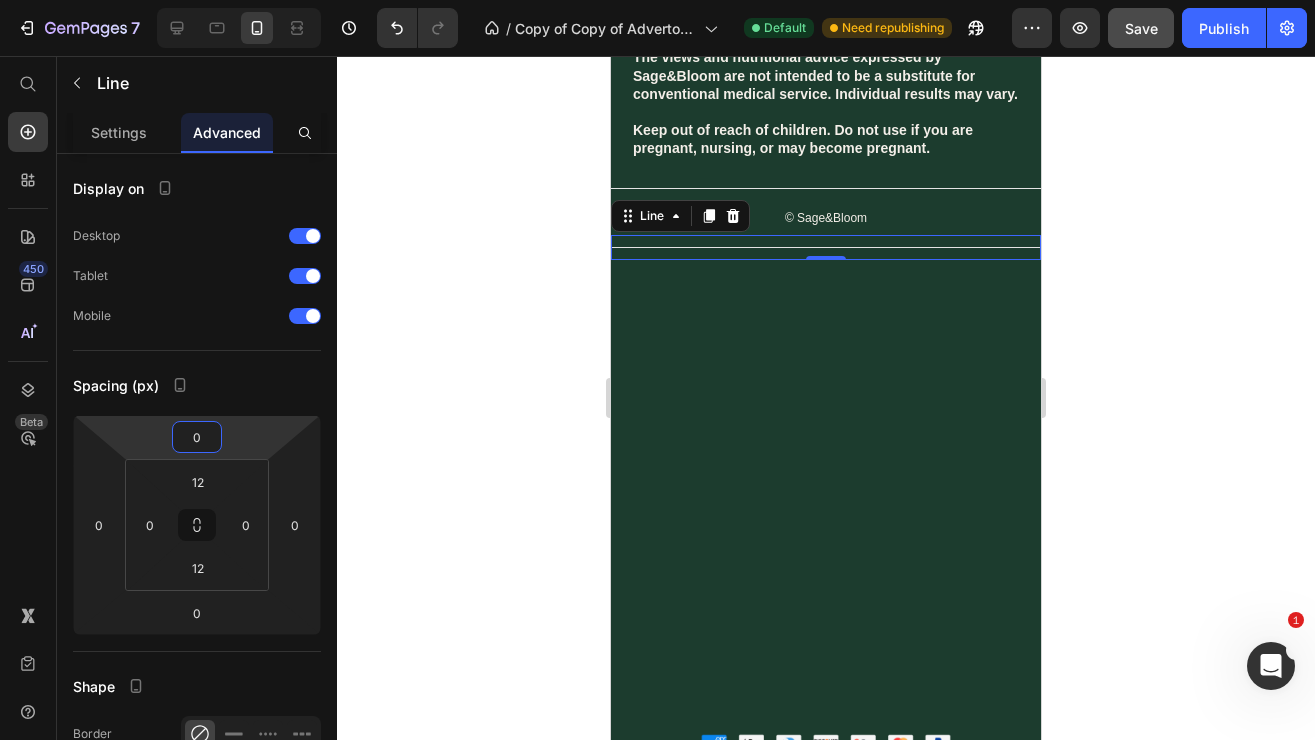 click on "7 Version history / Copy of Copy of Advertorial - LP 3 - Hot Traffic 🔥 - Jun 24, 09:42:29 Default Need republishing Preview Save Publish 450 Beta Start with Sections Elements Hero Section Product Detail Brands Trusted Badges Guarantee Product Breakdown How to use Testimonials Compare Bundle FAQs Social Proof Brand Story Product List Collection Blog List Contact Sticky Add to Cart Custom Footer Browse Library 450 Layout Row Row Row Row Text Heading Text Block Button Button Sticky Back to top Media Image" at bounding box center [657, 0] 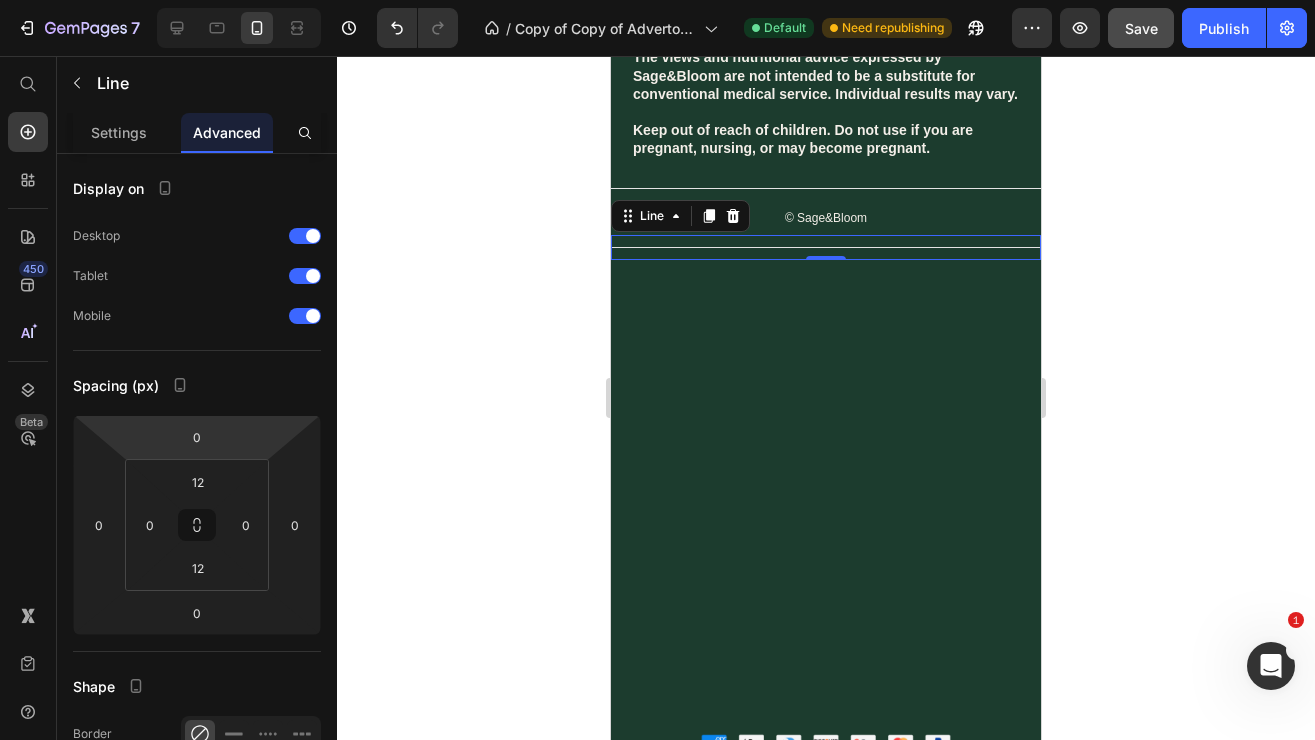 click 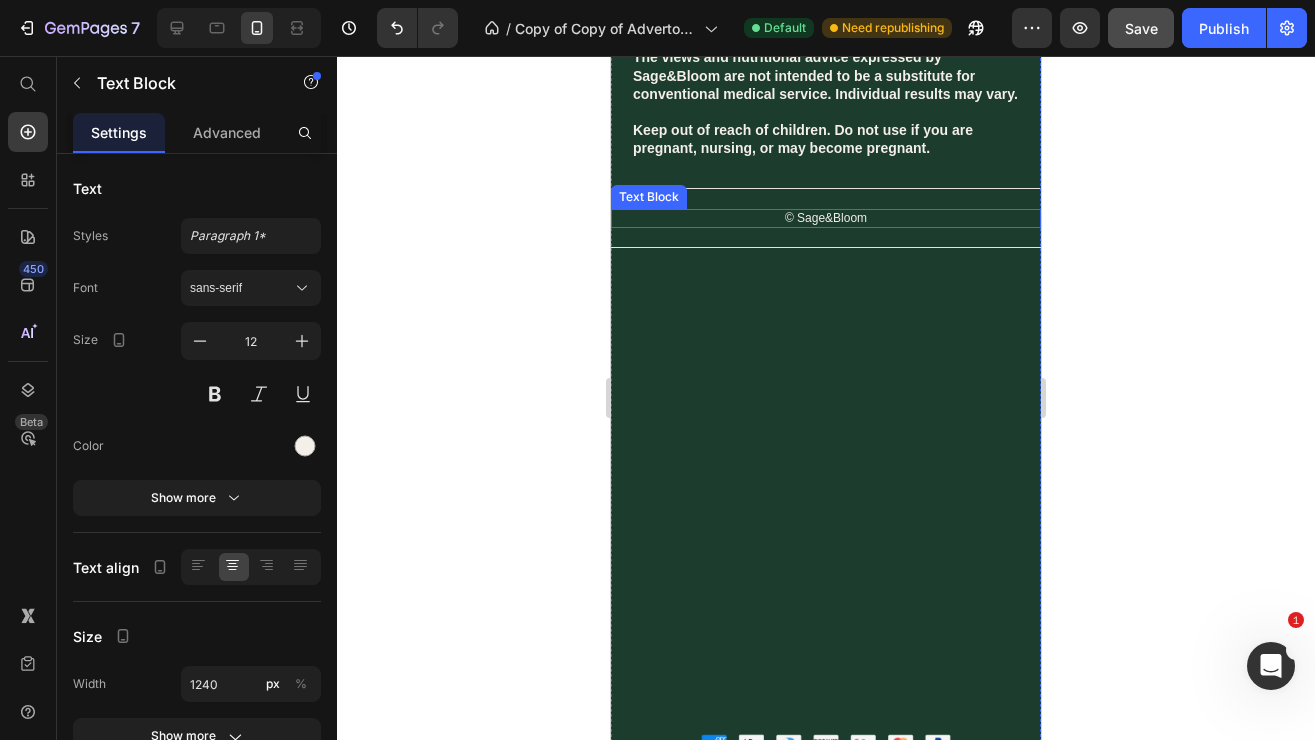 click on "© Sage&Bloom" at bounding box center (826, 219) 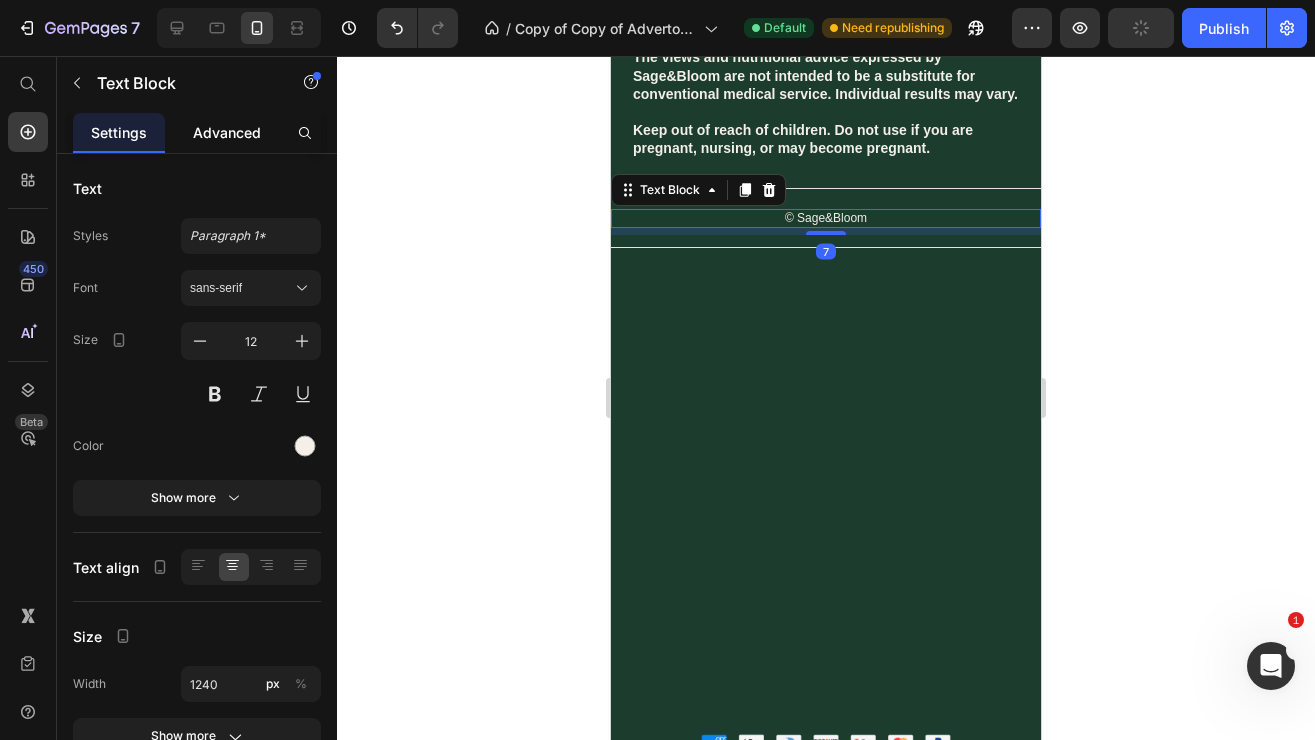 click on "Advanced" at bounding box center (227, 132) 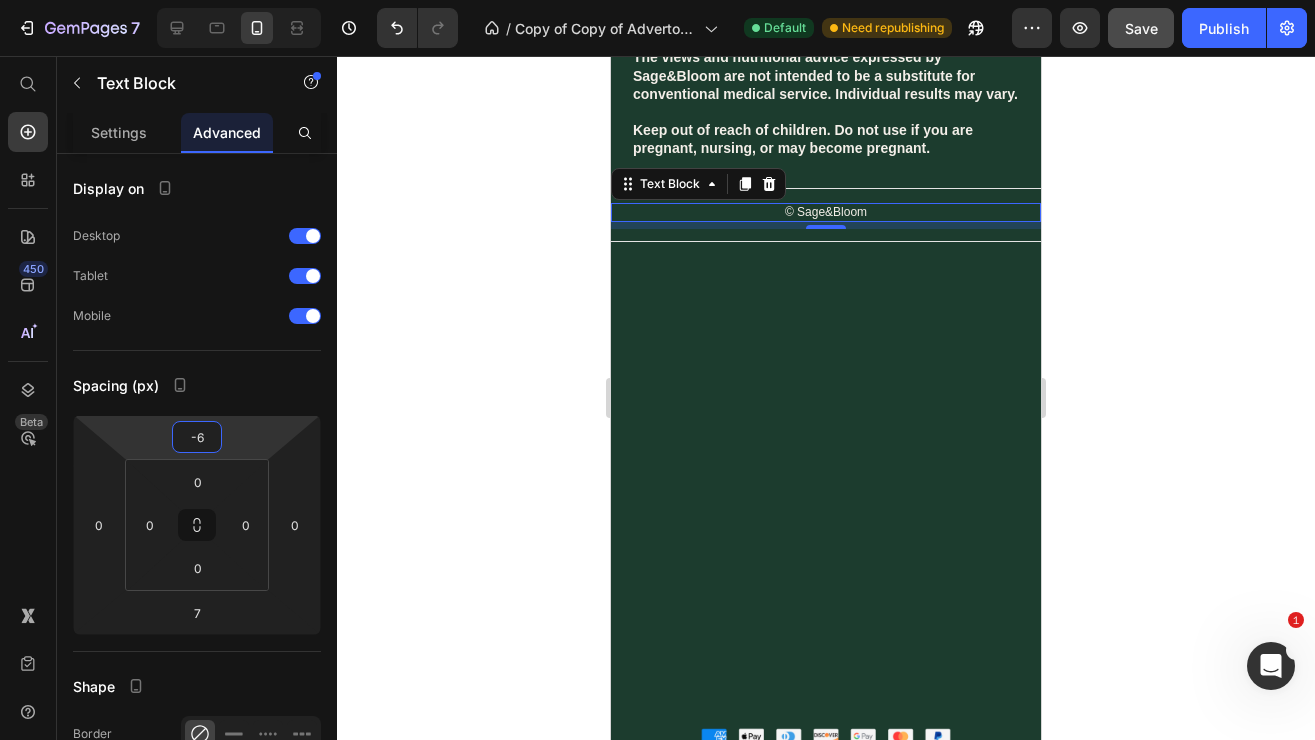 type on "-8" 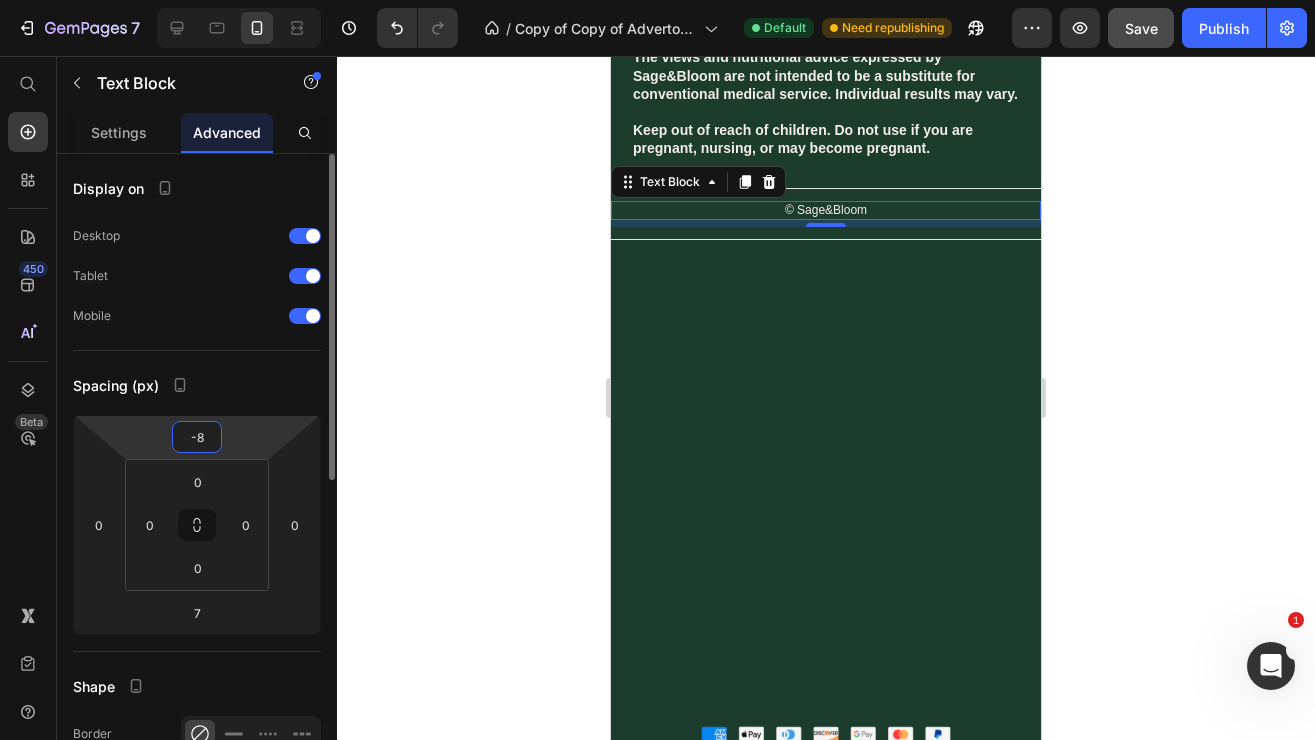click on "7 Version history / Copy of Copy of Advertorial - LP 3 - Hot Traffic 🔥 - Jun 24, 09:42:29 Default Need republishing Preview Save Publish 450 Beta Start with Sections Elements Hero Section Product Detail Brands Trusted Badges Guarantee Product Breakdown How to use Testimonials Compare Bundle FAQs Social Proof Brand Story Product List Collection Blog List Contact Sticky Add to Cart Custom Footer Browse Library 450 Layout Row Row Row Row Text Heading Text Block Button Button Sticky Back to top Media Image" at bounding box center (657, 0) 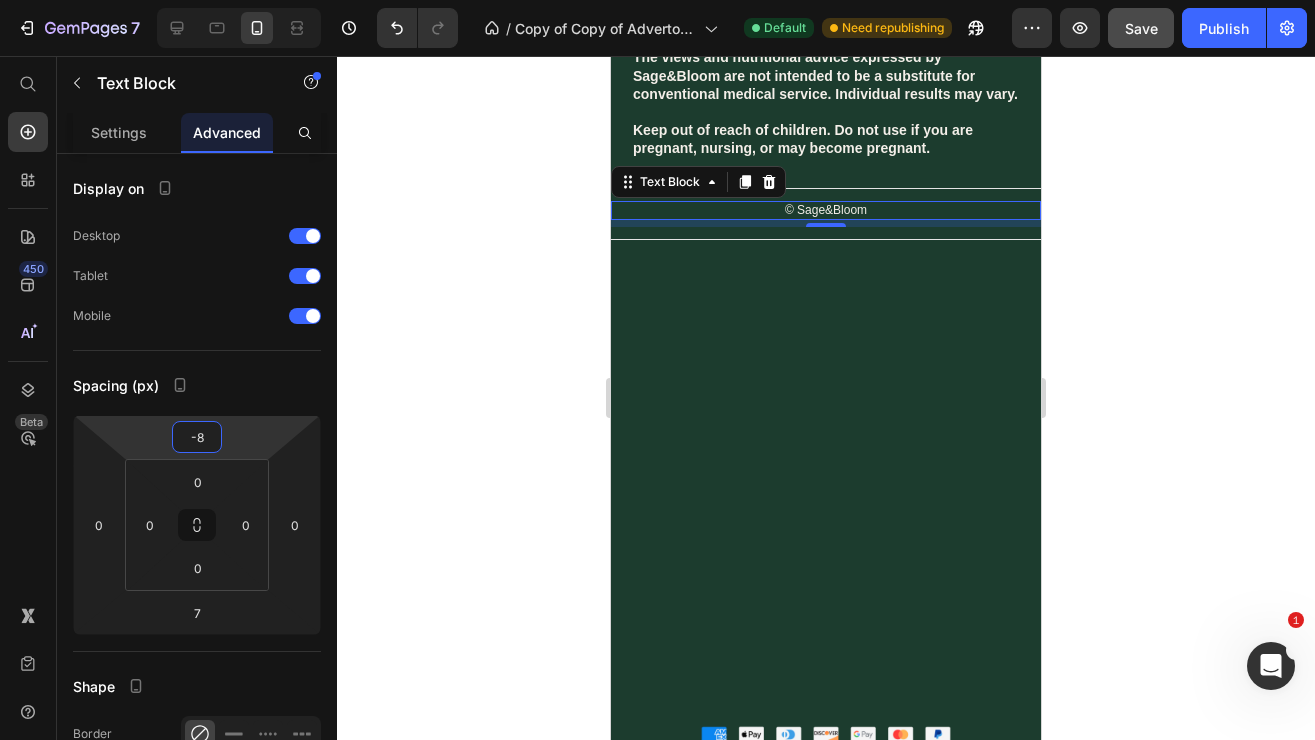 click 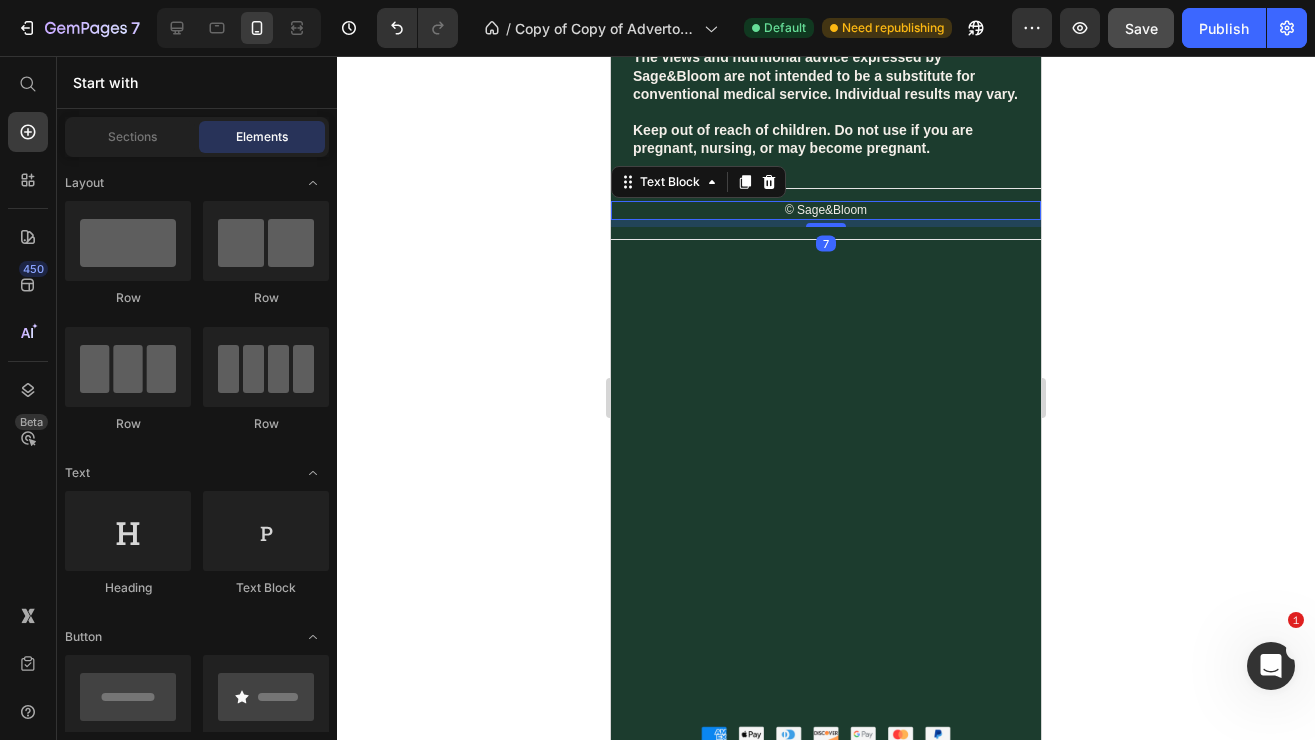 click on "© Sage&Bloom" at bounding box center (826, 211) 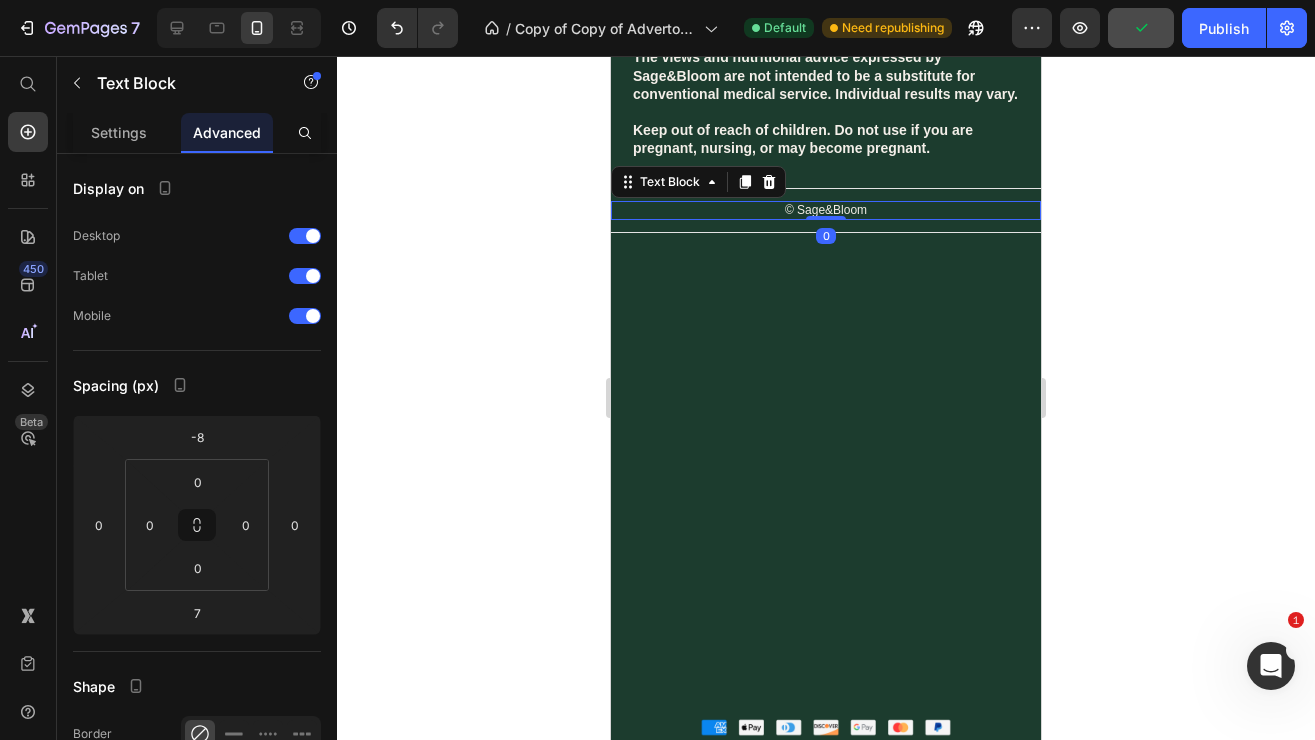 drag, startPoint x: 828, startPoint y: 242, endPoint x: 828, endPoint y: 228, distance: 14 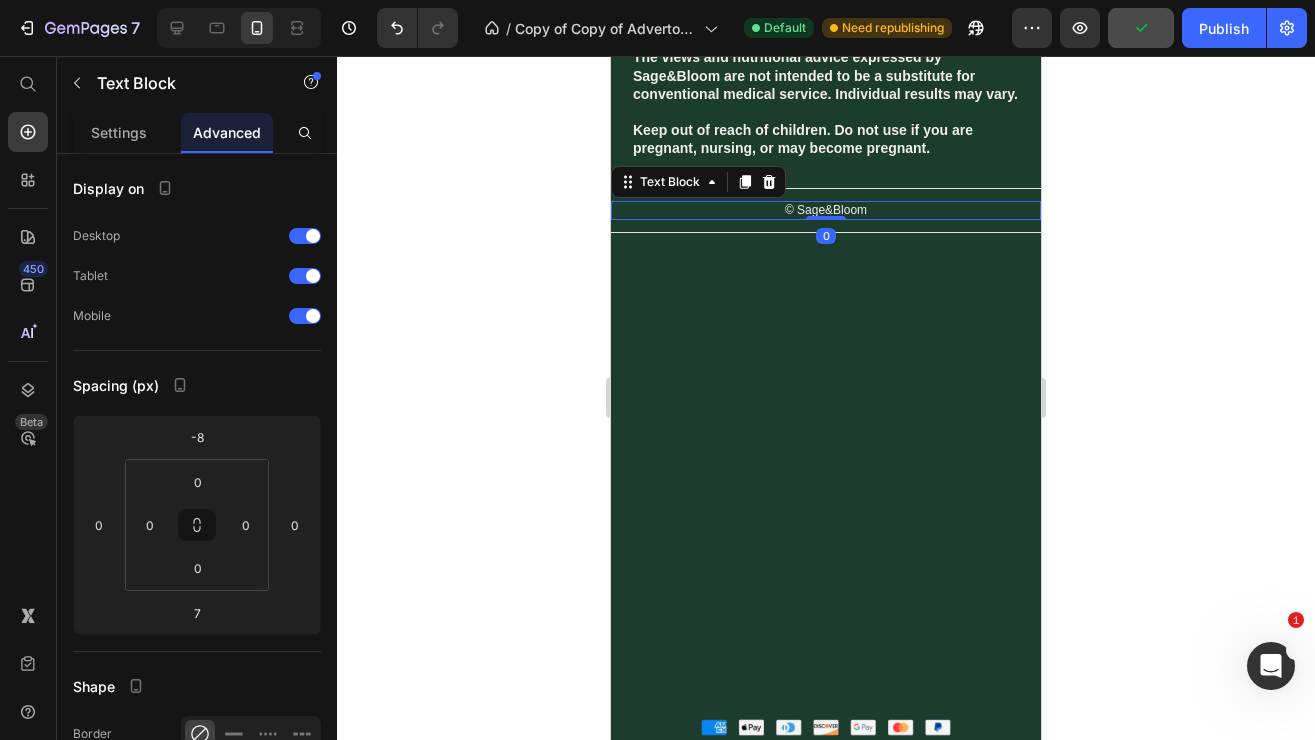 click on "© Sage&Bloom Text Block 0" at bounding box center (826, 211) 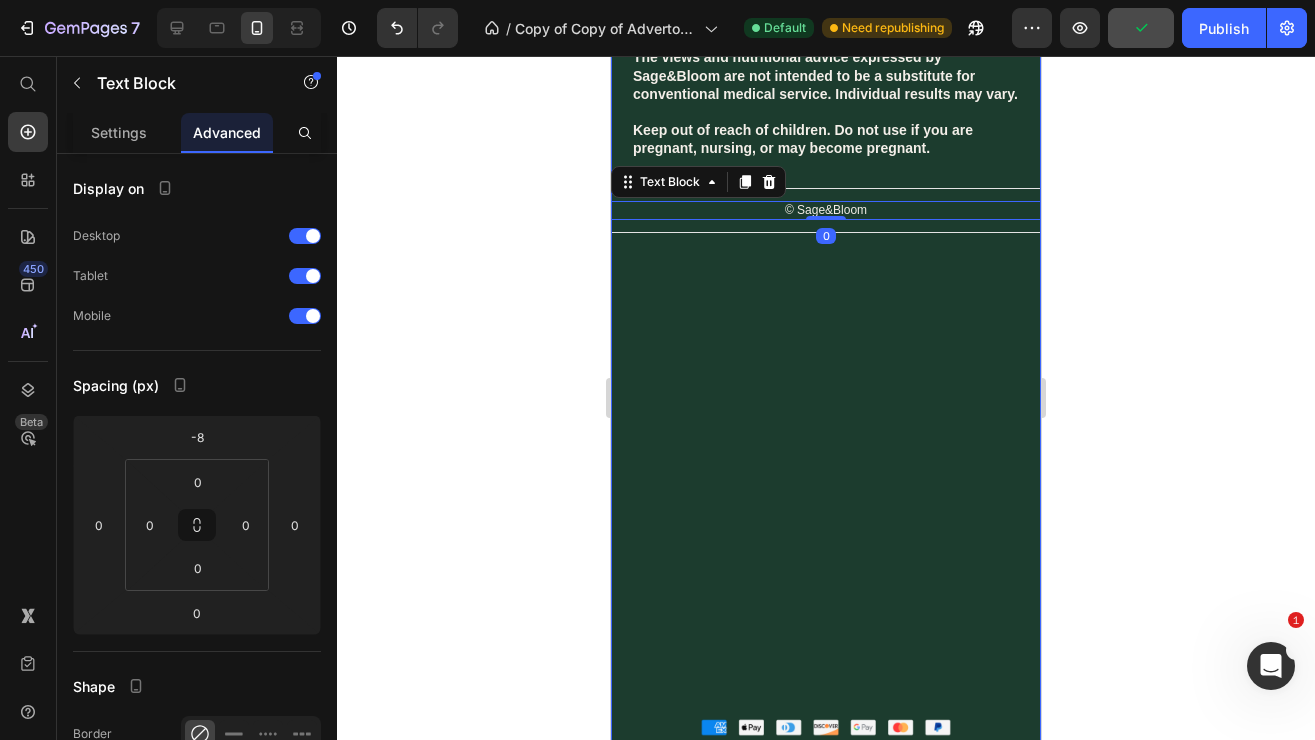 click 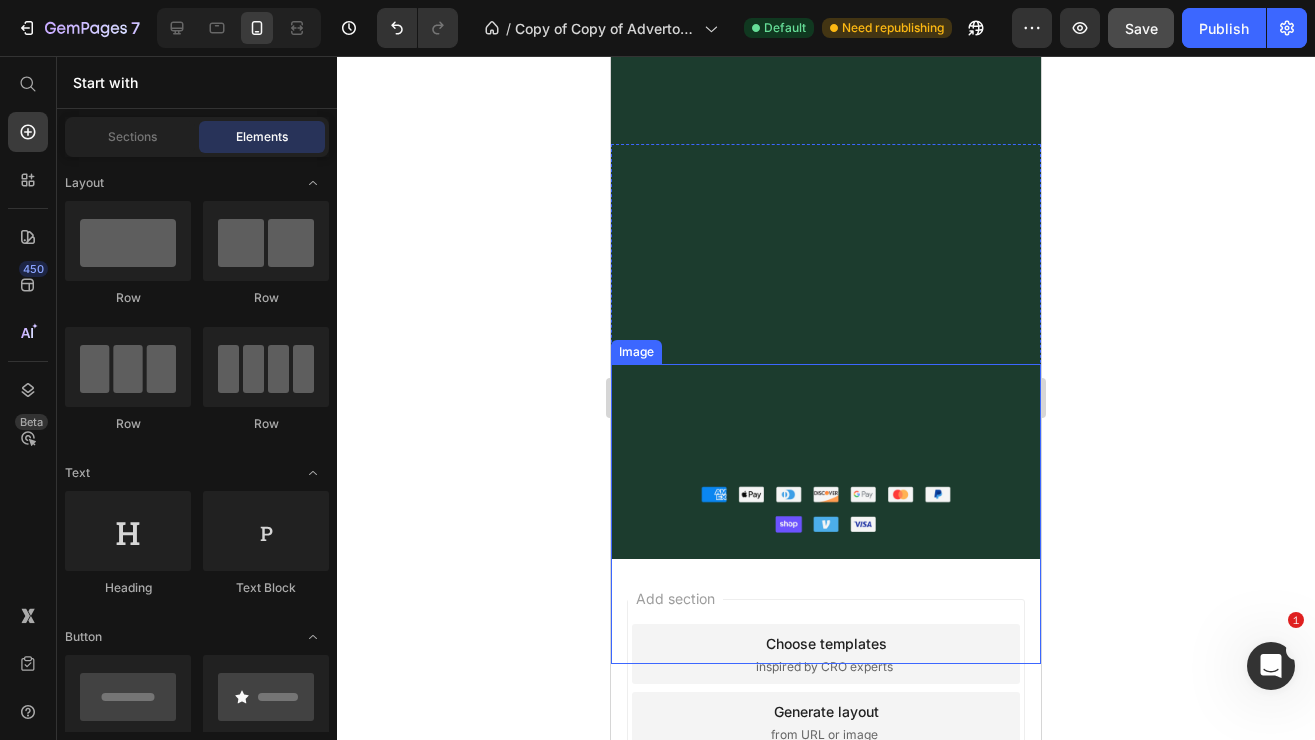 scroll, scrollTop: 7208, scrollLeft: 0, axis: vertical 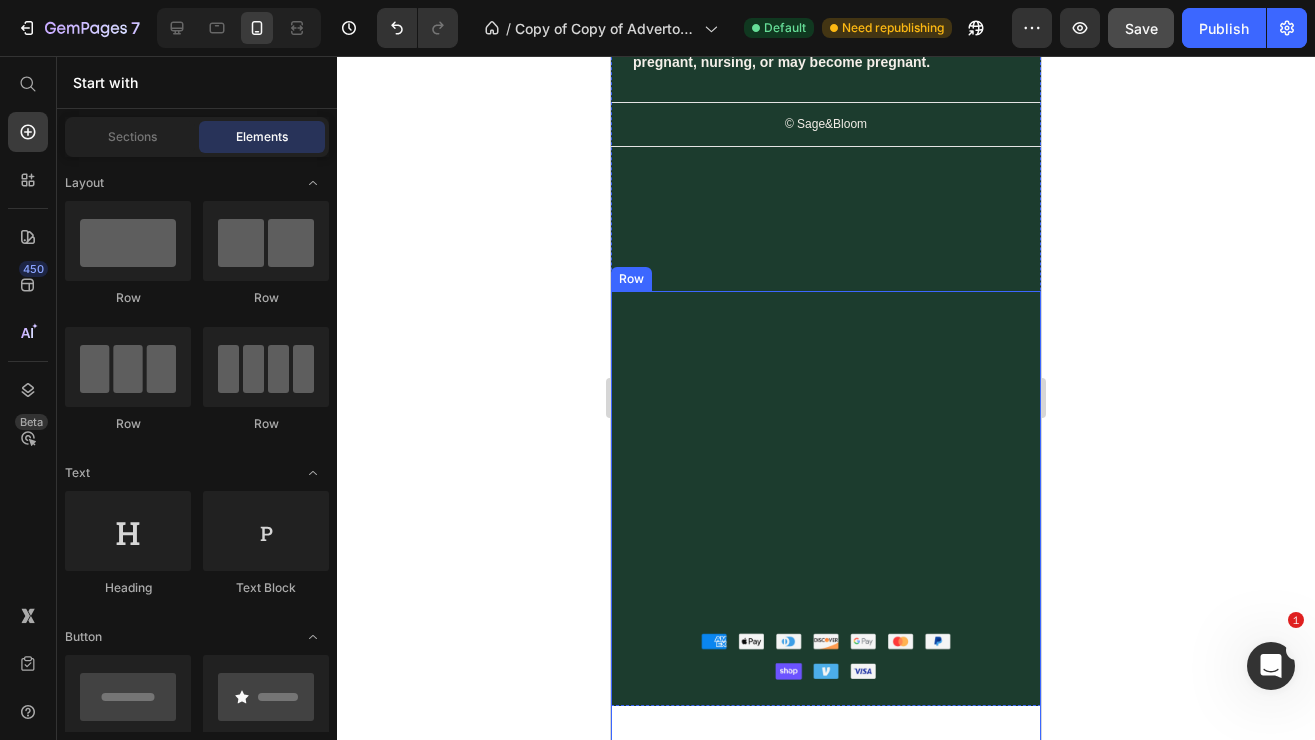 click on "Image" at bounding box center (826, 551) 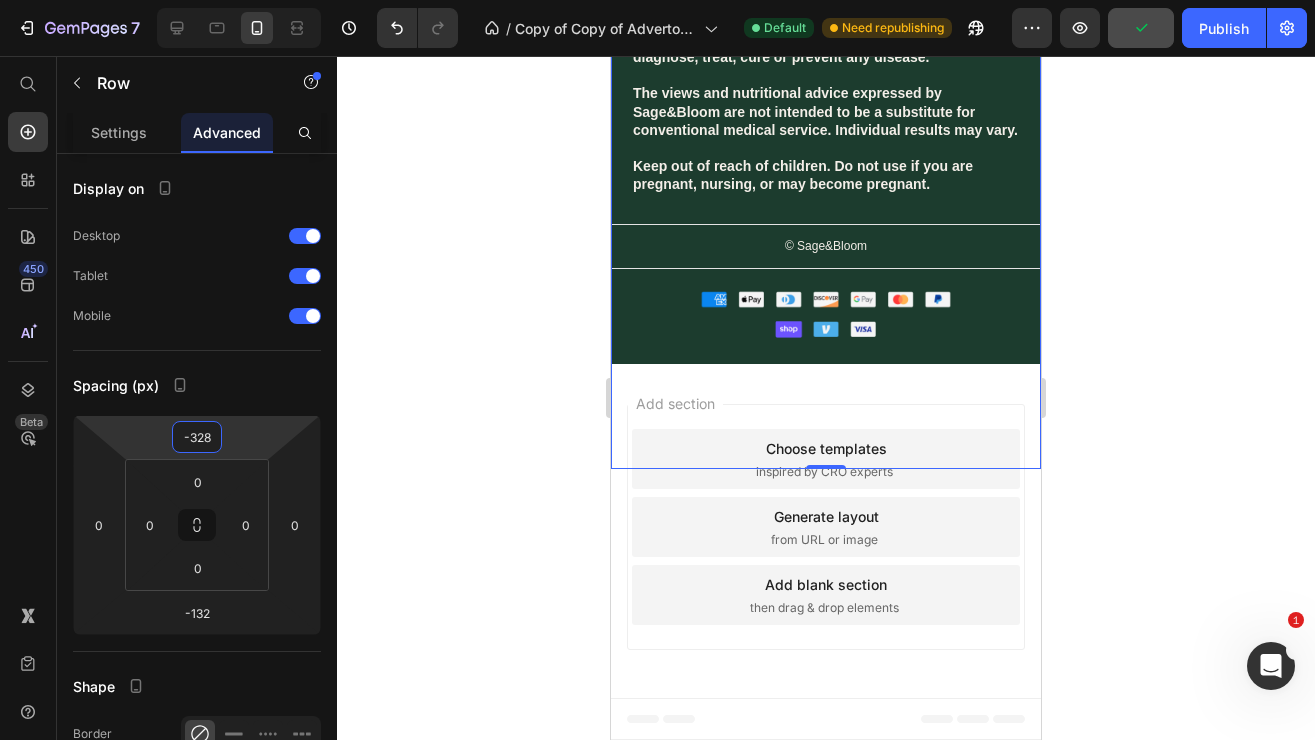 scroll, scrollTop: 7108, scrollLeft: 0, axis: vertical 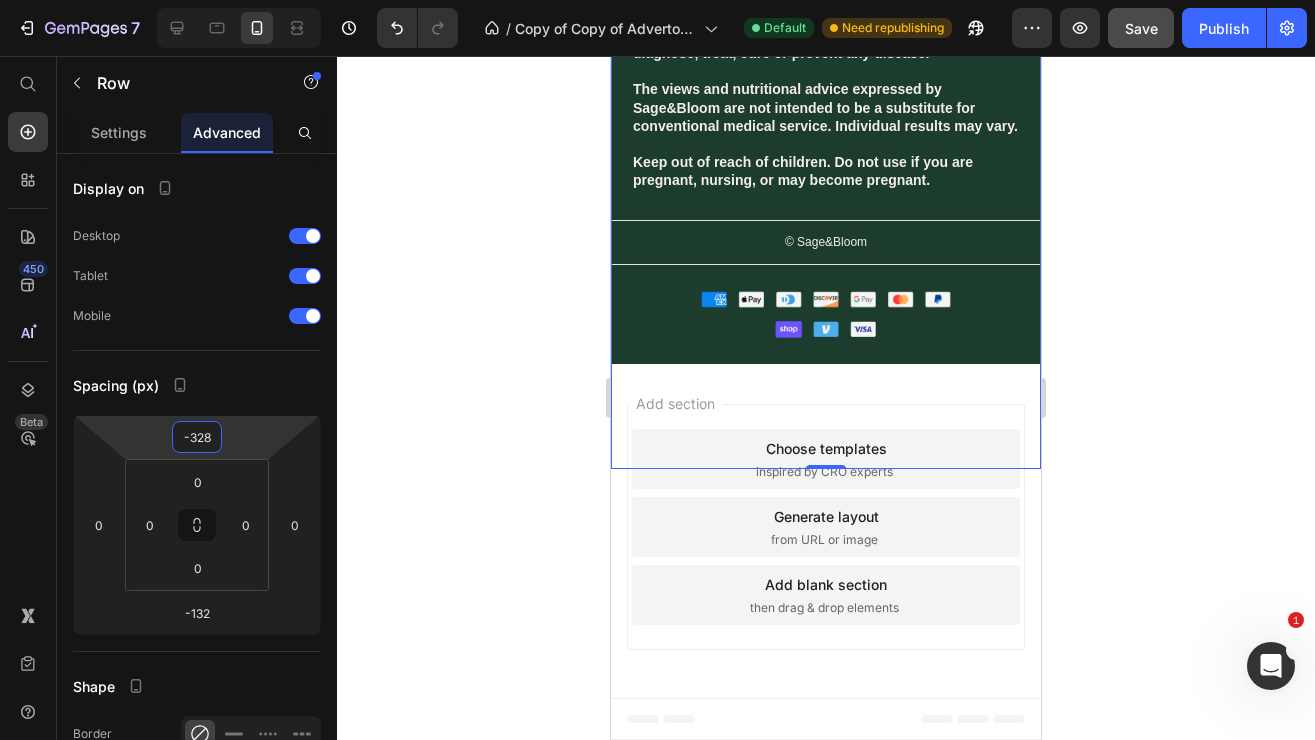 drag, startPoint x: 258, startPoint y: 432, endPoint x: 352, endPoint y: 662, distance: 248.4673 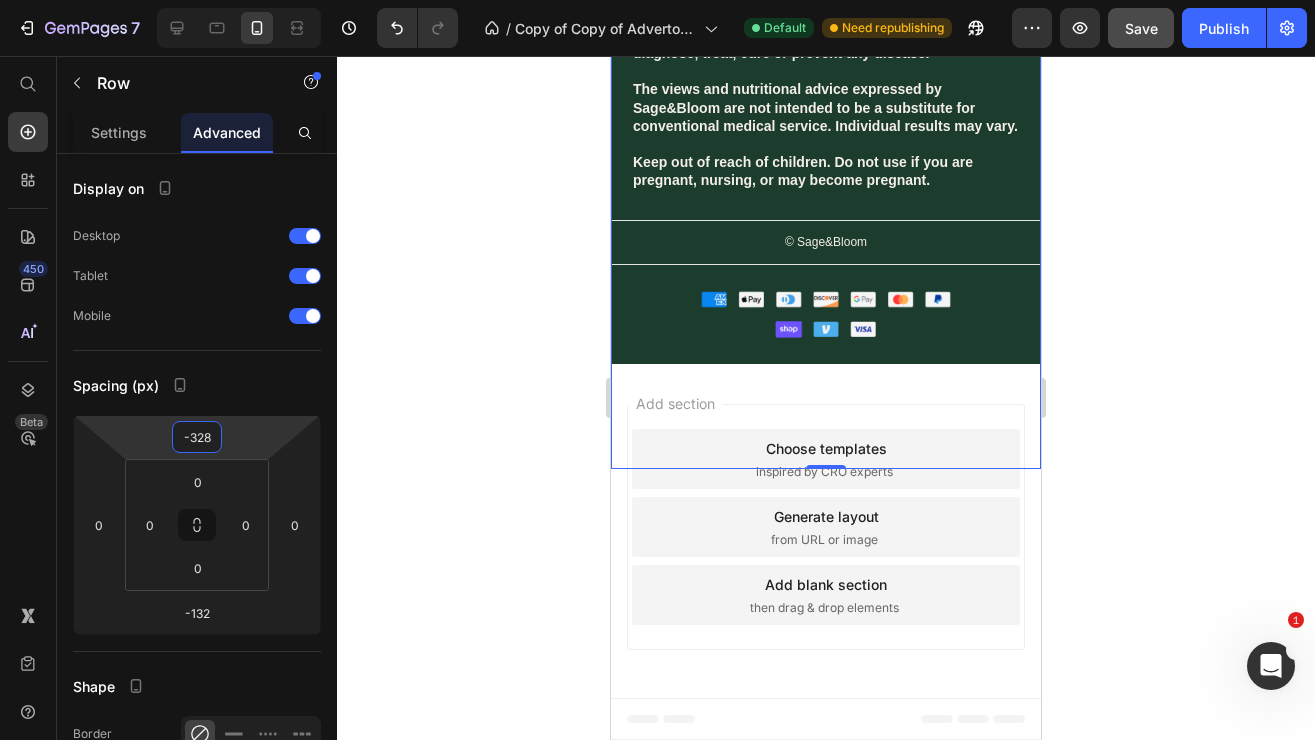 click on "7 Version history / Copy of Copy of Advertorial - LP 3 - Hot Traffic 🔥 - Jun 24, 09:42:29 Default Need republishing Preview Save Publish 450 Beta Start with Sections Elements Hero Section Product Detail Brands Trusted Badges Guarantee Product Breakdown How to use Testimonials Compare Bundle FAQs Social Proof Brand Story Product List Collection Blog List Contact Sticky Add to Cart Custom Footer Browse Library 450 Layout Row Row Row Row Text Heading Text Block Button Button Sticky Back to top Media" 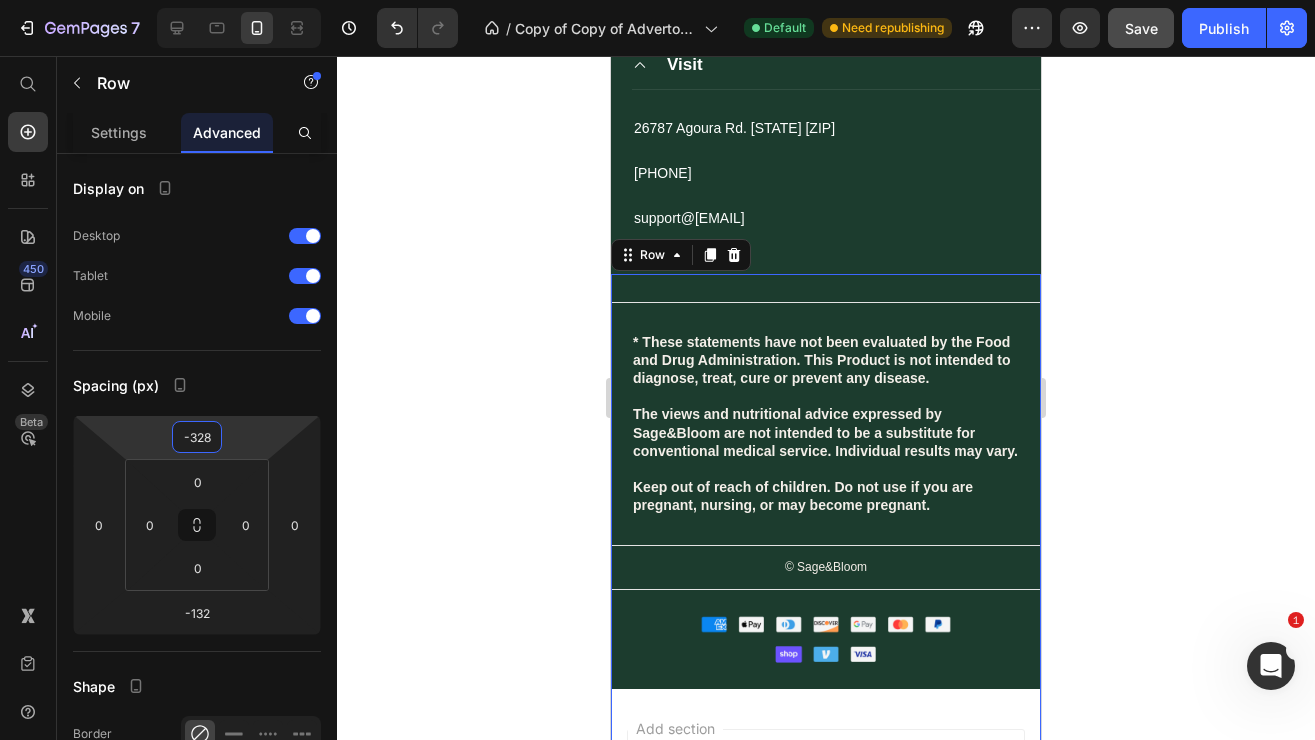 scroll, scrollTop: 6773, scrollLeft: 0, axis: vertical 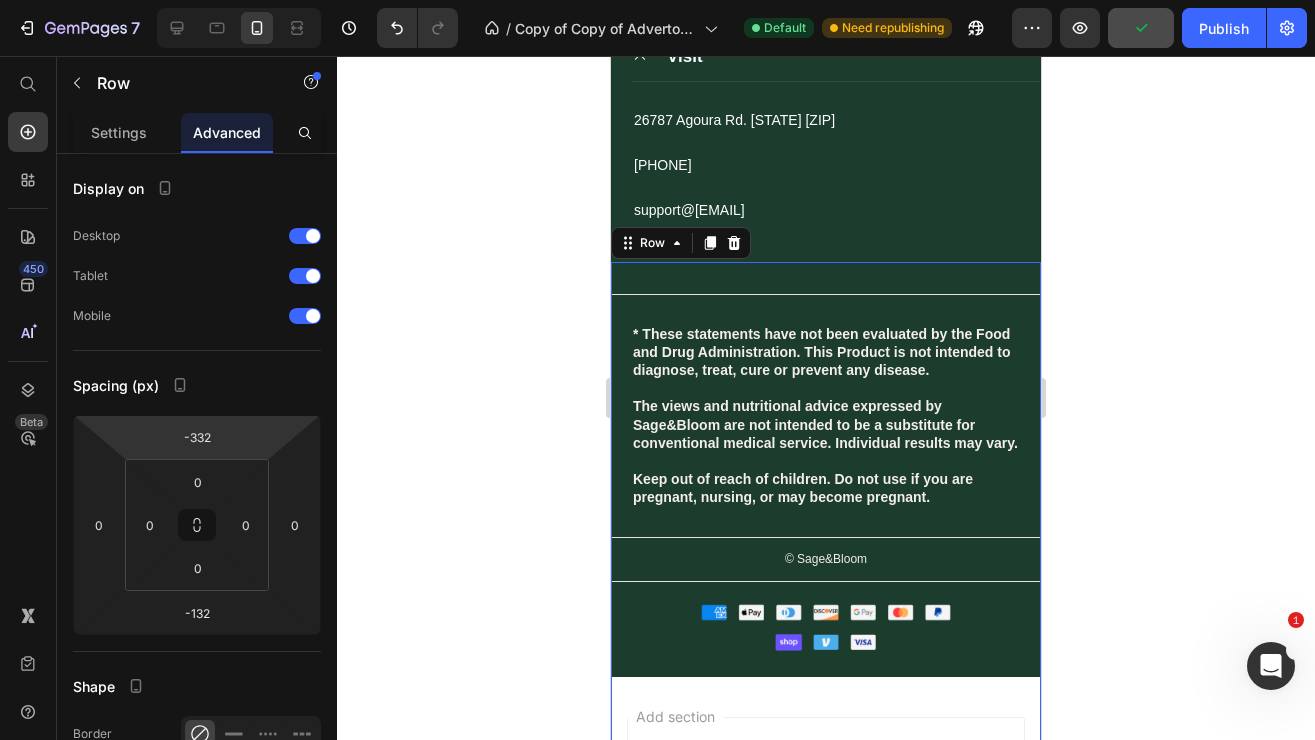 type on "-334" 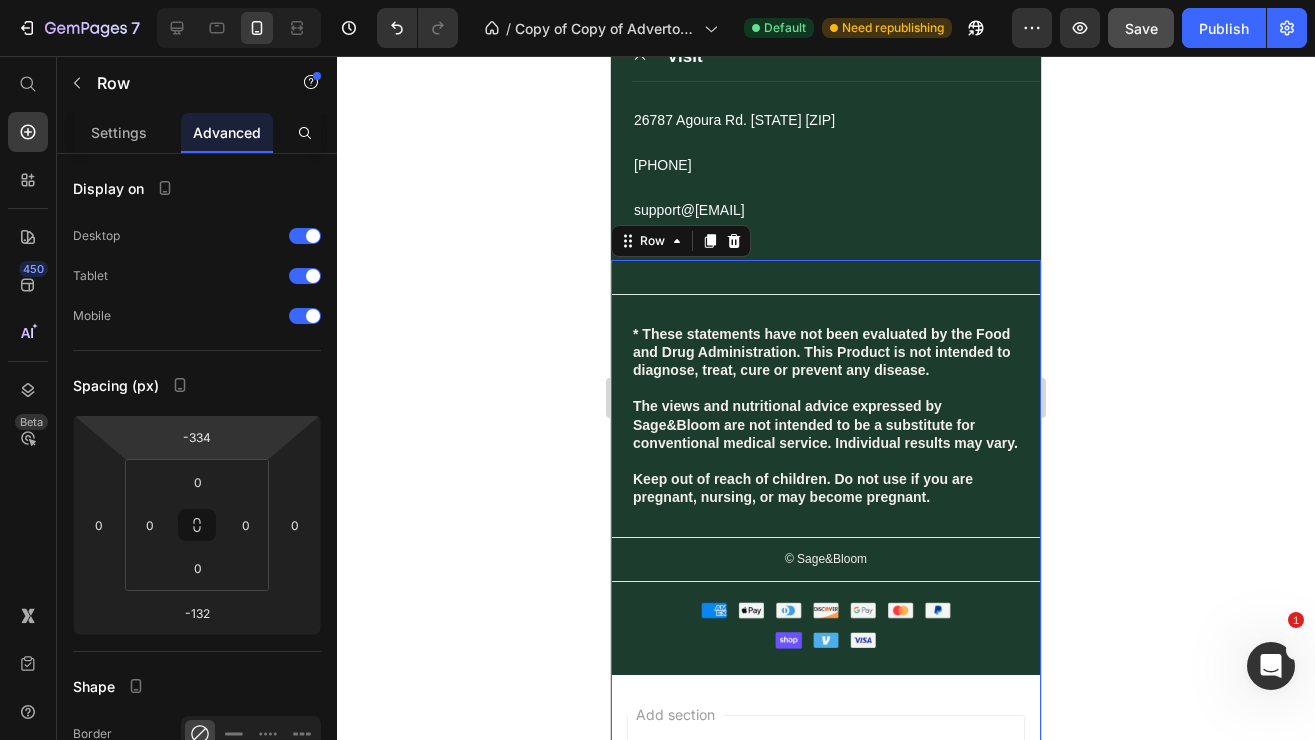 click on "7 Version history / Copy of Copy of Advertorial - LP 3 - Hot Traffic 🔥 - Jun 24, 09:42:29 Default Need republishing Preview Save Publish 450 Beta Start with Sections Elements Hero Section Product Detail Brands Trusted Badges Guarantee Product Breakdown How to use Testimonials Compare Bundle FAQs Social Proof Brand Story Product List Collection Blog List Contact Sticky Add to Cart Custom Footer Browse Library 450 Layout Row Row Row Row Text Heading Text Block Button Button Sticky Back to top Media Image" at bounding box center (657, 0) 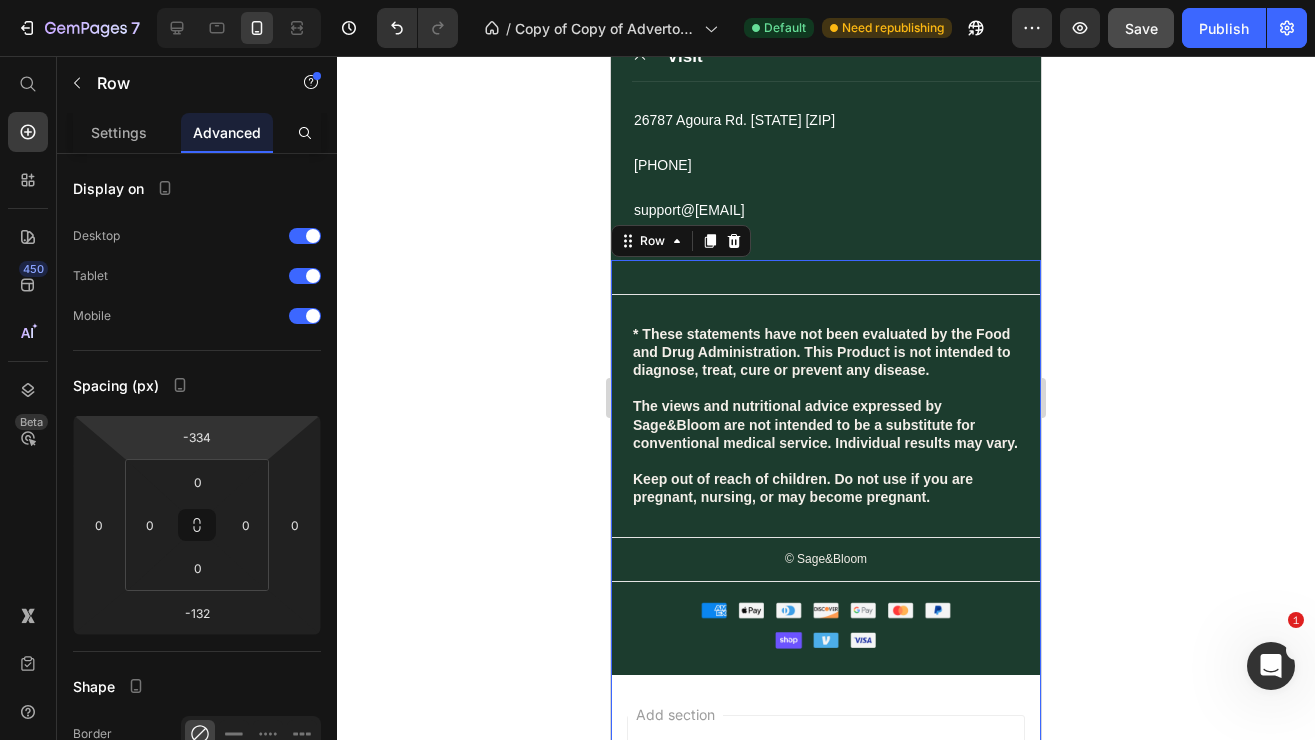 click 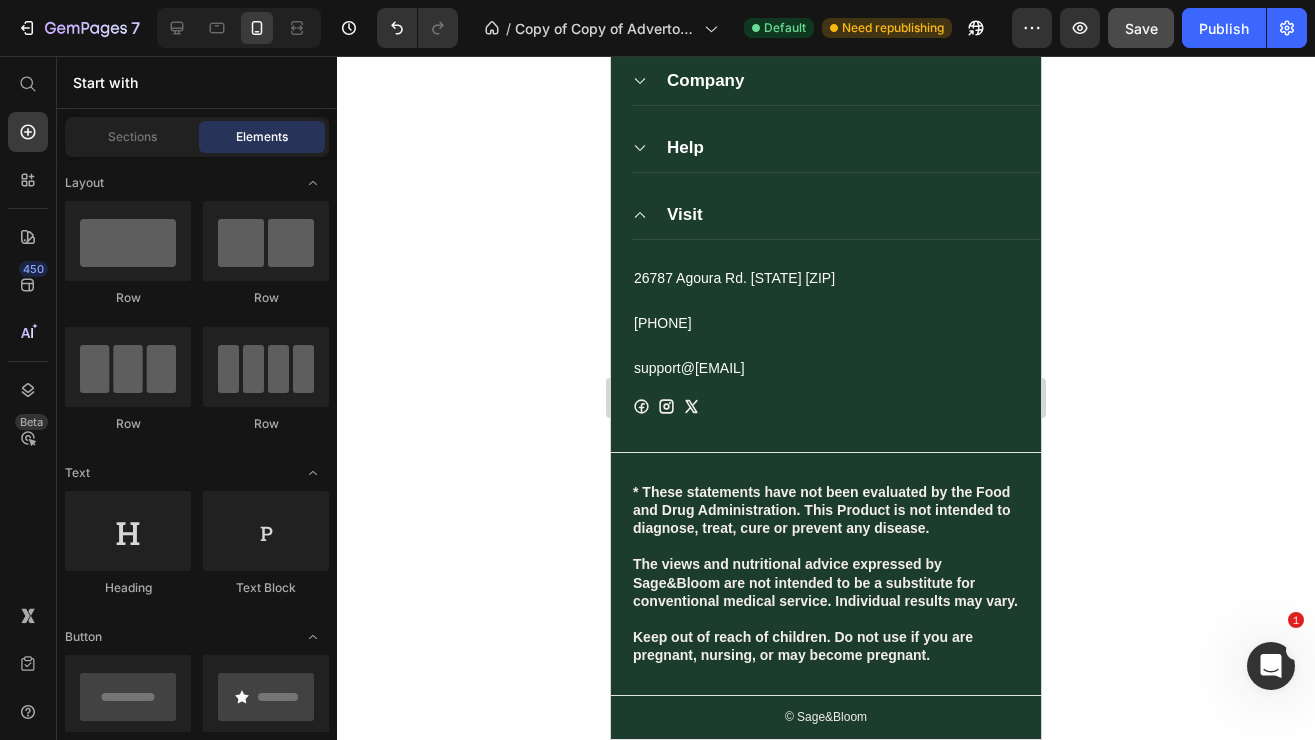scroll, scrollTop: 6601, scrollLeft: 0, axis: vertical 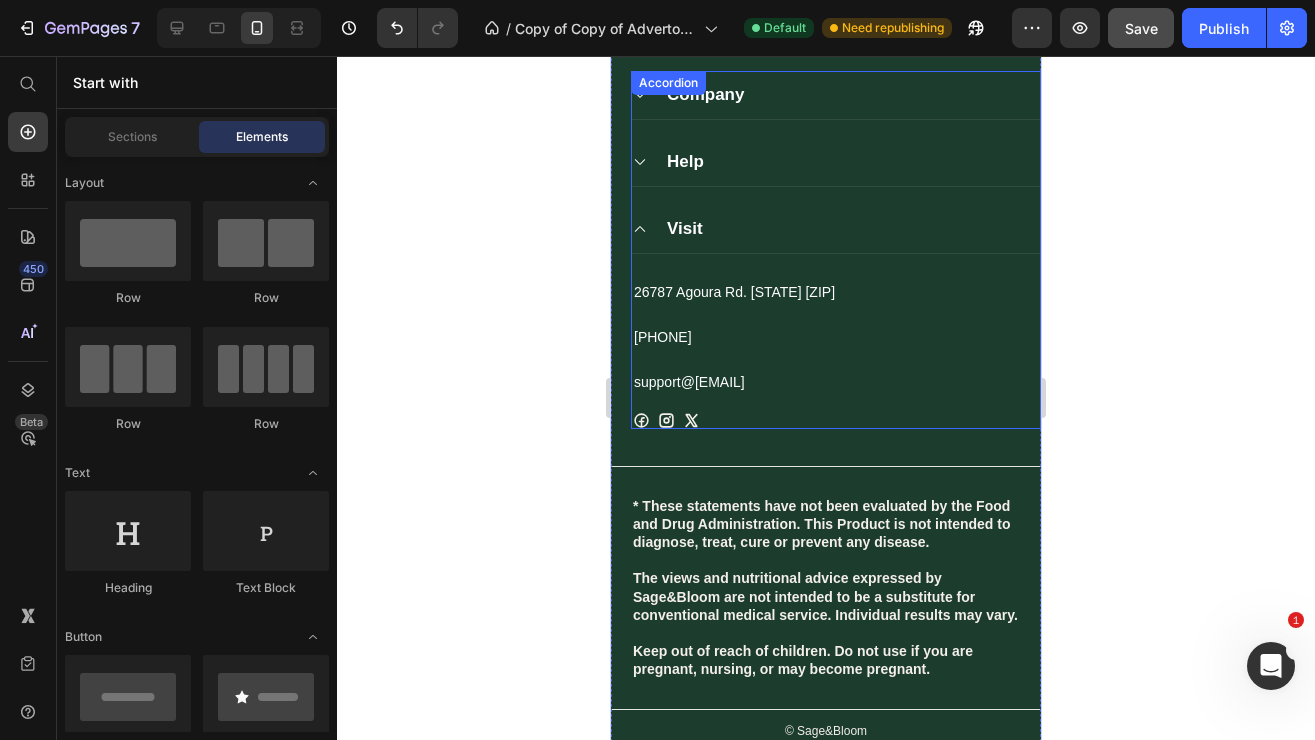 click 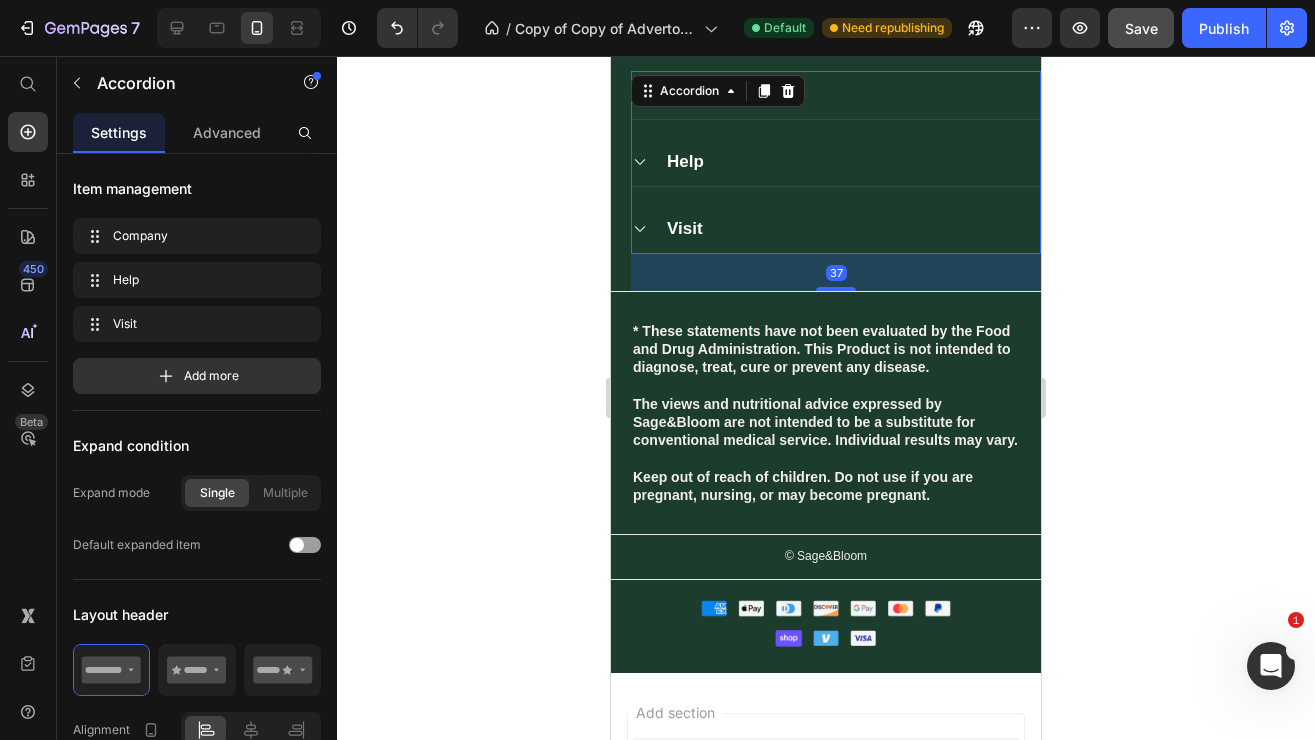 click 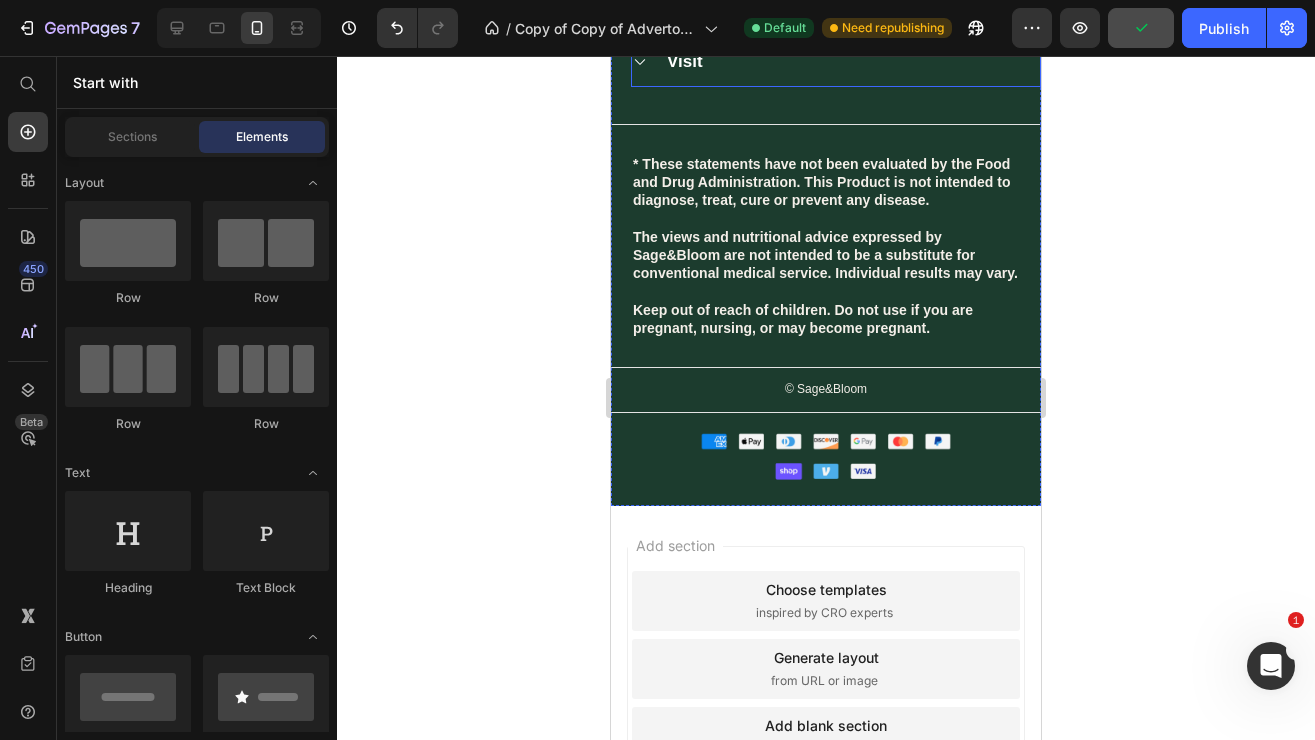 scroll, scrollTop: 6775, scrollLeft: 0, axis: vertical 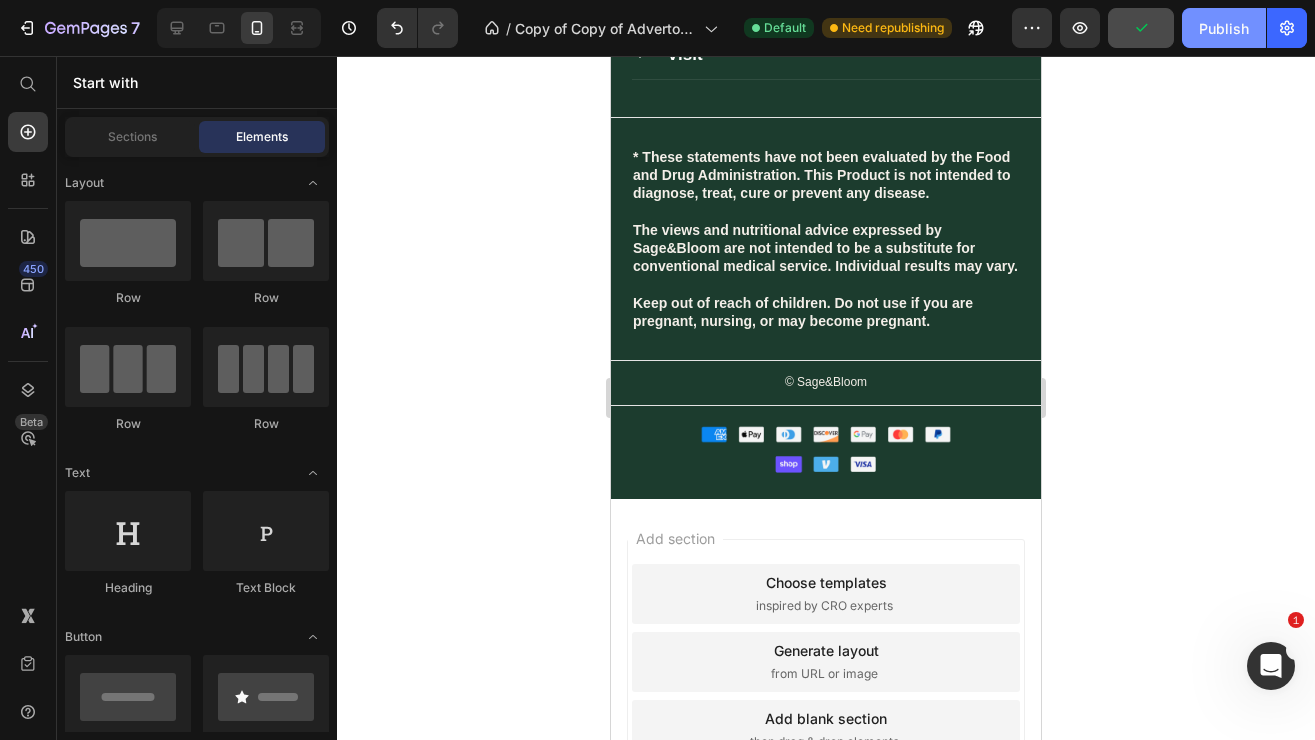 click on "Publish" at bounding box center (1224, 28) 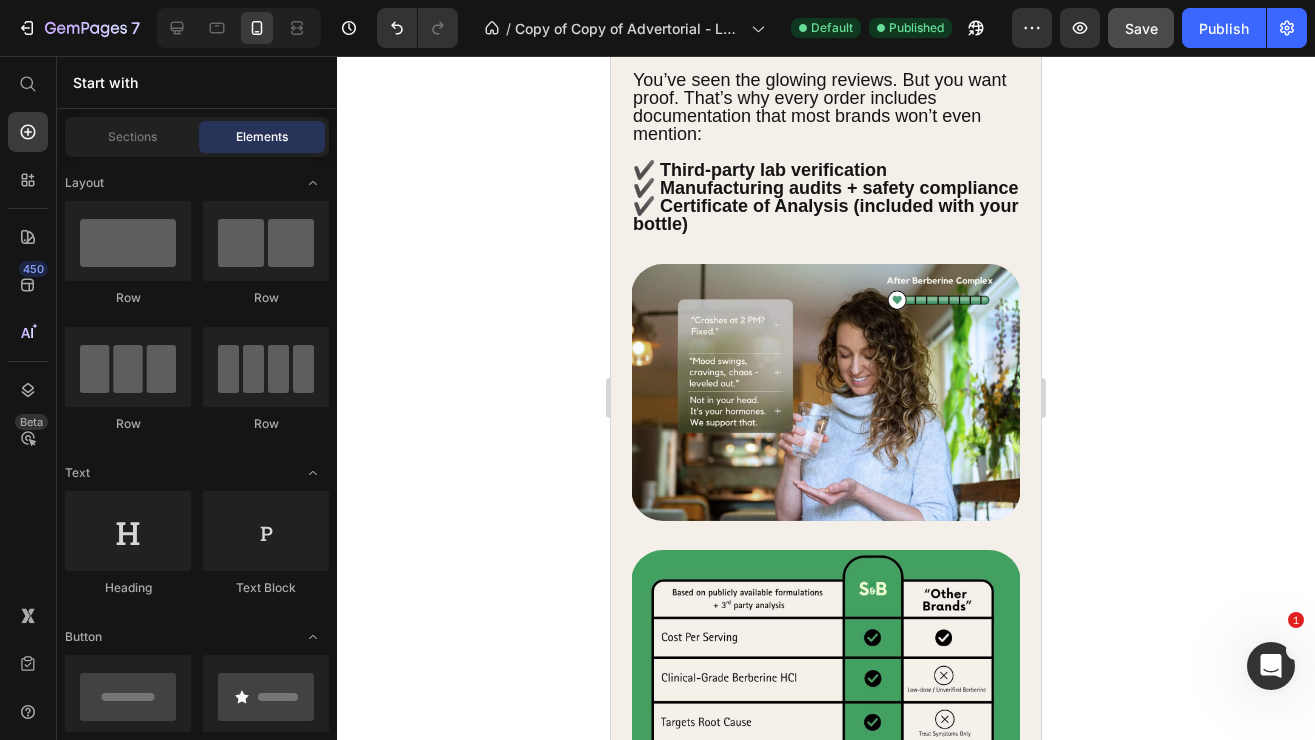 scroll, scrollTop: 3177, scrollLeft: 0, axis: vertical 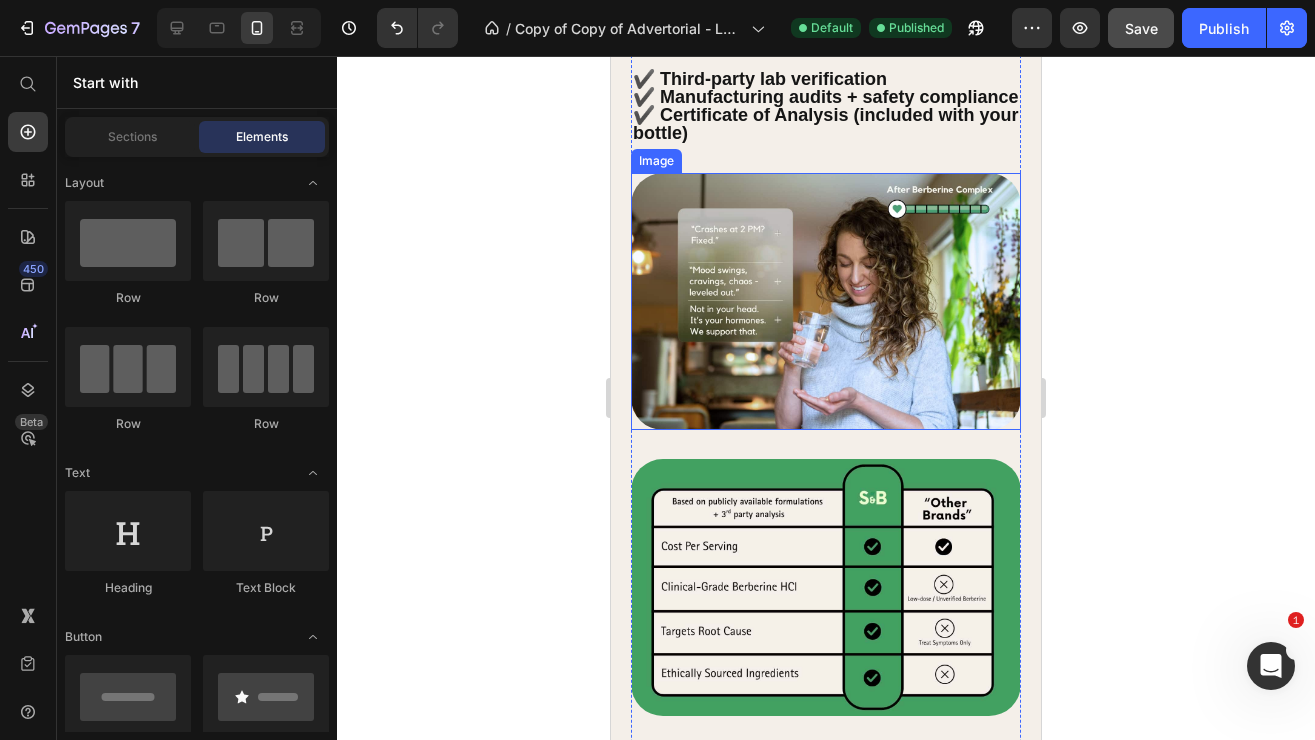 click at bounding box center [826, 301] 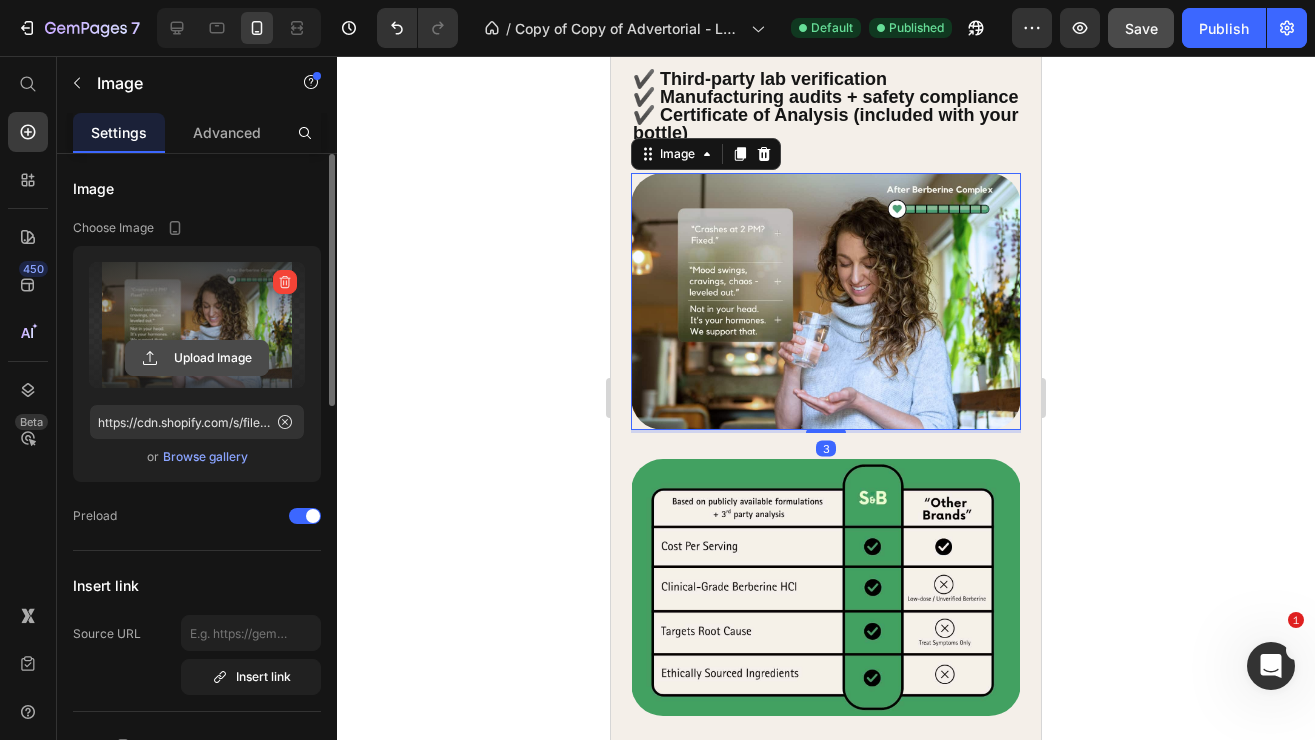 click 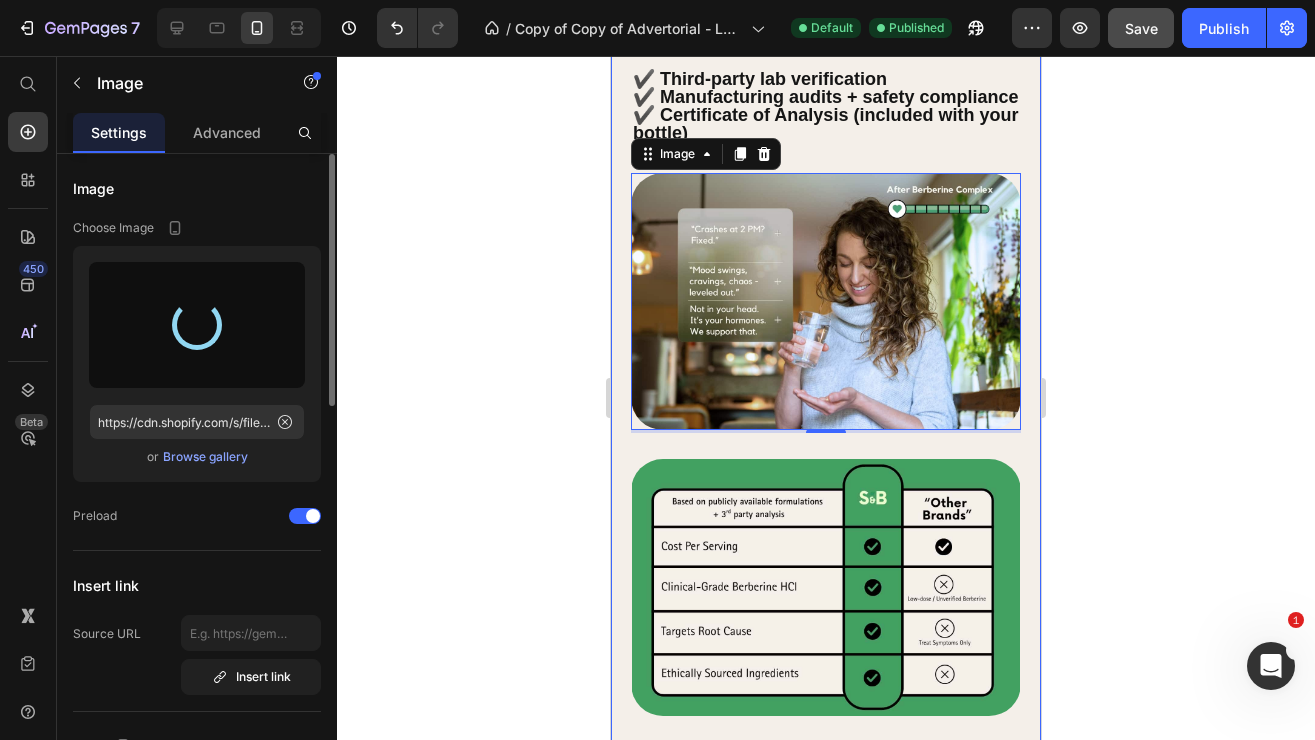 type on "https://cdn.shopify.com/s/files/1/0741/9232/2799/files/gempages_552806832960177130-c7f56b9c-b9e8-49ac-a228-88a192c7f7dd.jpg" 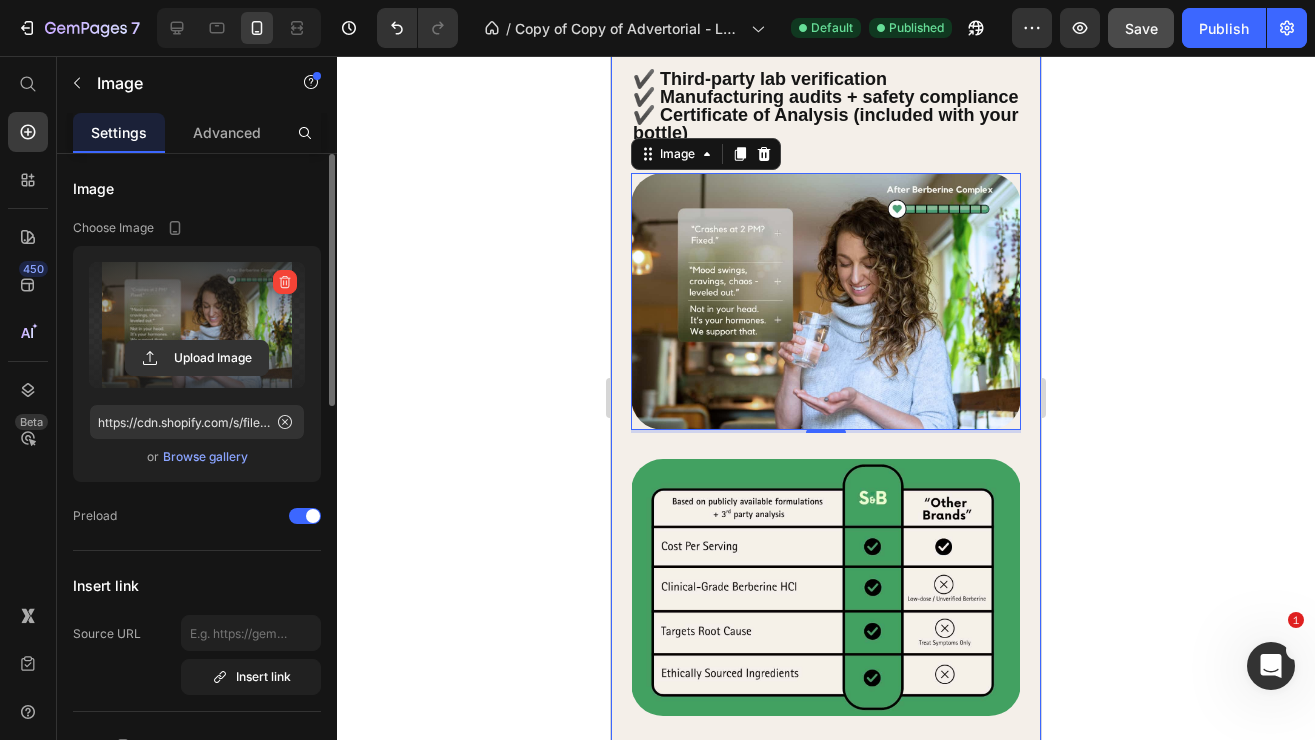 click 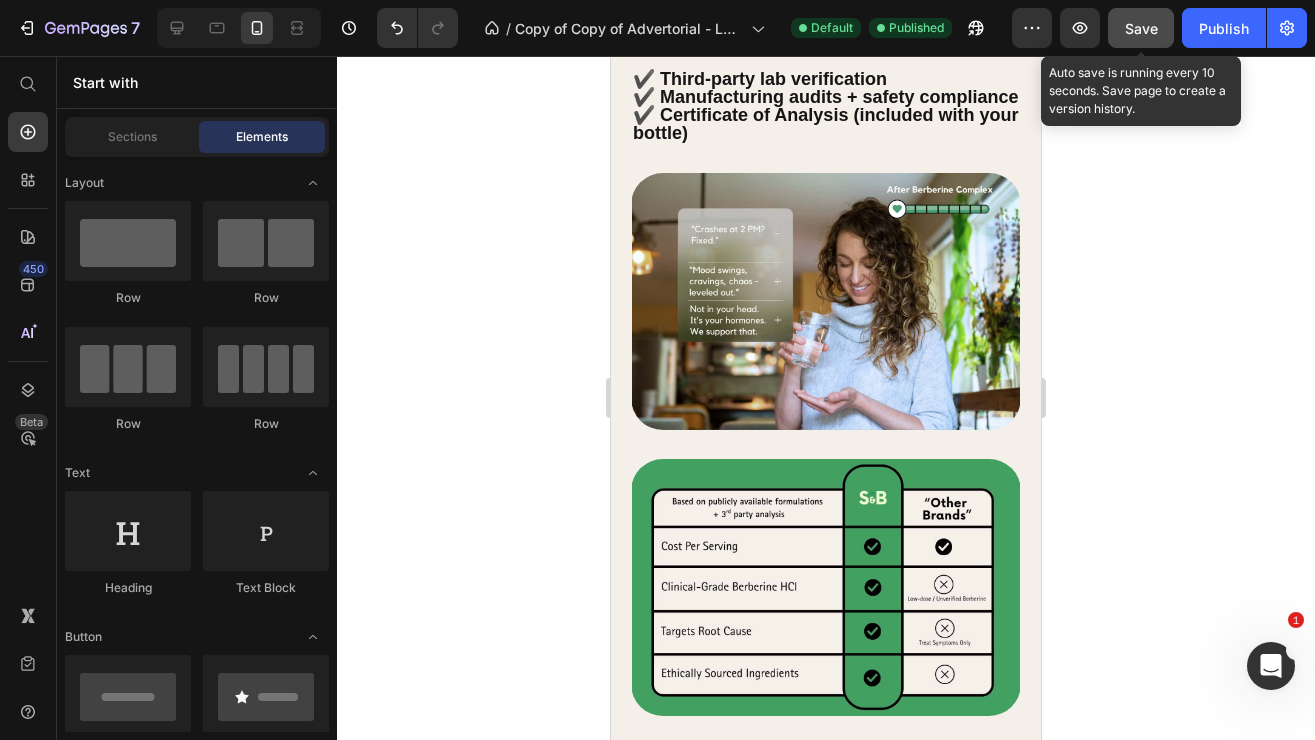 click on "Save" 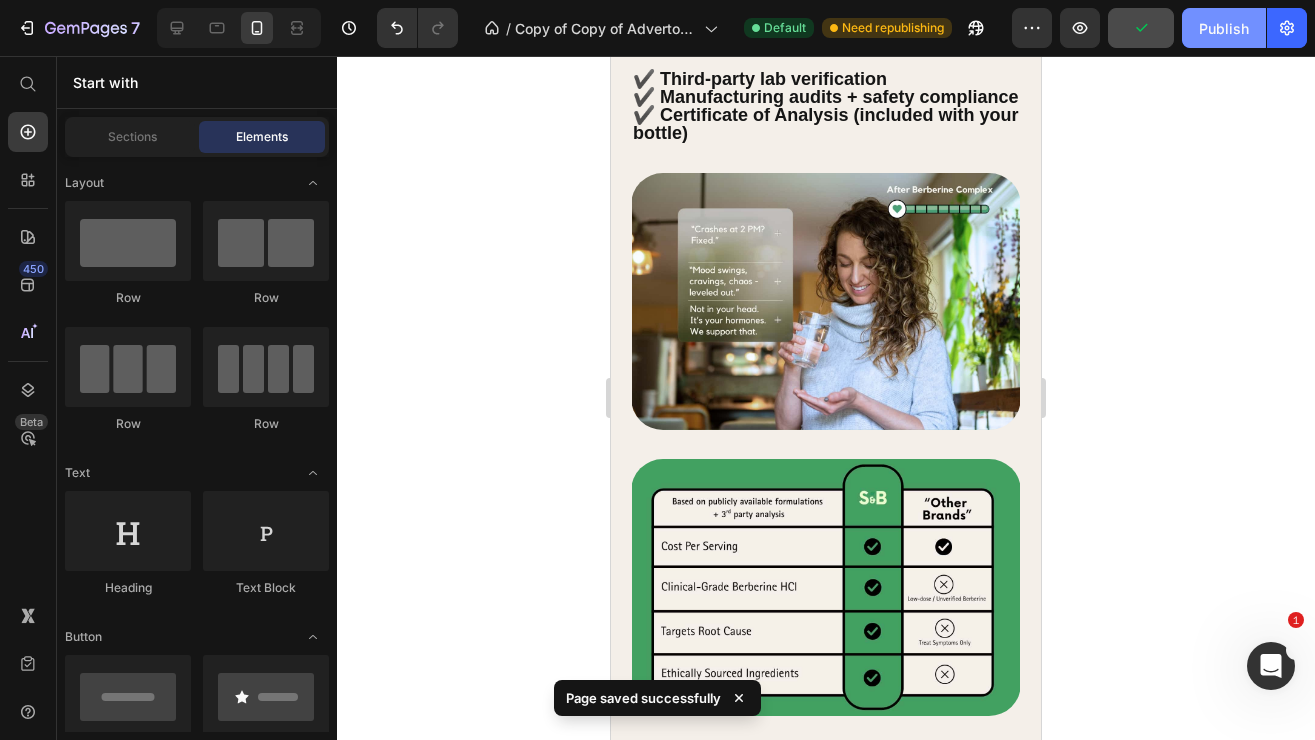click on "Publish" at bounding box center [1224, 28] 